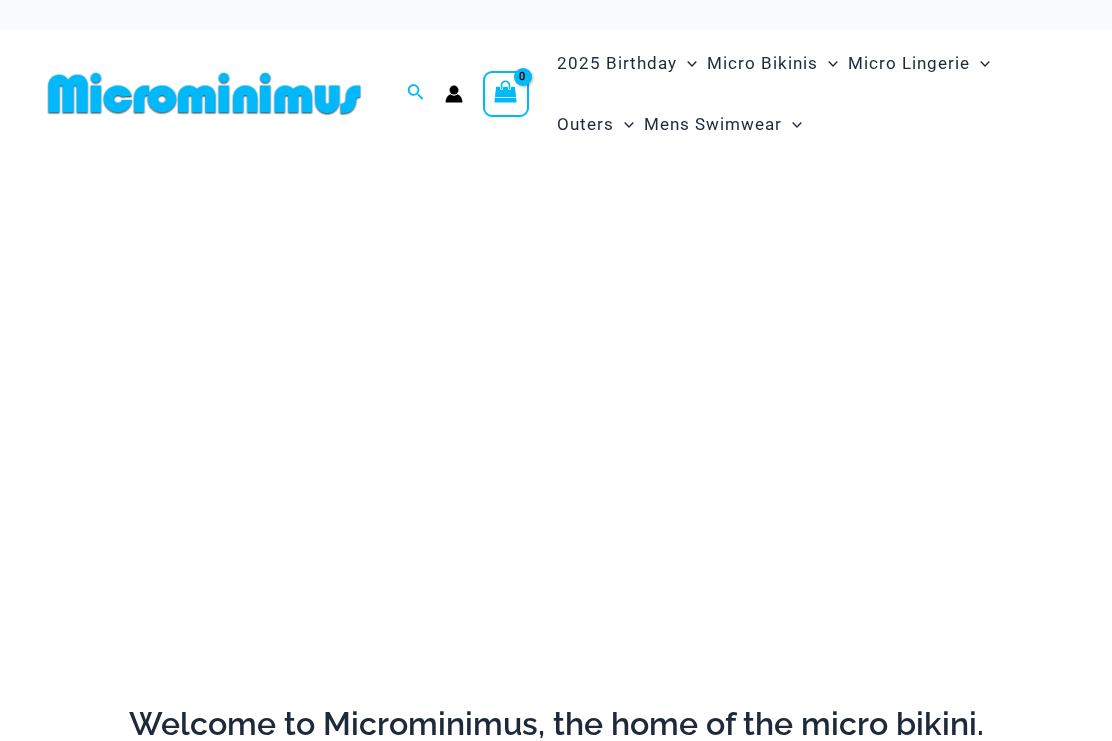 scroll, scrollTop: 0, scrollLeft: 0, axis: both 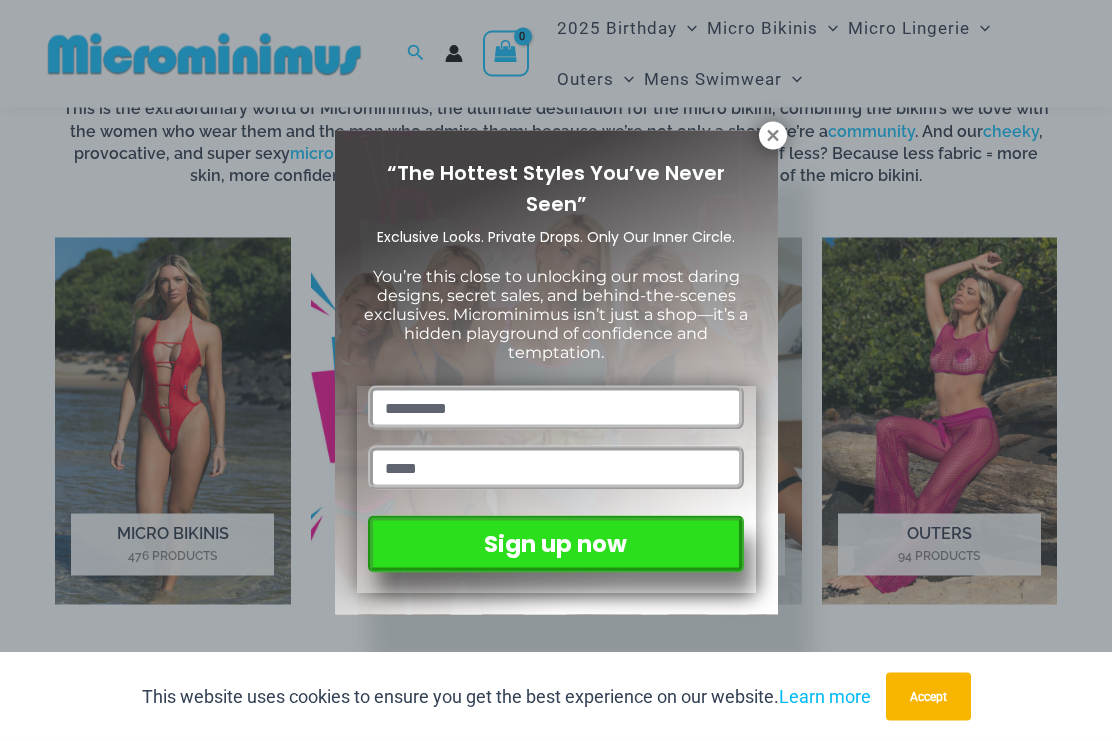 click 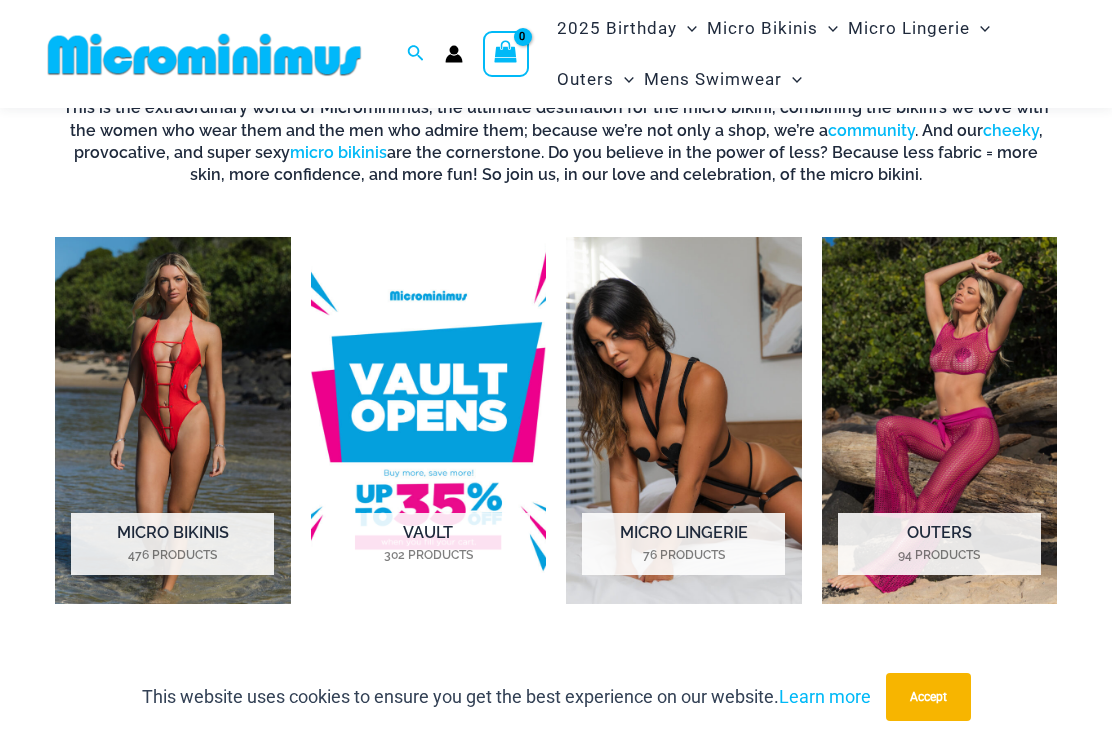 click on "76 Products" at bounding box center (683, 555) 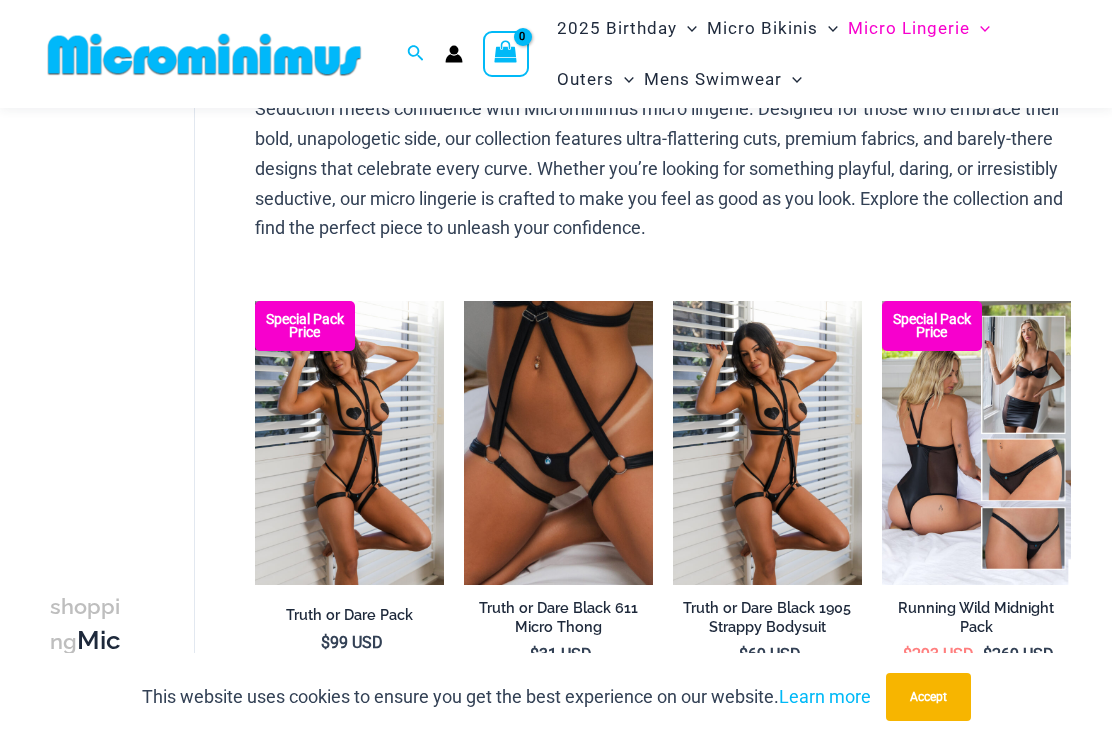 scroll, scrollTop: 159, scrollLeft: 0, axis: vertical 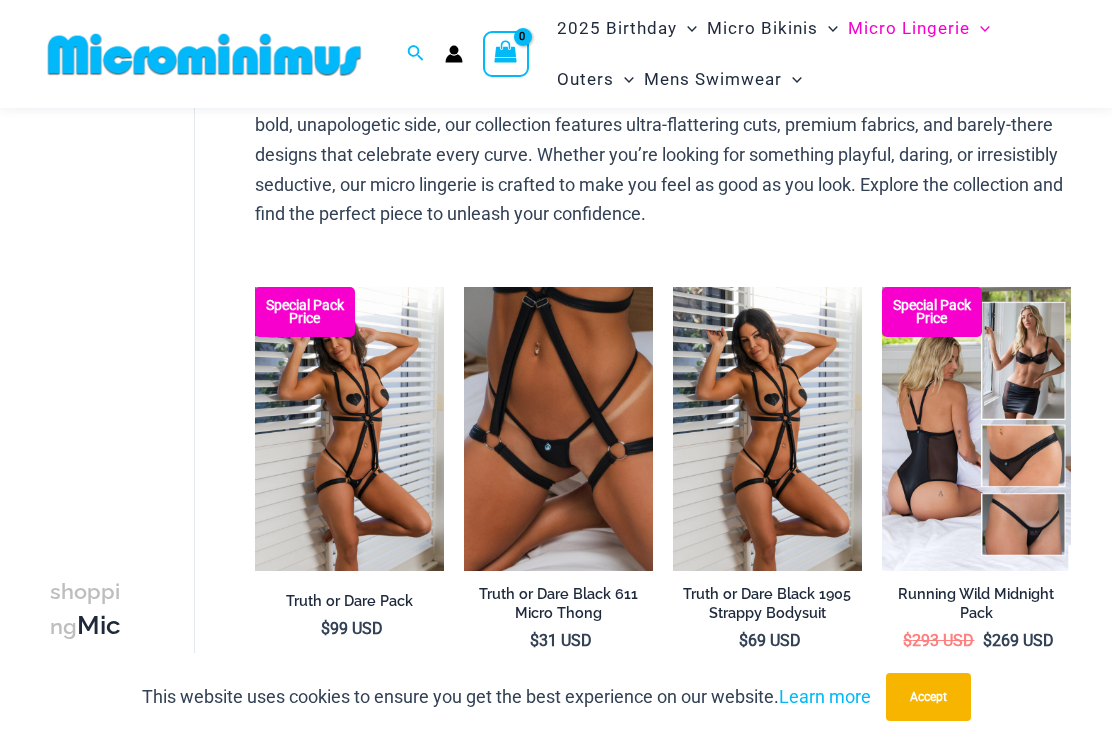 click at bounding box center [464, 287] 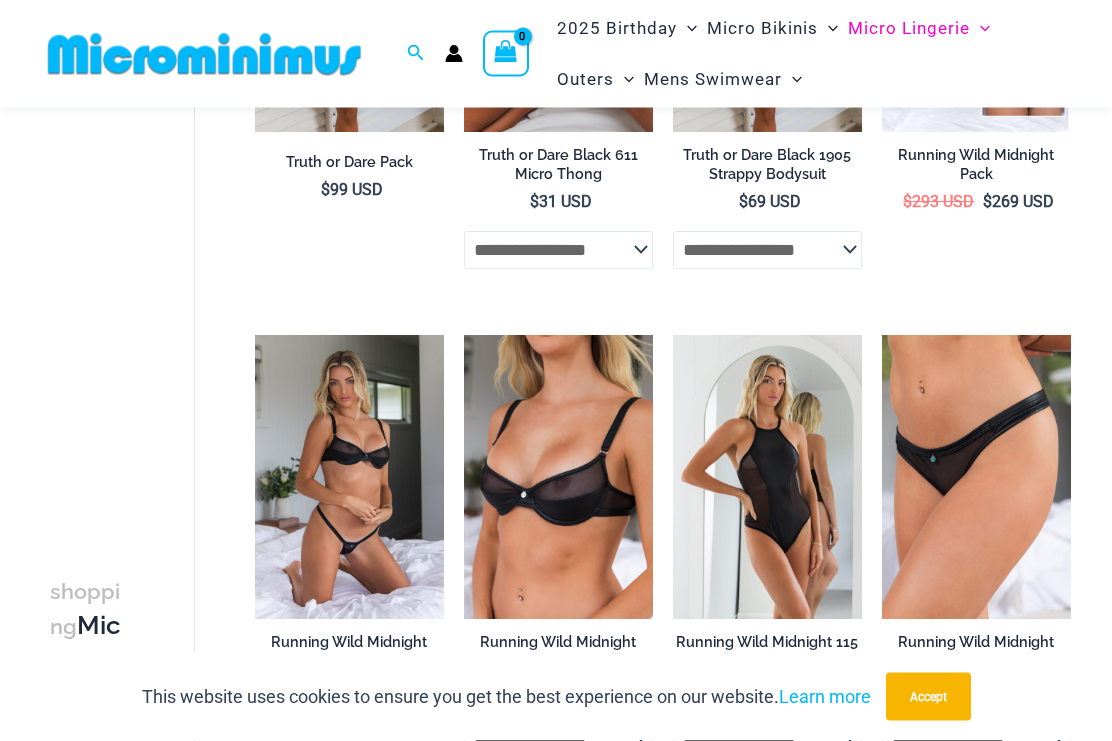 scroll, scrollTop: 640, scrollLeft: 0, axis: vertical 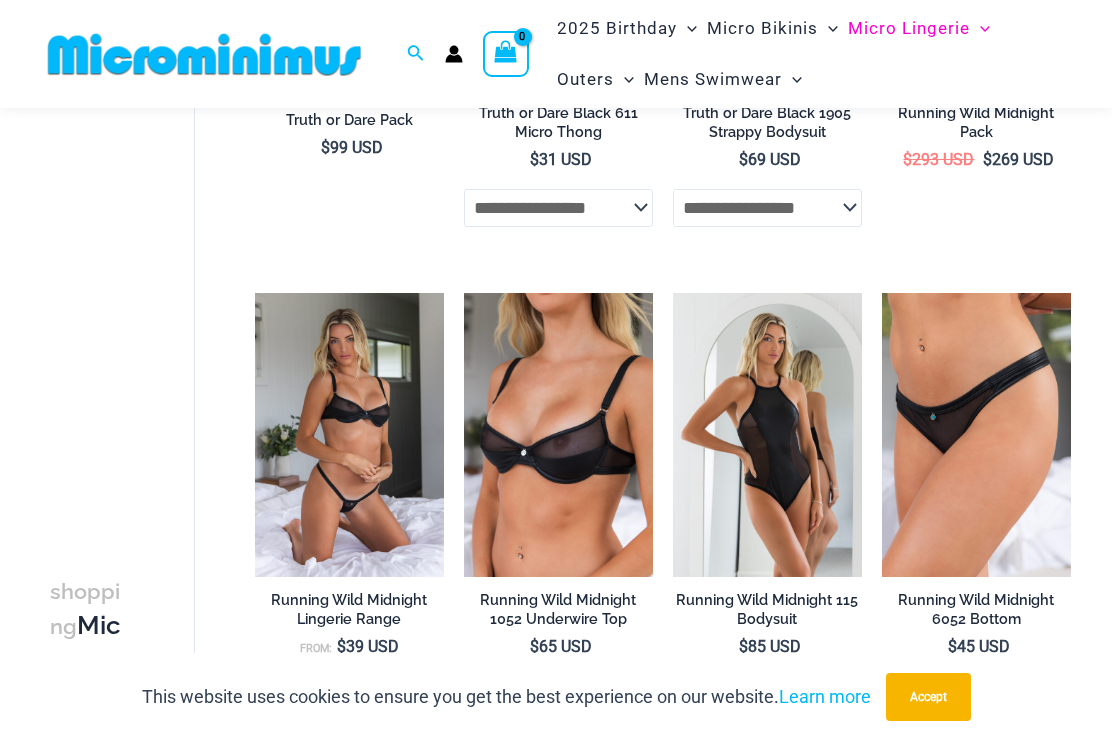 click at bounding box center [464, 293] 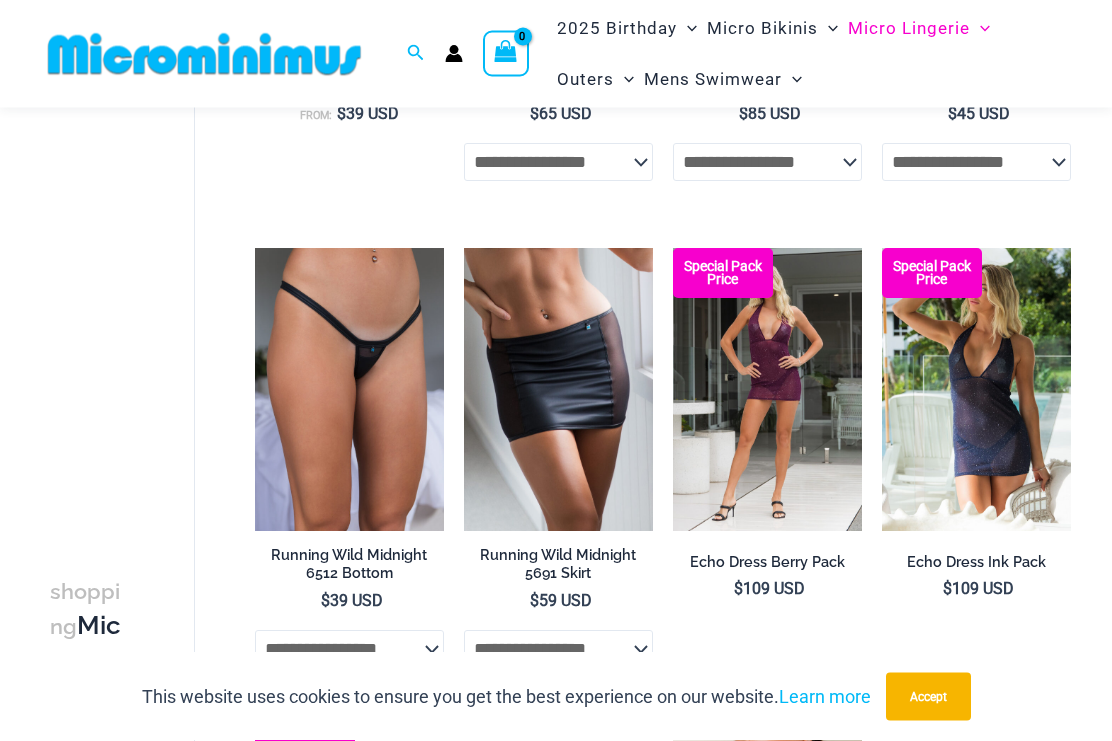 scroll, scrollTop: 1173, scrollLeft: 0, axis: vertical 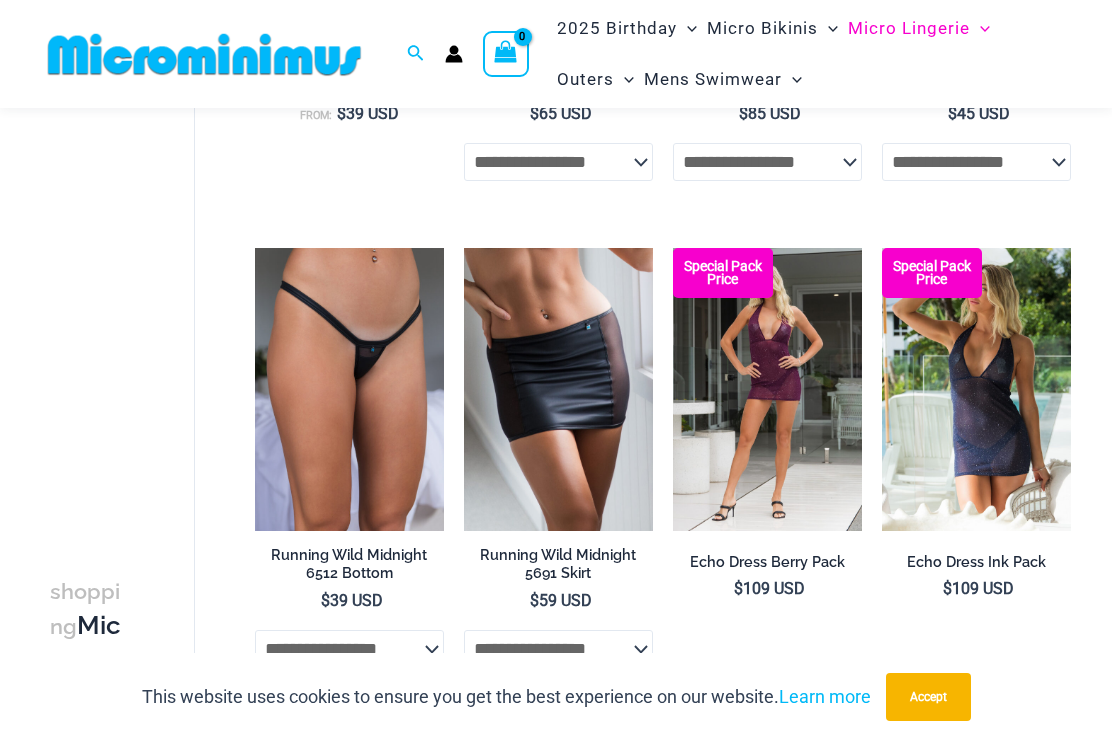 click at bounding box center [255, 248] 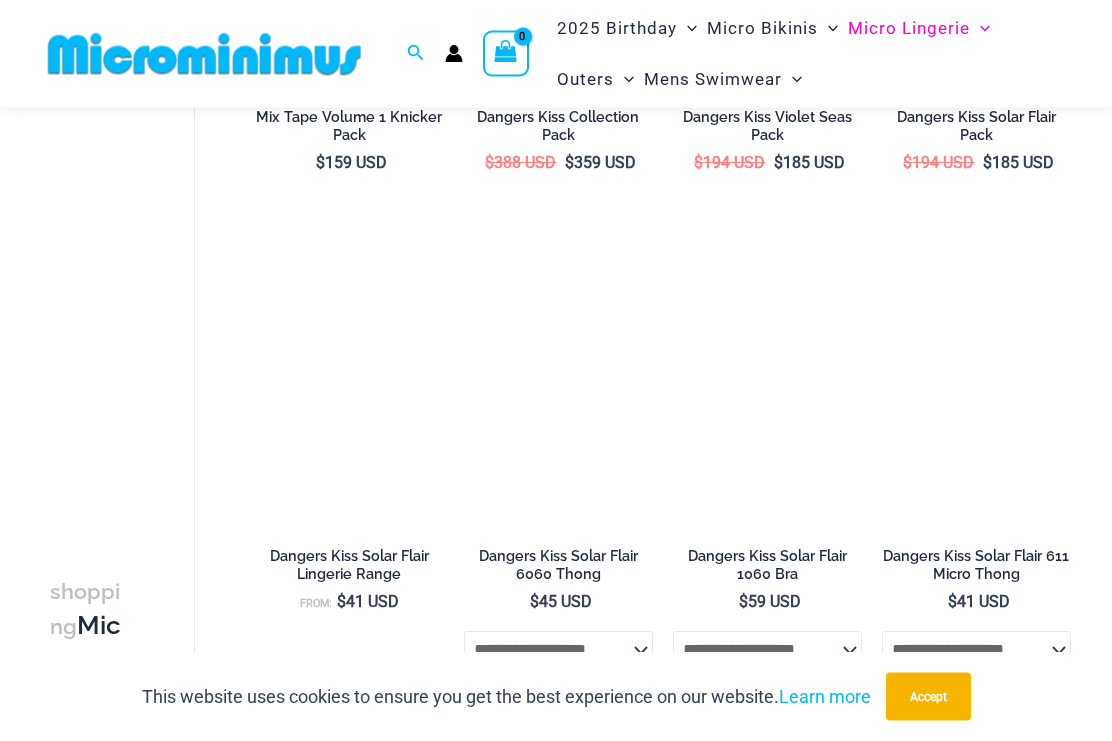 scroll, scrollTop: 3072, scrollLeft: 0, axis: vertical 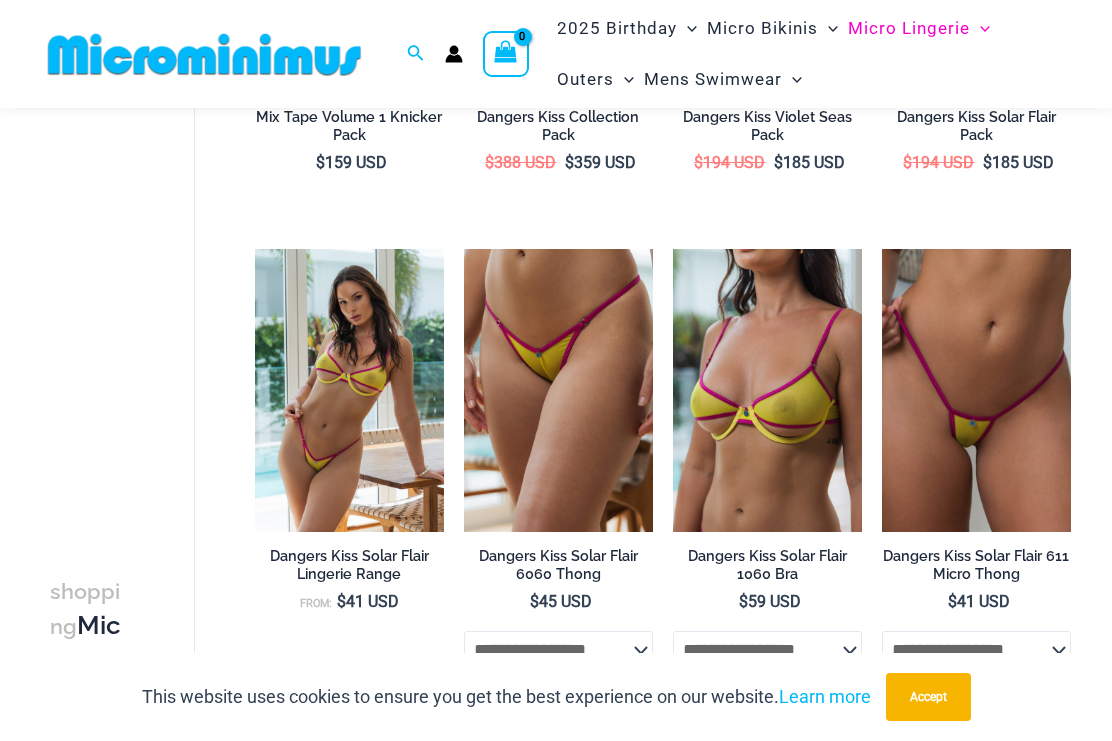 click at bounding box center [673, 249] 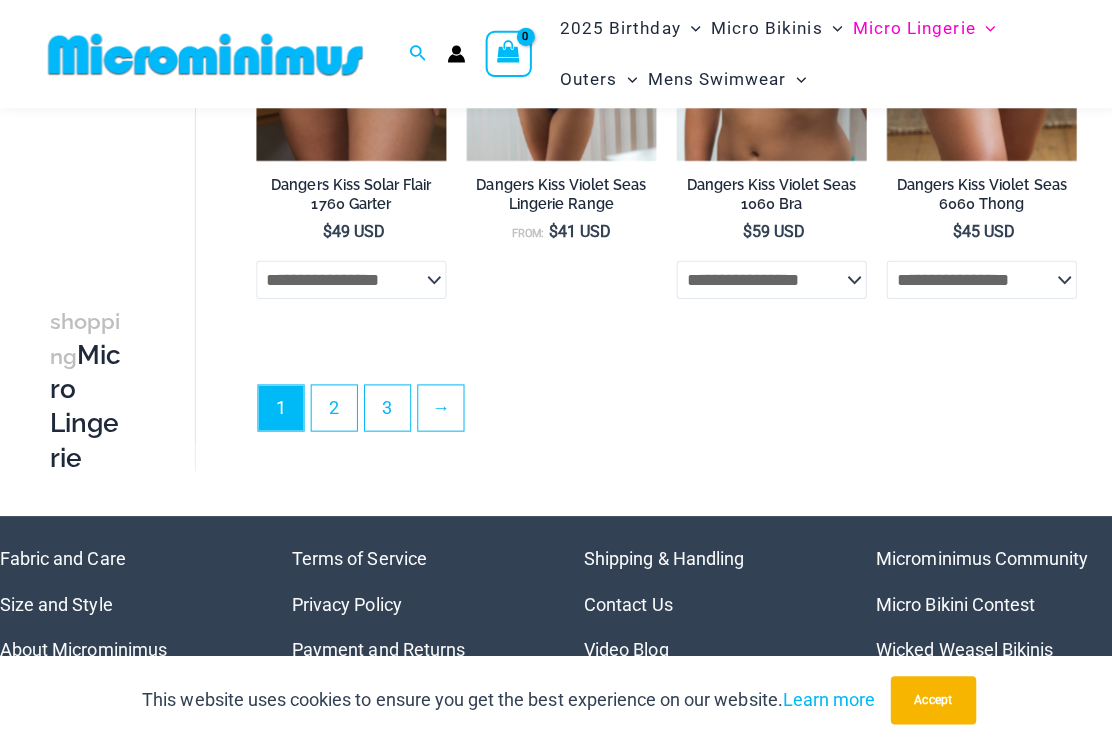 scroll, scrollTop: 3860, scrollLeft: 0, axis: vertical 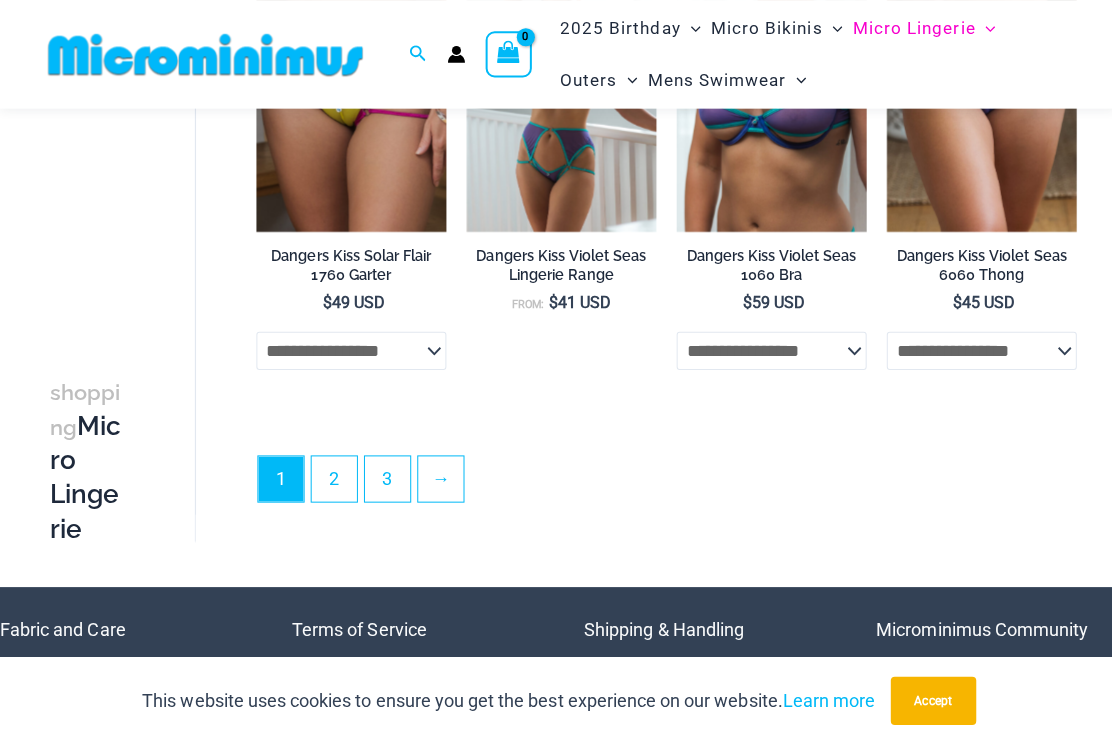 click on "→" at bounding box center [438, 476] 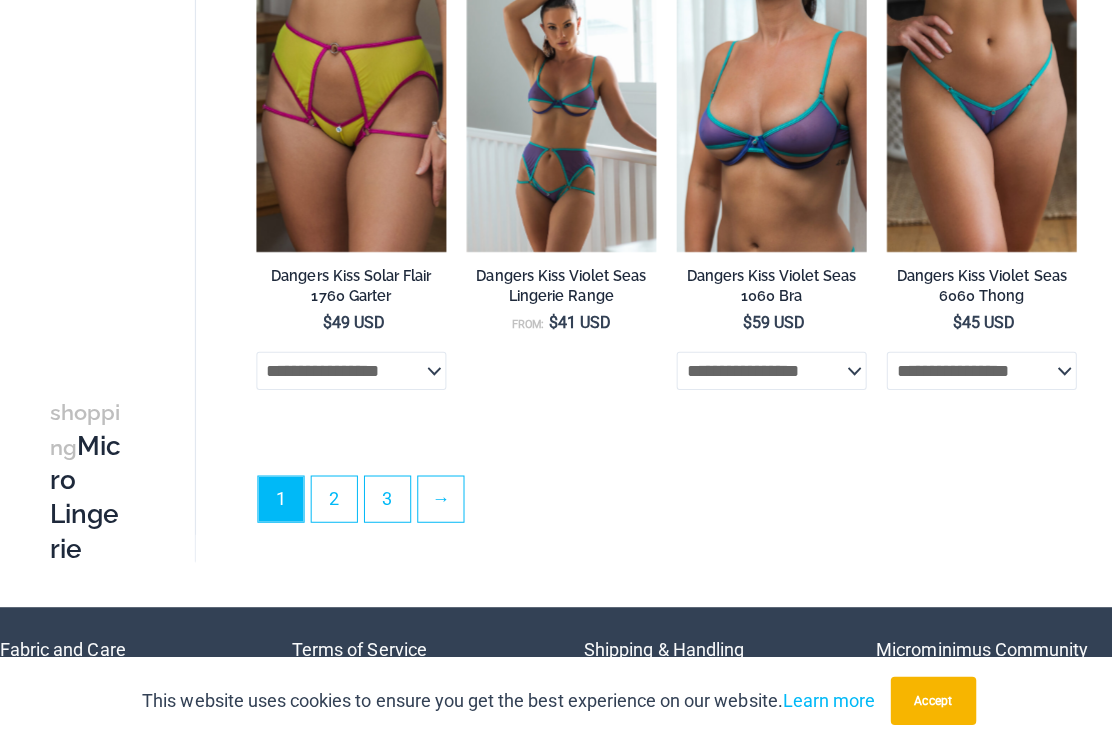 scroll, scrollTop: 3836, scrollLeft: 0, axis: vertical 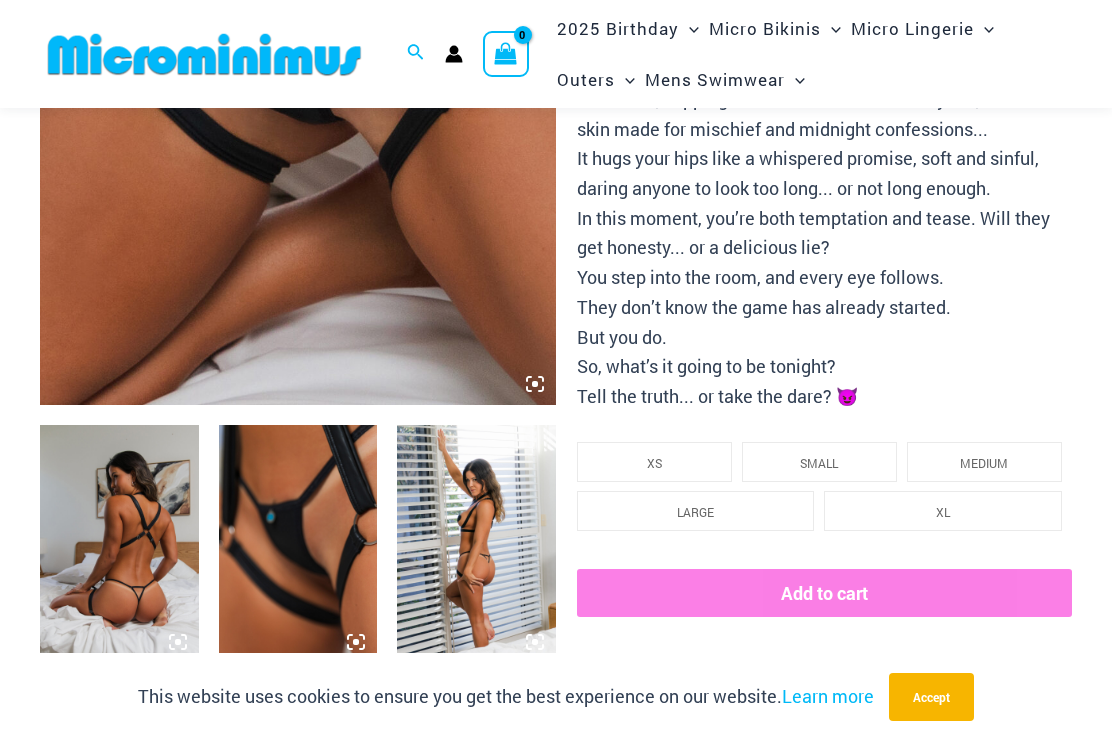 click at bounding box center (298, 544) 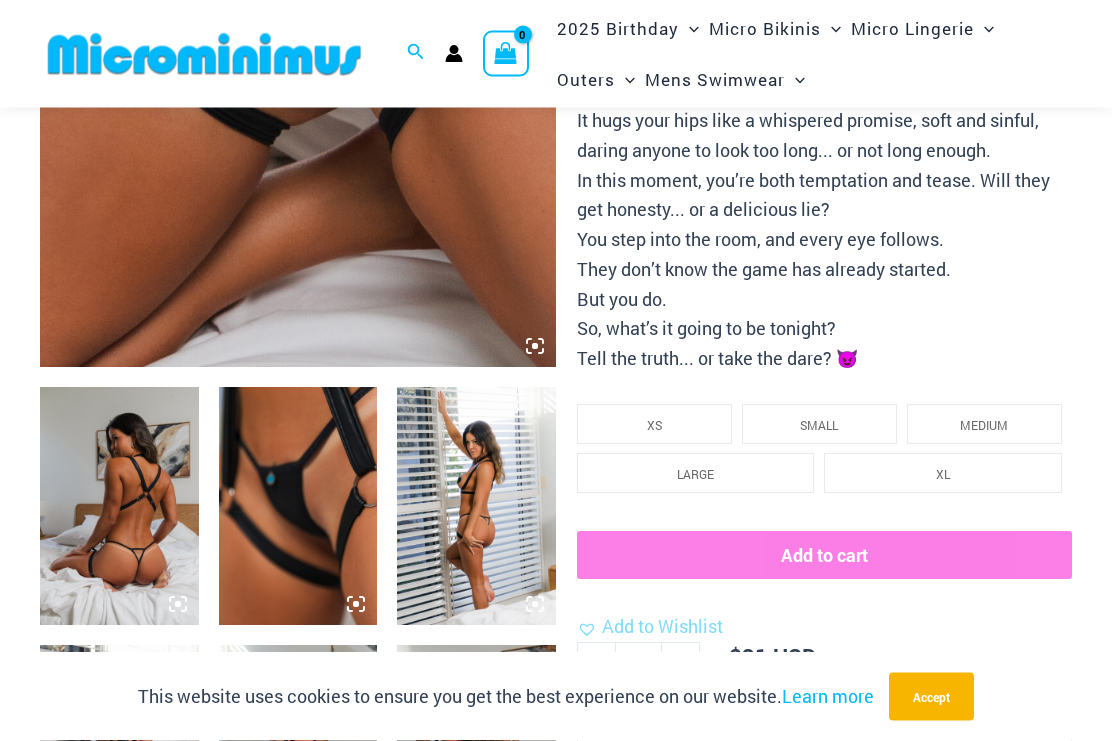 scroll, scrollTop: 575, scrollLeft: 0, axis: vertical 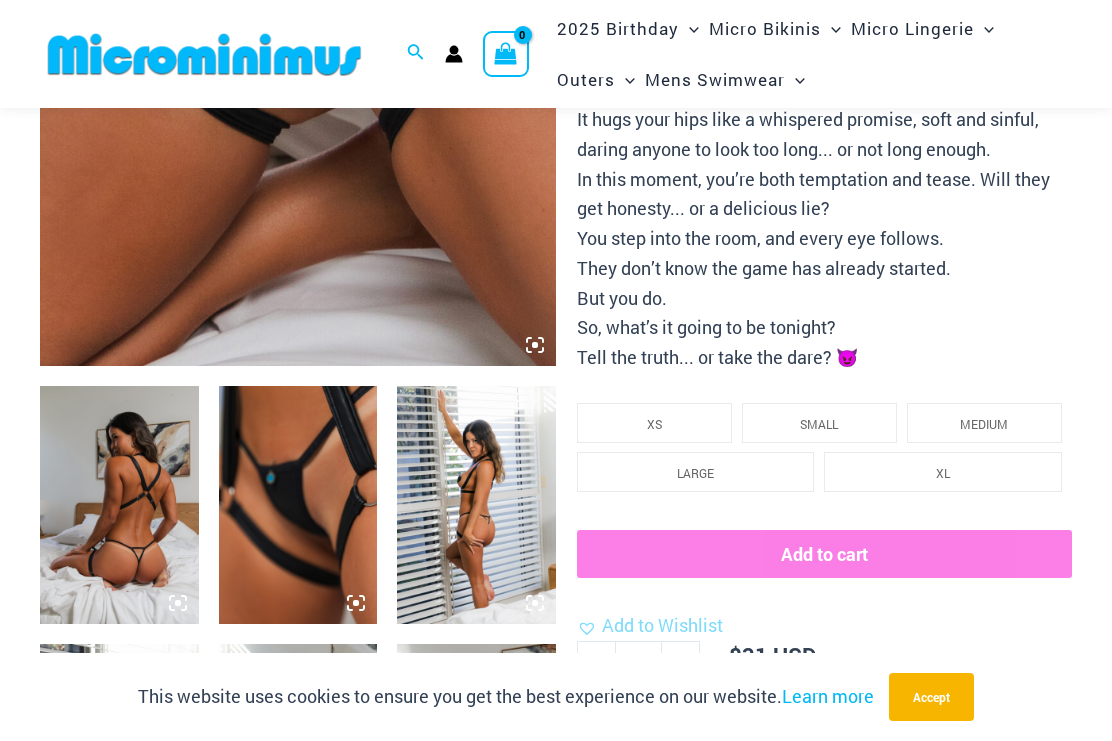click at bounding box center (119, 505) 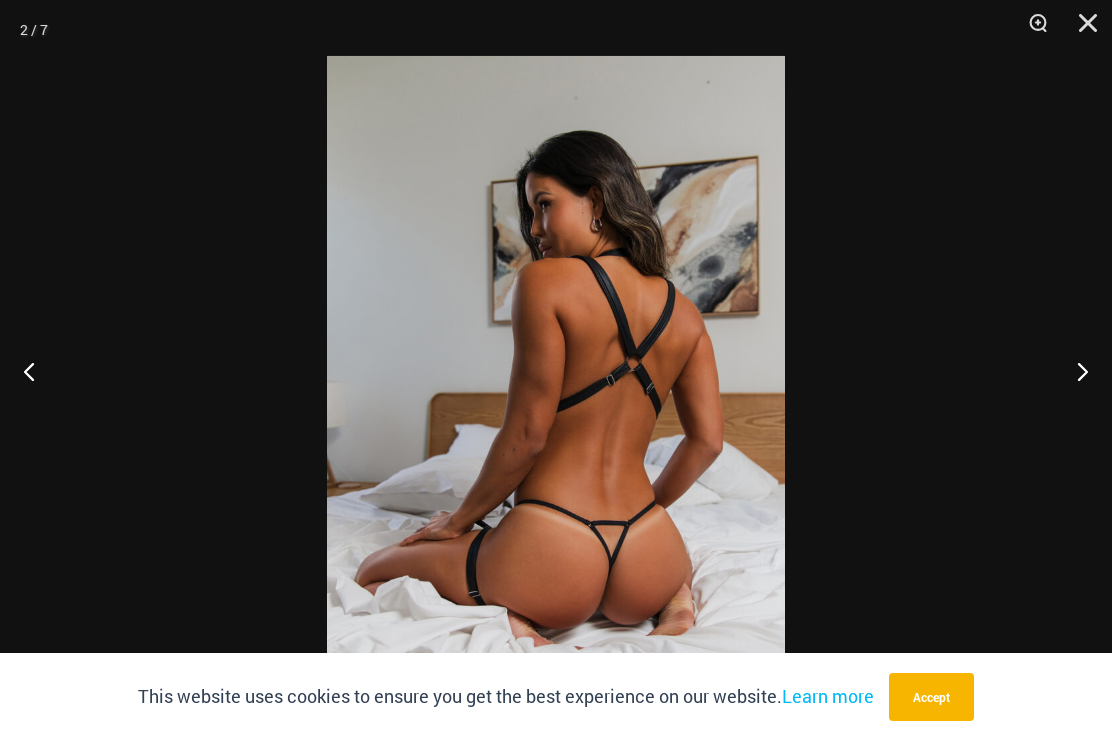 click at bounding box center [1074, 371] 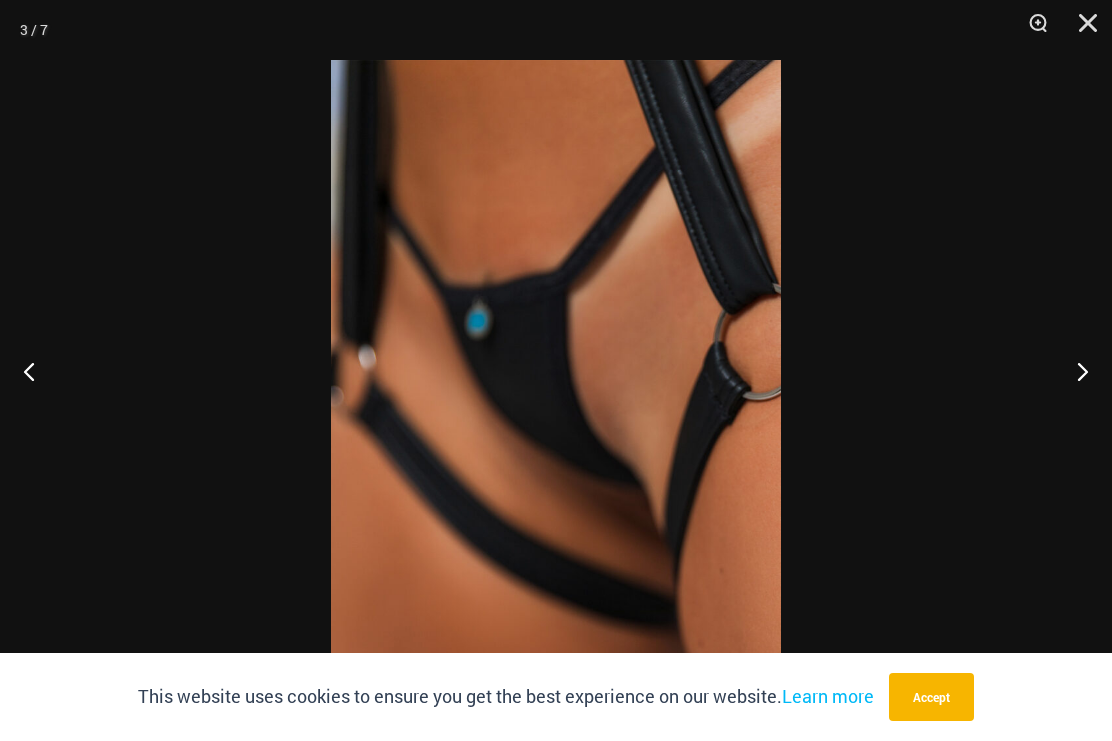 click at bounding box center (1074, 371) 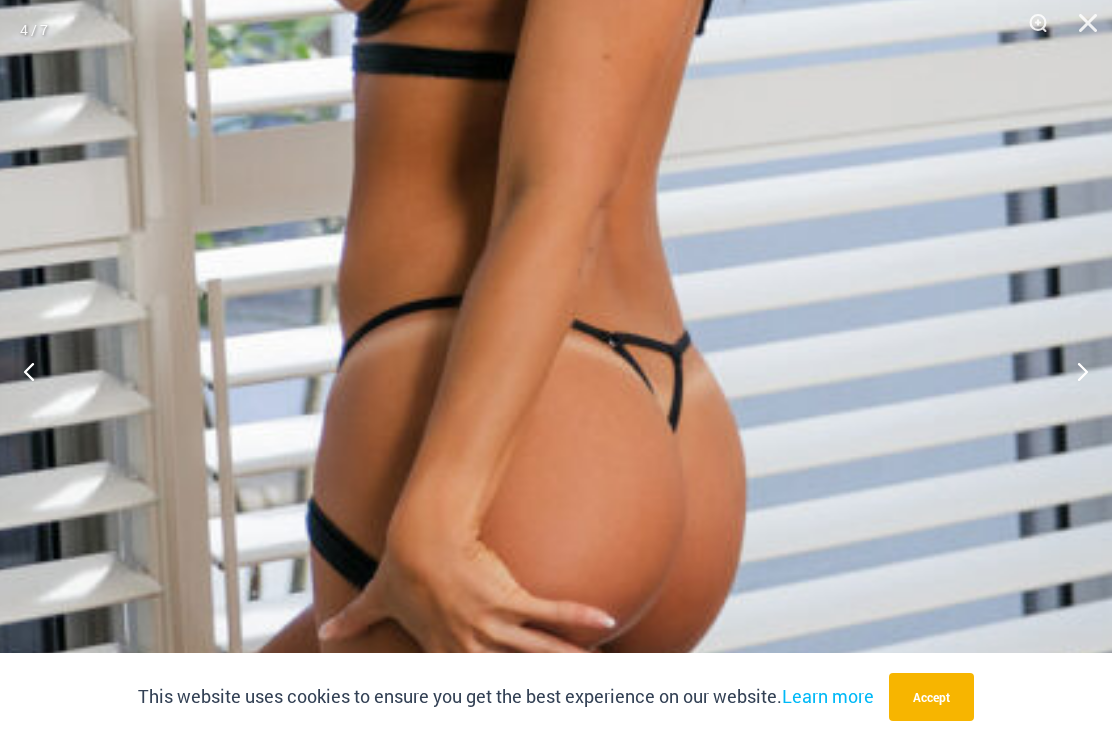click at bounding box center [534, 213] 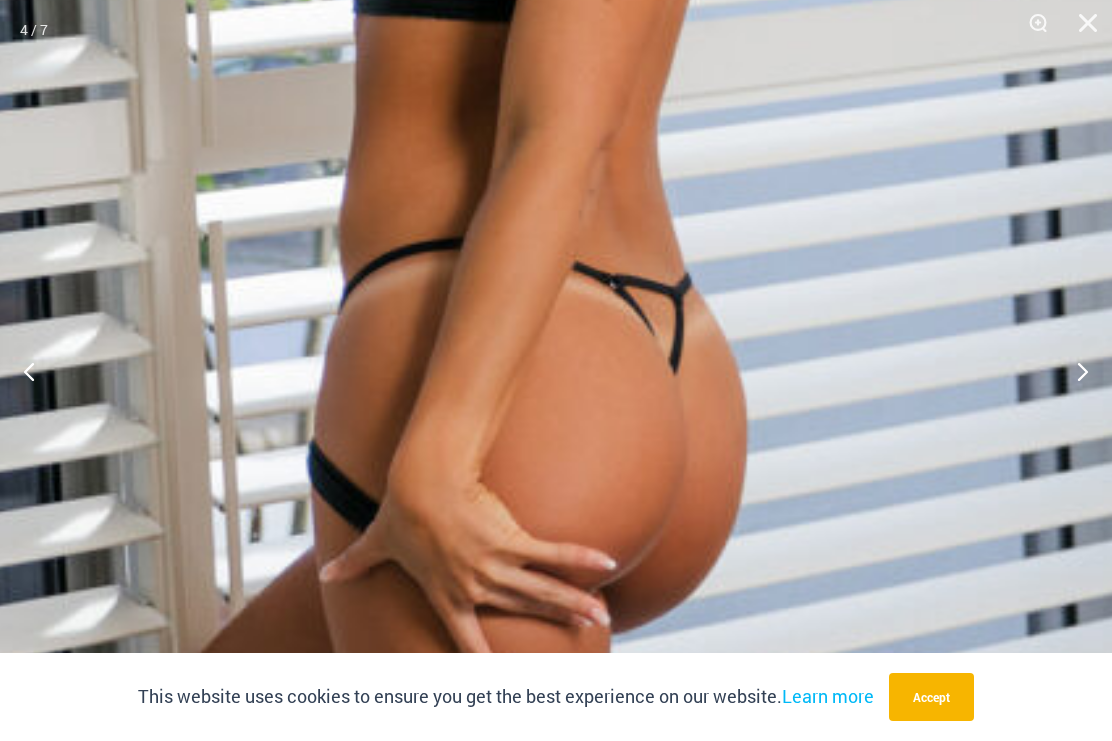 click at bounding box center (1074, 371) 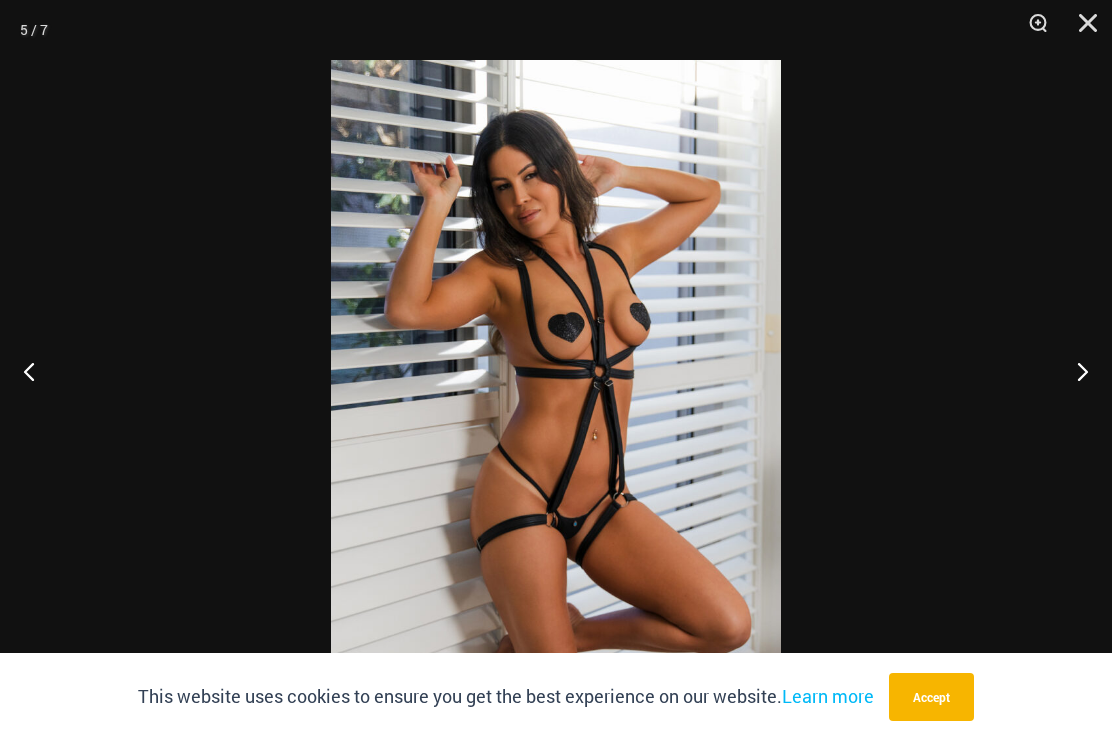 click at bounding box center (1074, 371) 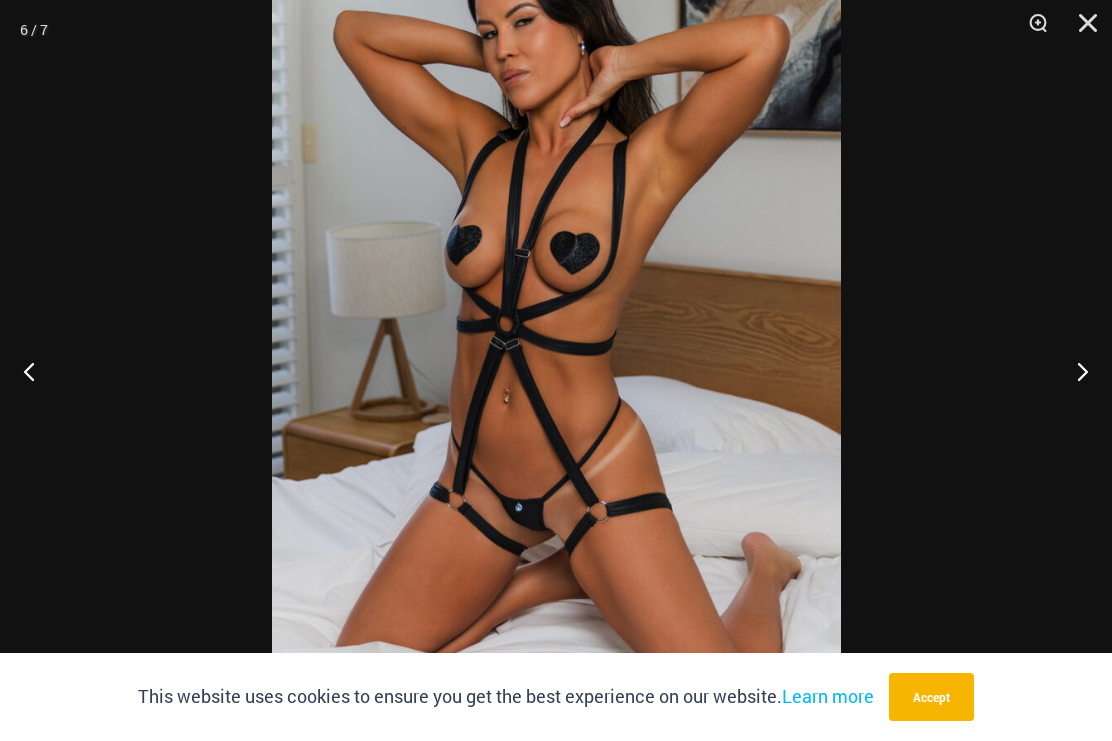click at bounding box center (1074, 371) 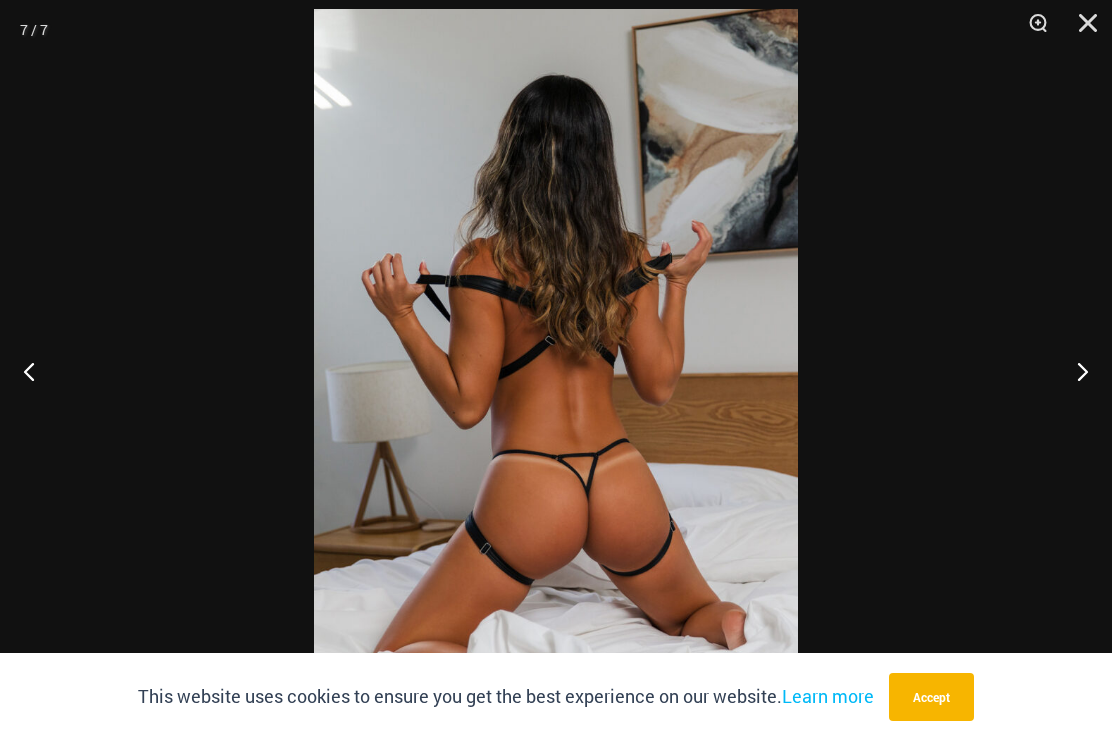 click at bounding box center [1074, 371] 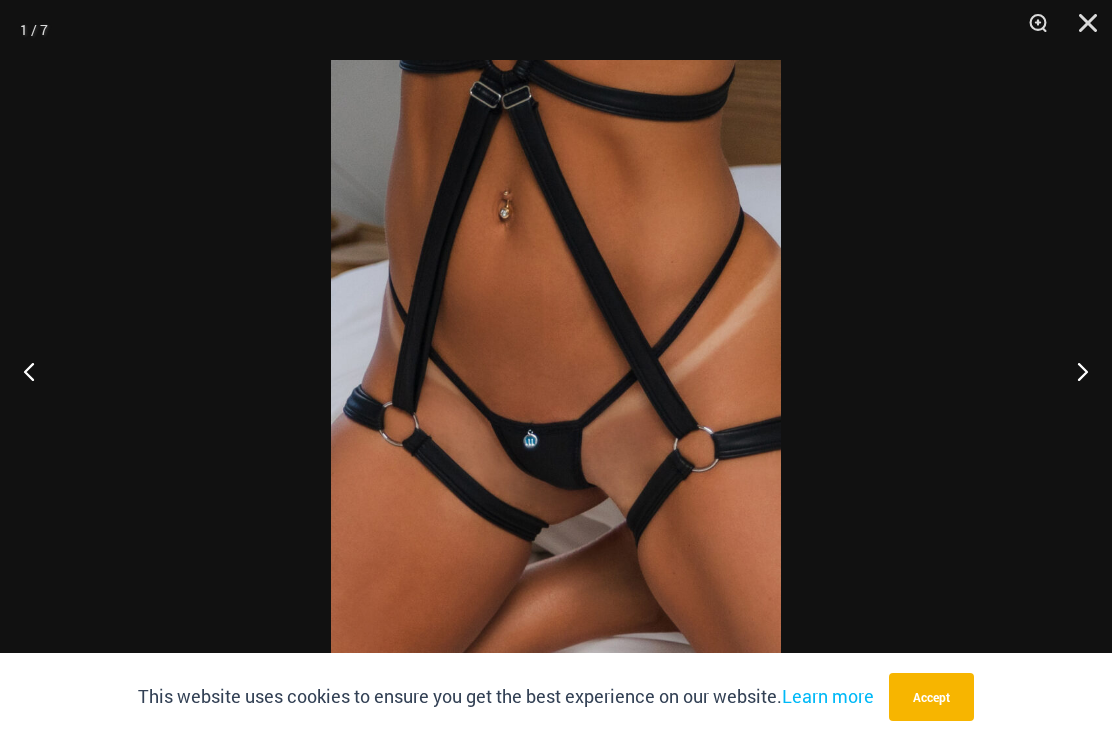 click at bounding box center (1074, 371) 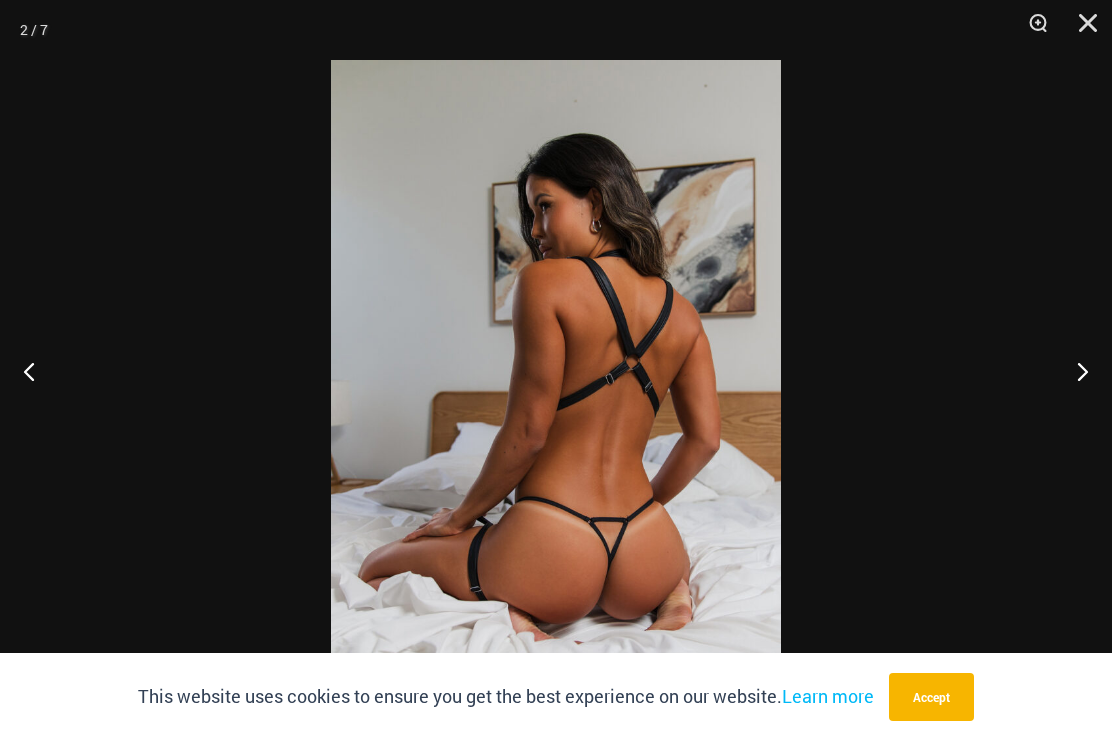 click at bounding box center [1074, 371] 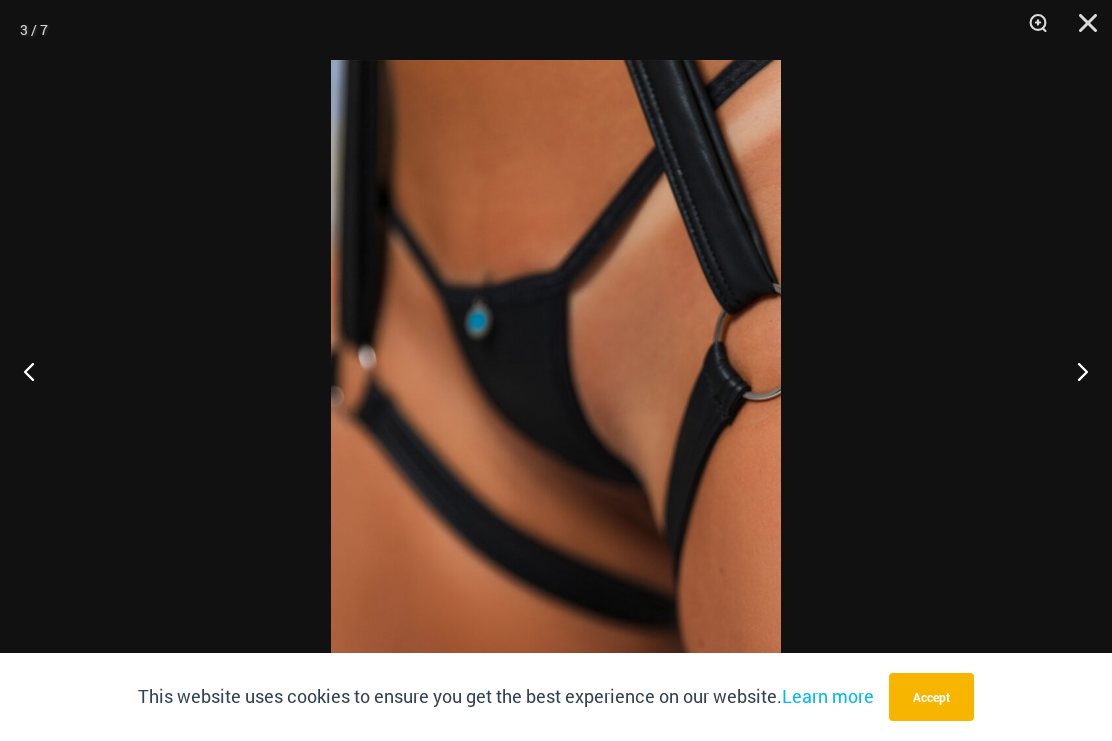 click at bounding box center [37, 371] 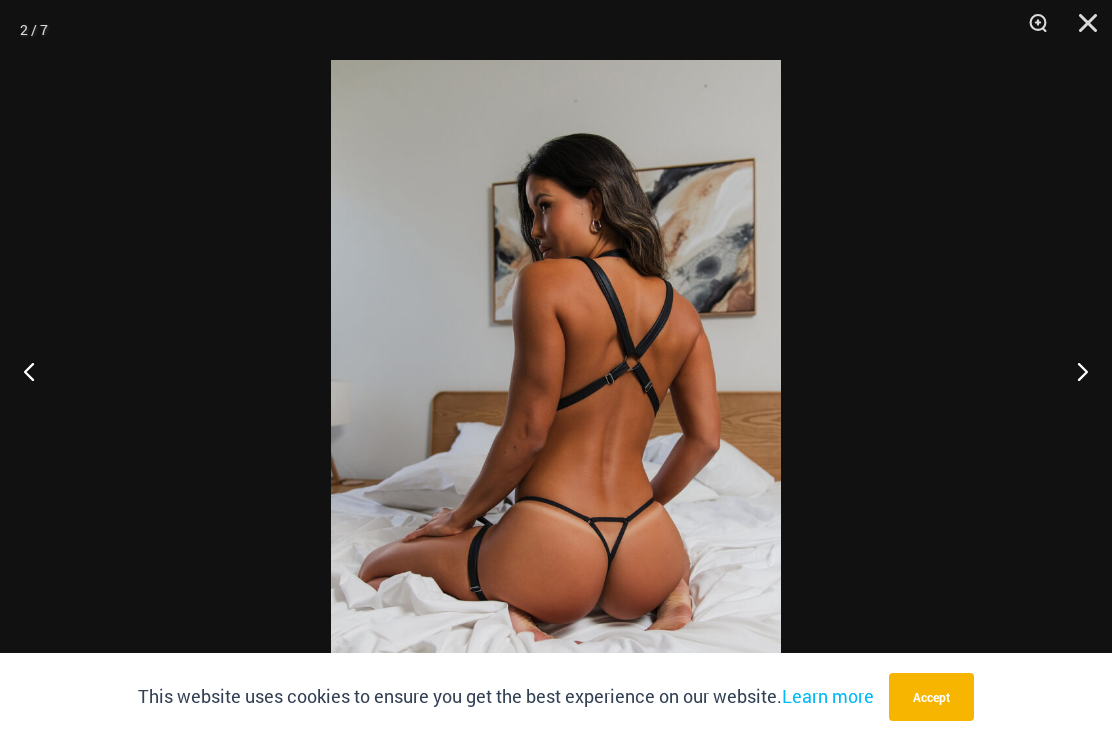 click at bounding box center [1074, 371] 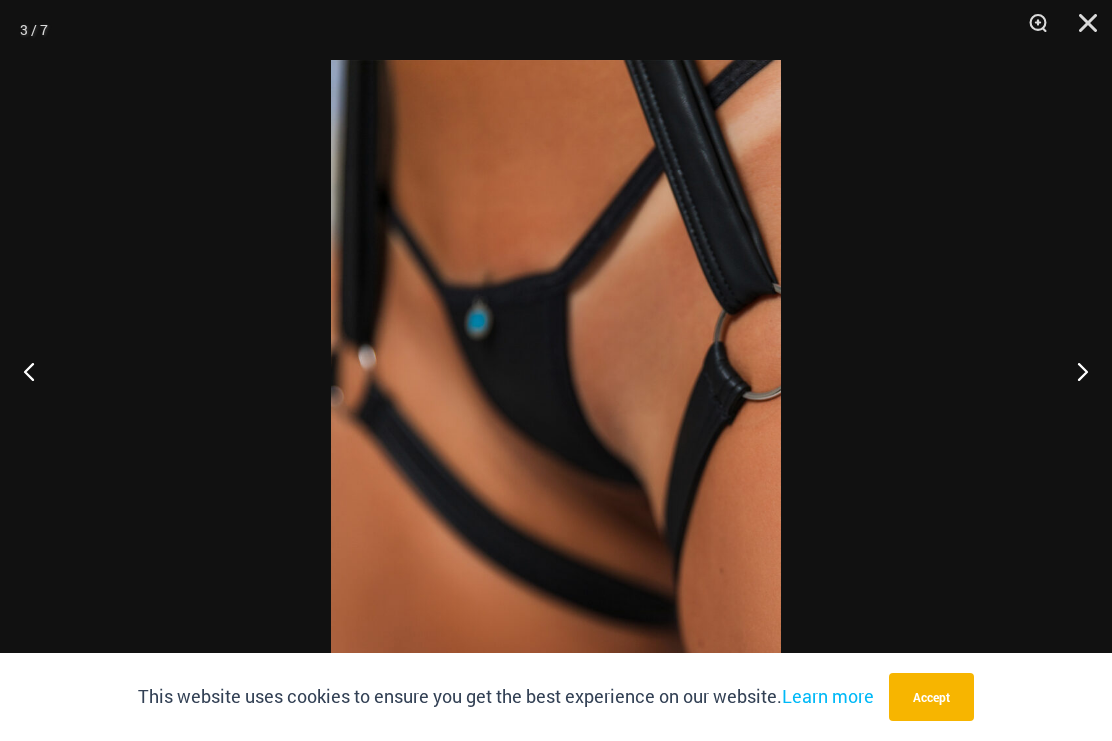 click at bounding box center [1074, 371] 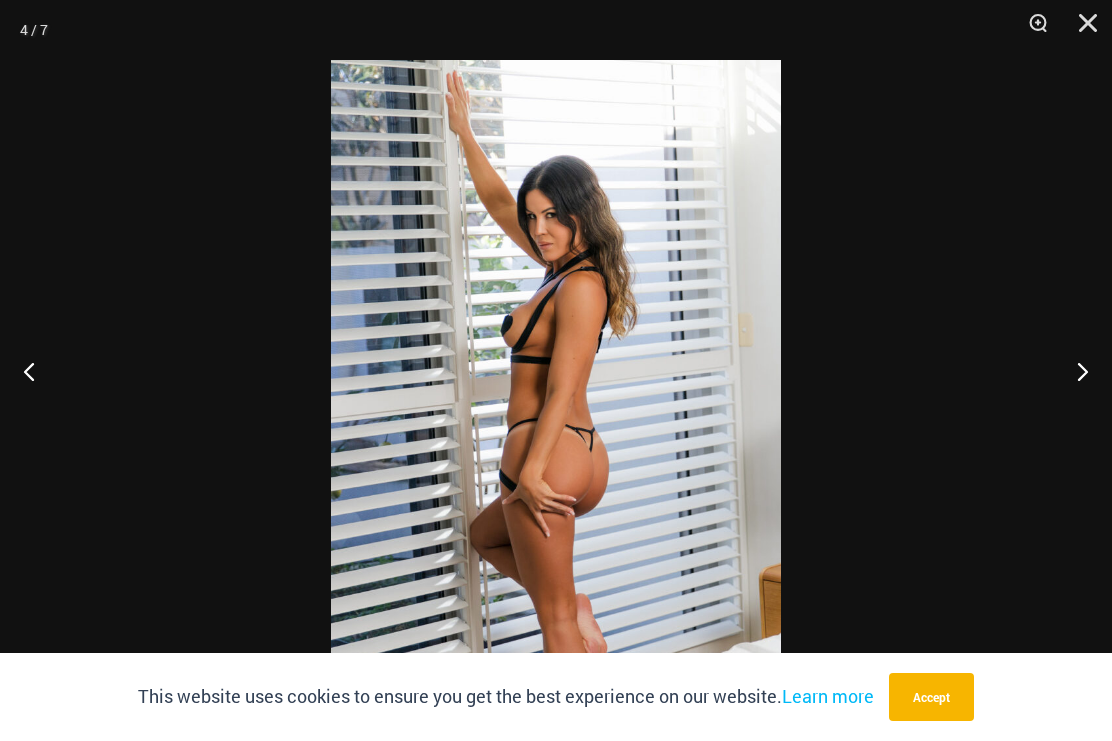 click at bounding box center [1081, 30] 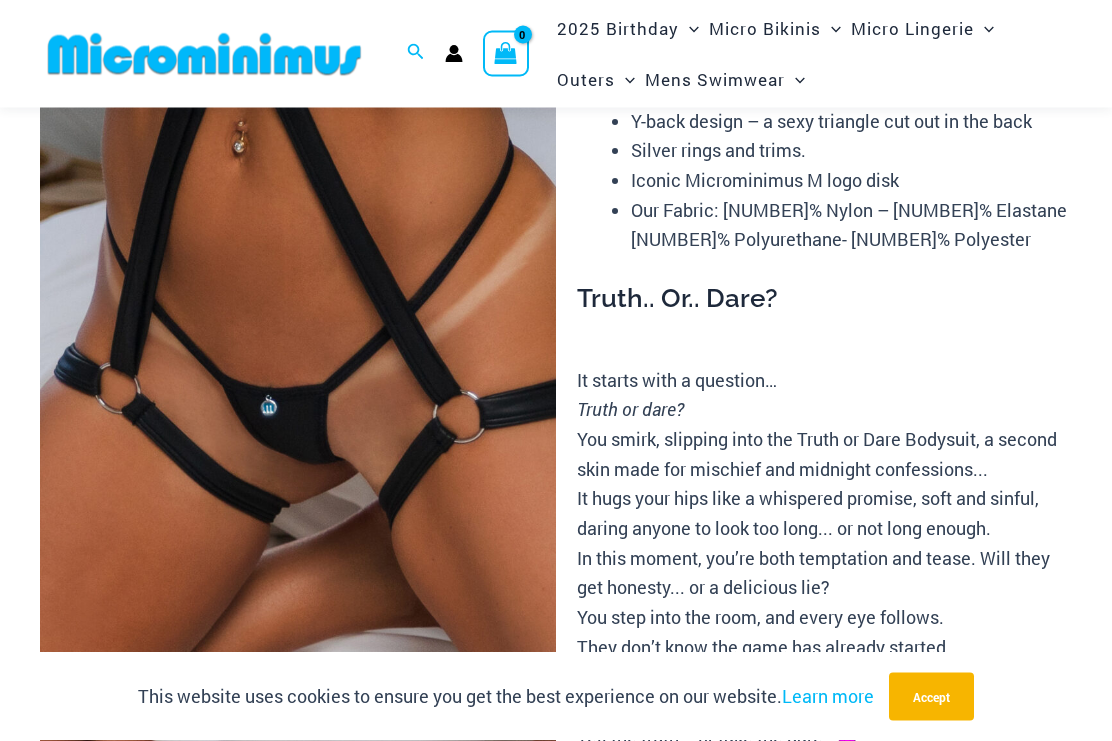scroll, scrollTop: 0, scrollLeft: 0, axis: both 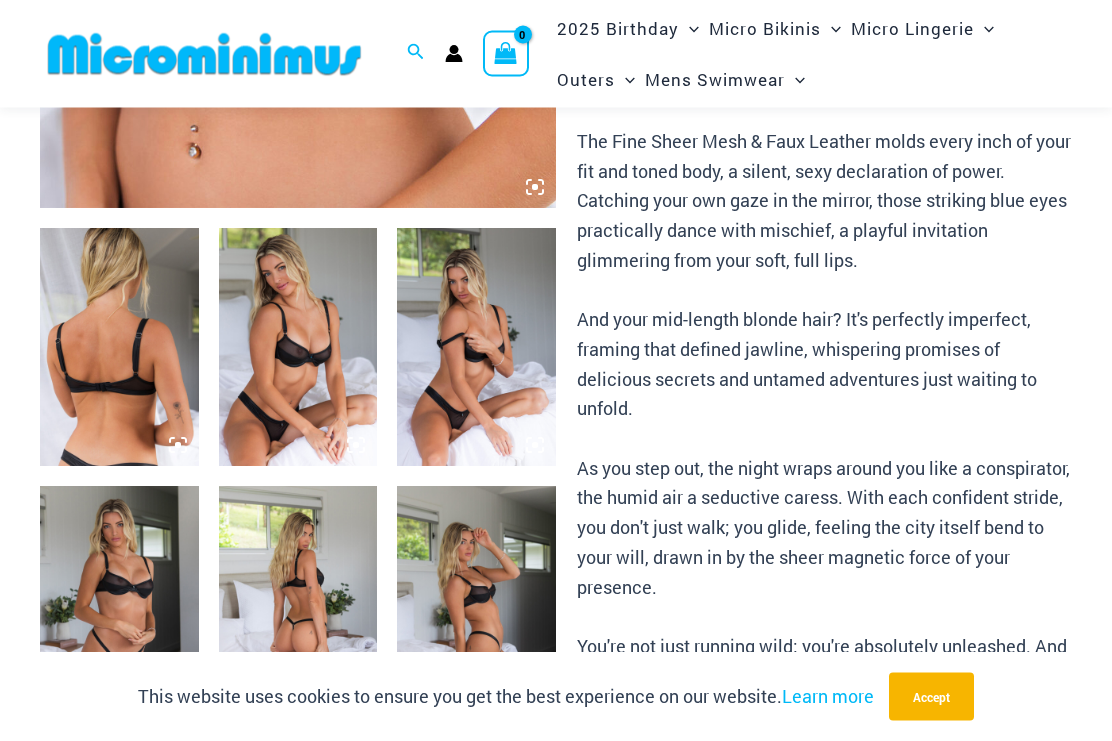 click at bounding box center [119, 606] 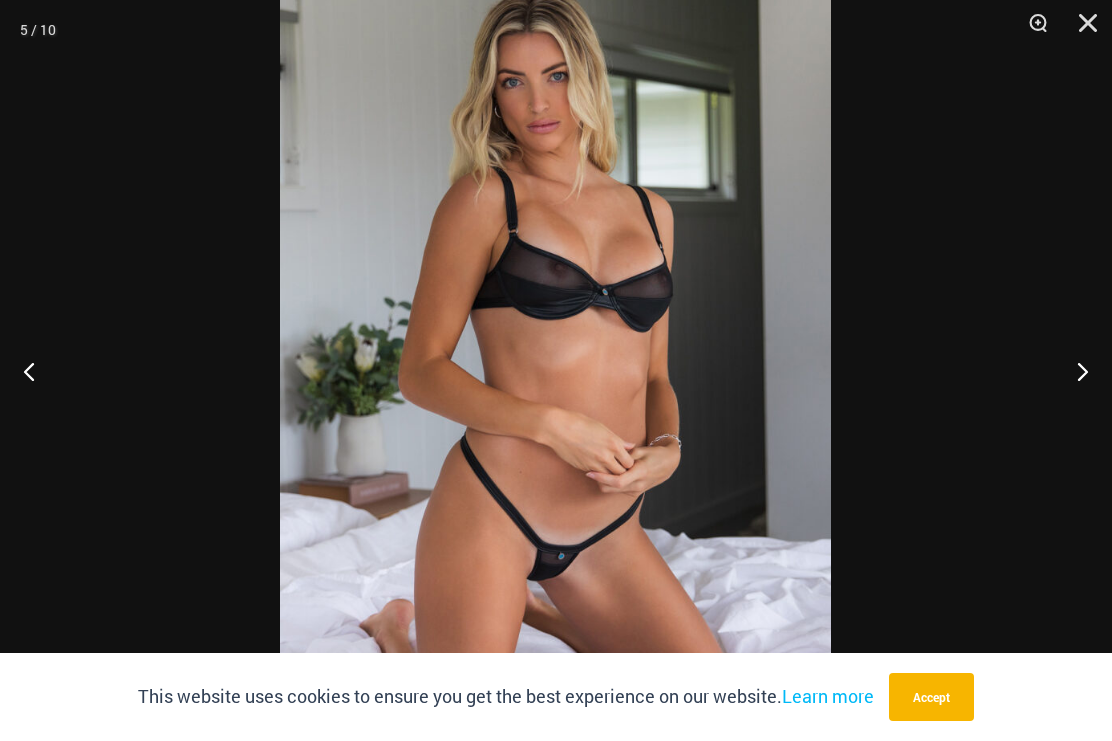 click at bounding box center (1031, 30) 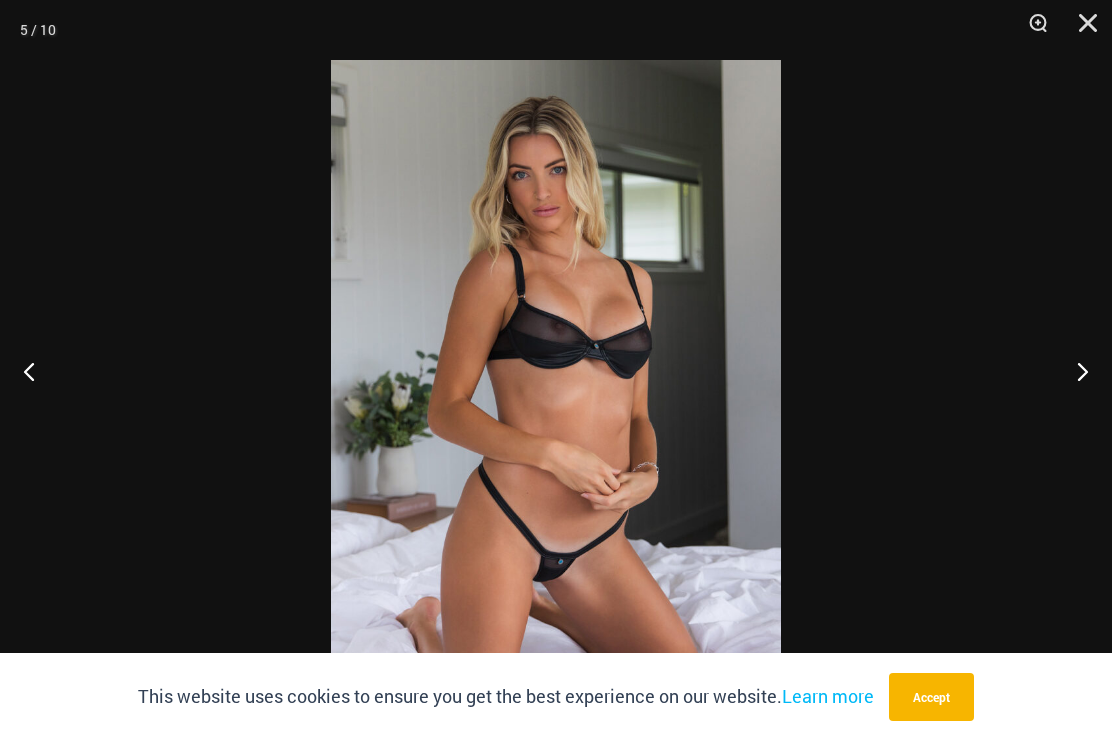 click at bounding box center [556, 397] 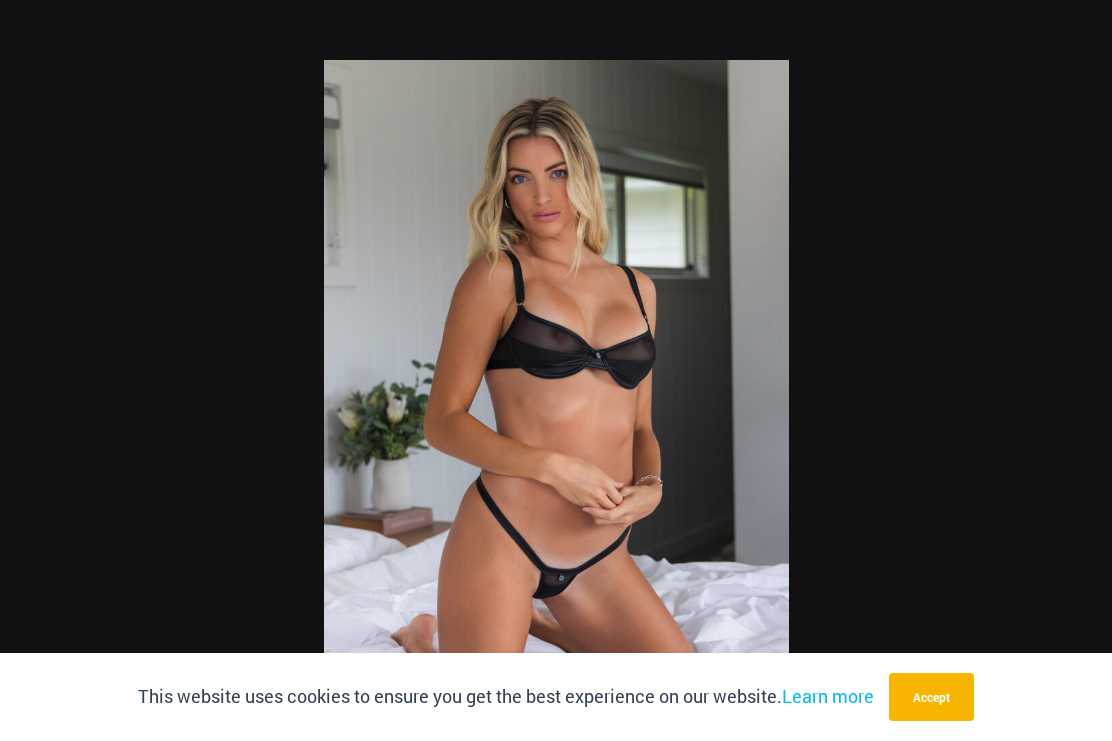 click at bounding box center [556, 370] 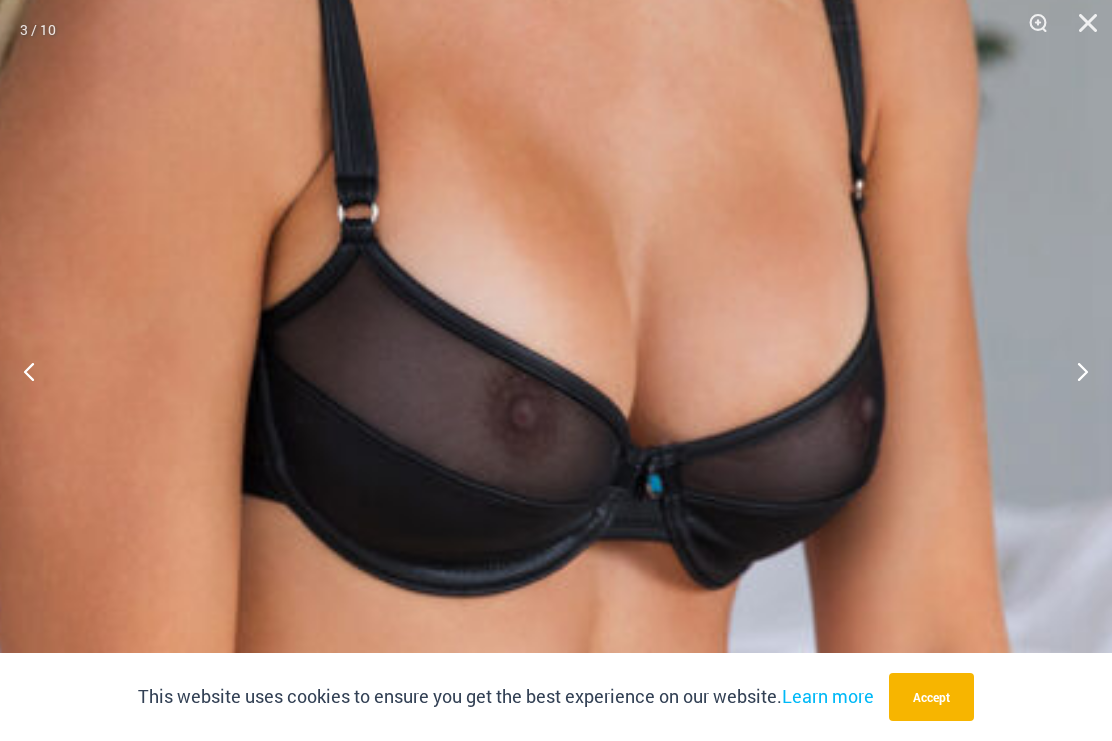click at bounding box center [503, 368] 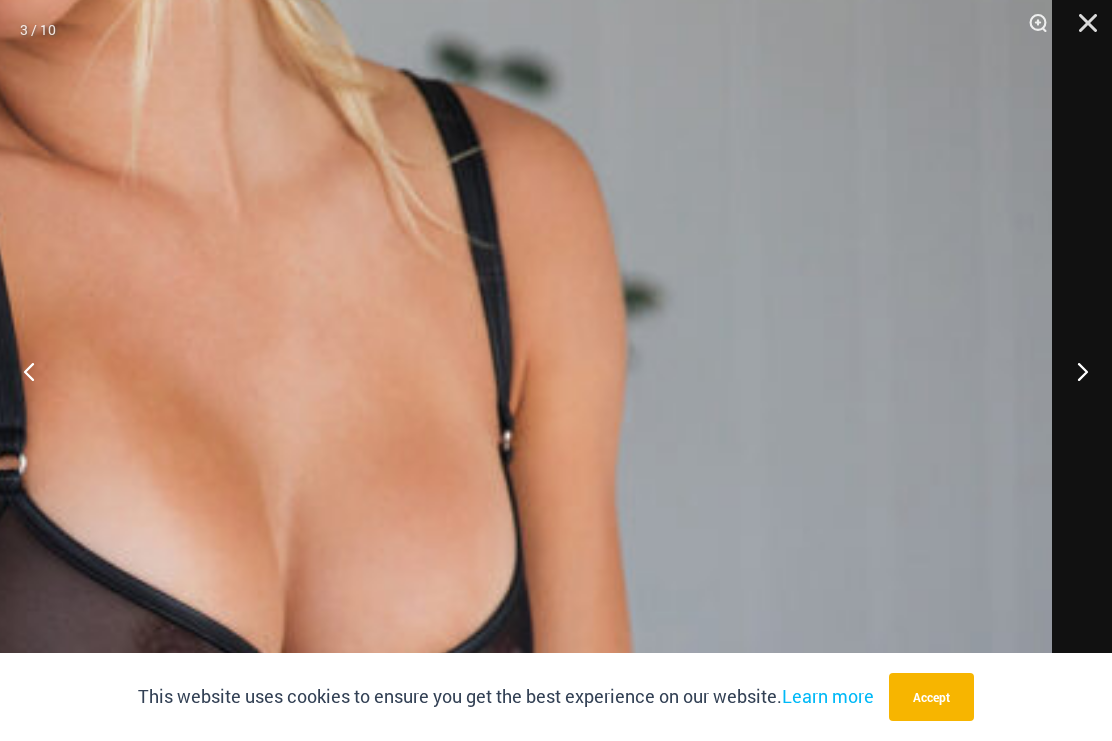 click at bounding box center (1074, 371) 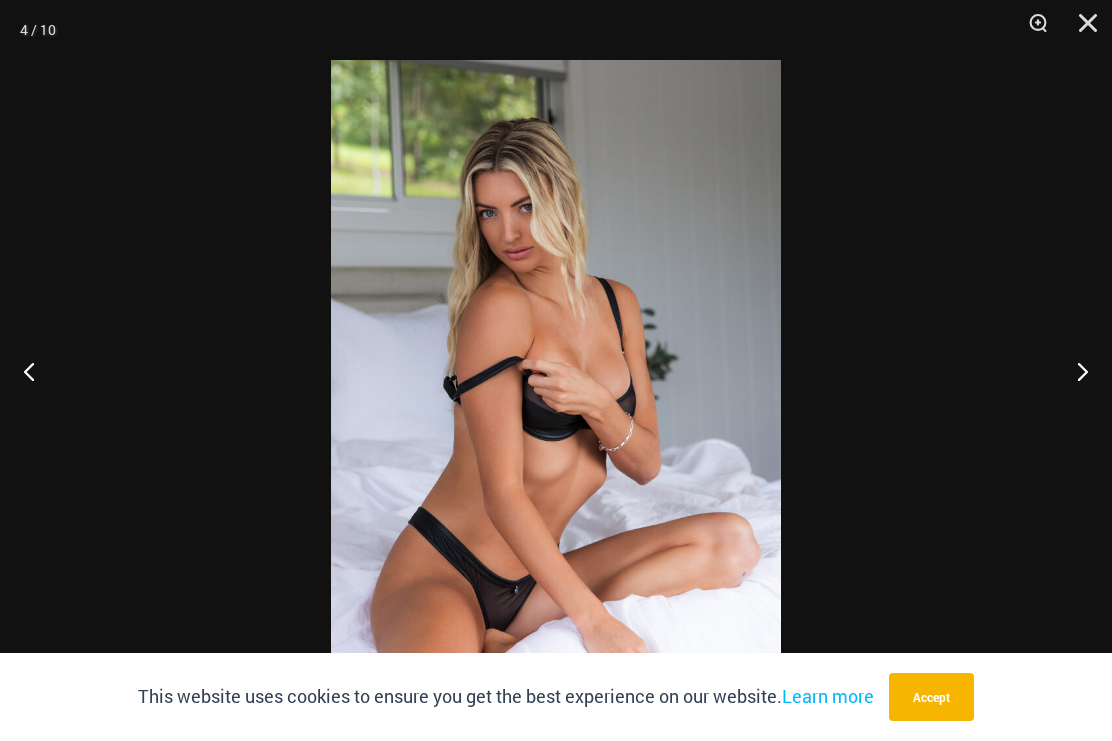 click at bounding box center (1074, 371) 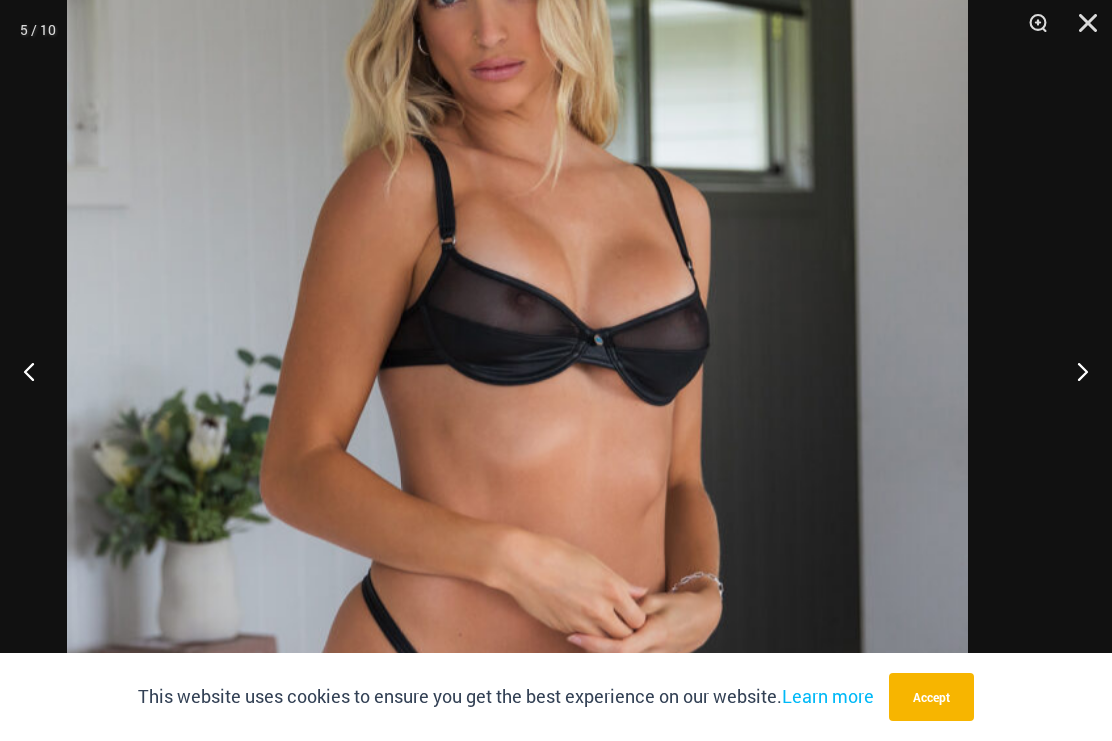 click at bounding box center [518, 443] 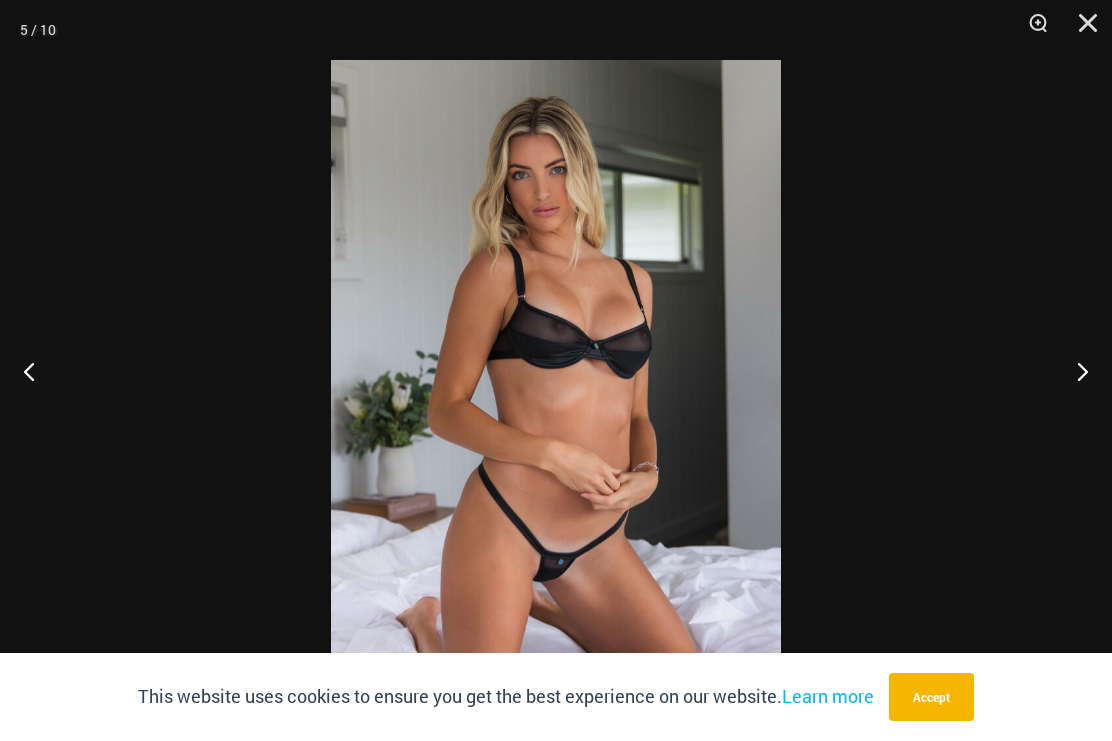 click at bounding box center [1074, 371] 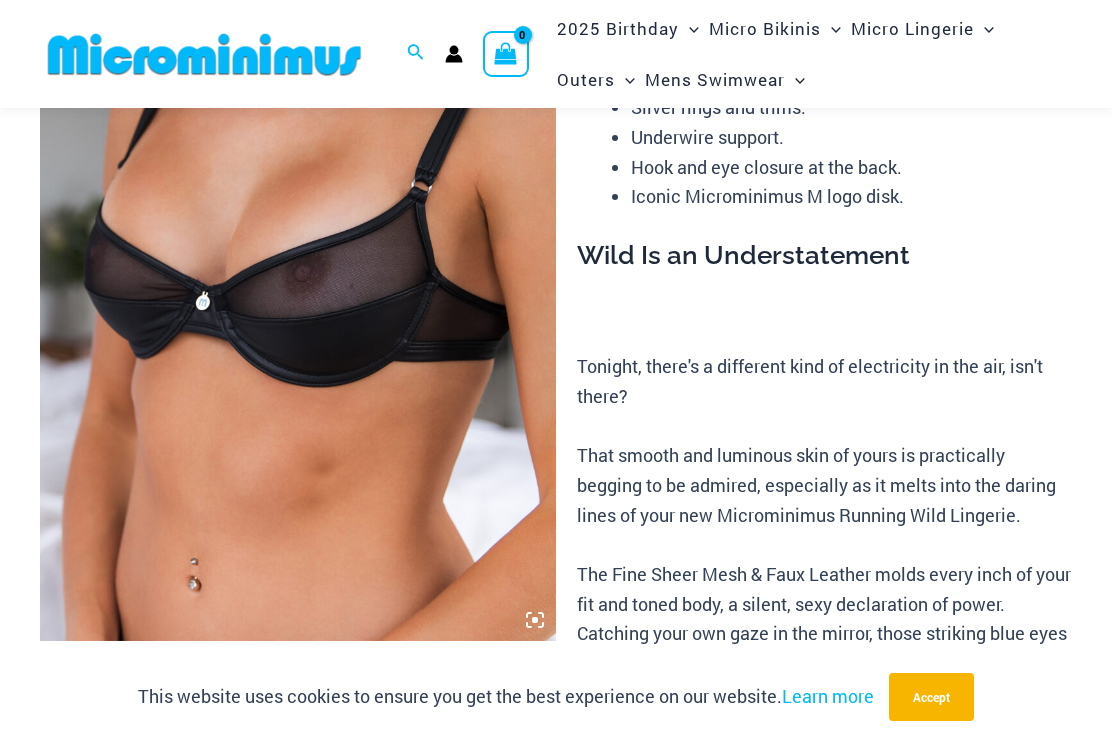 scroll, scrollTop: 240, scrollLeft: 0, axis: vertical 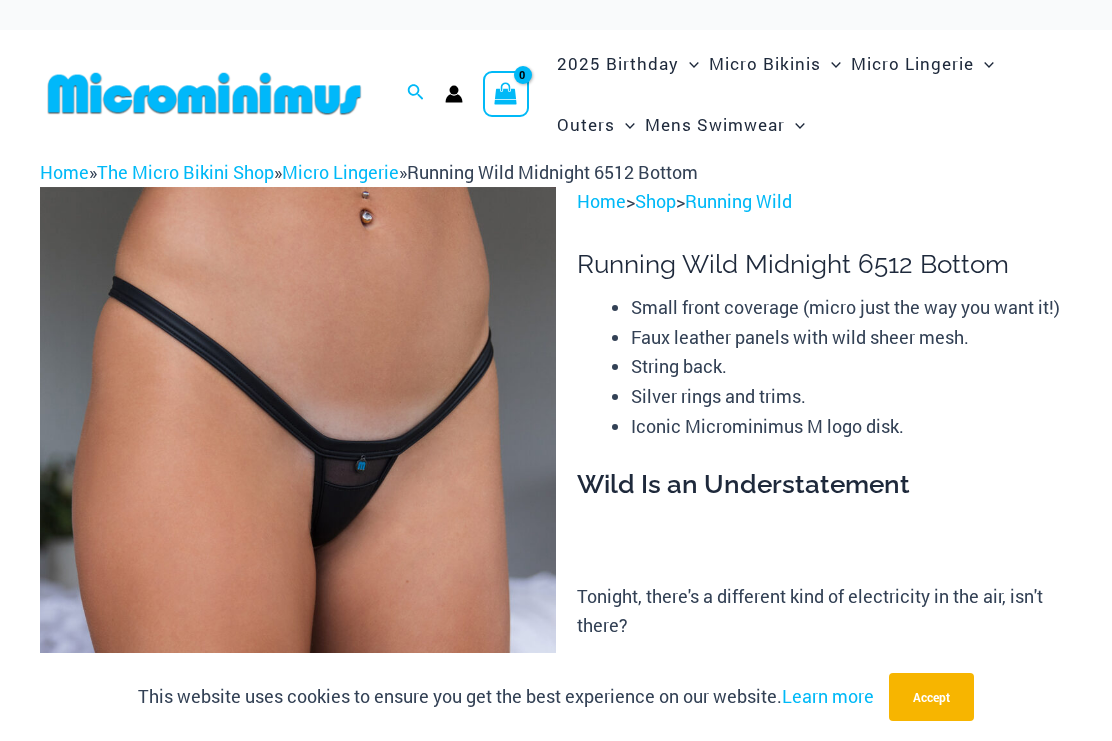 click at bounding box center (298, 574) 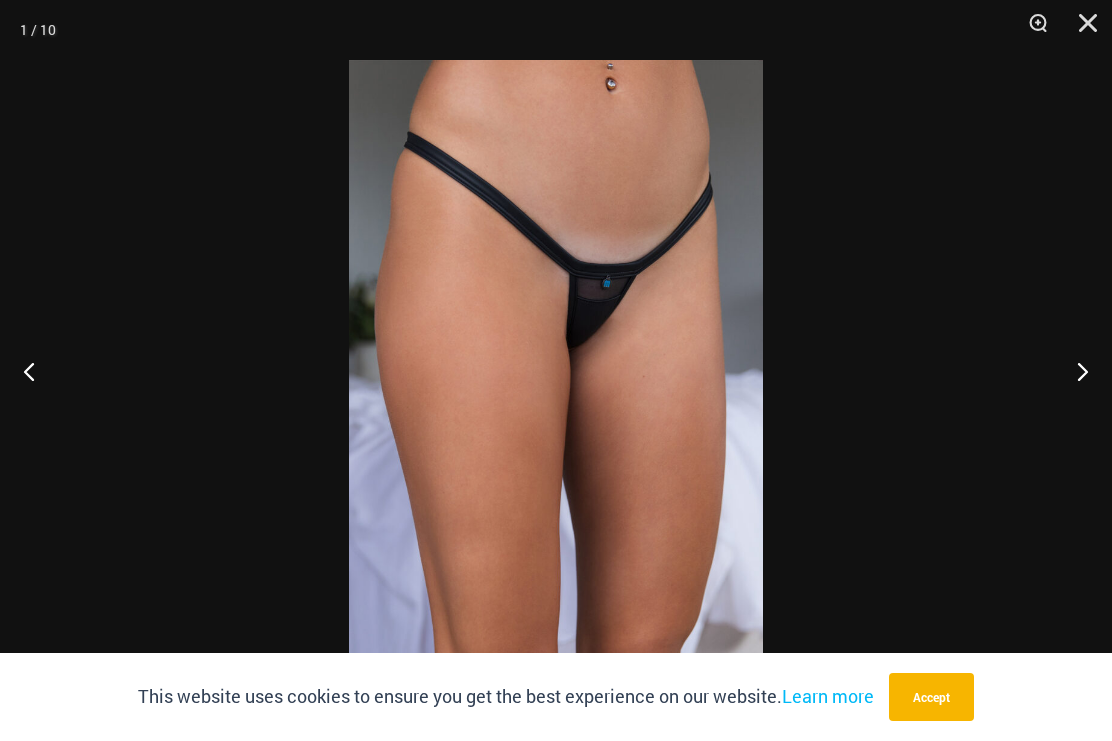 click at bounding box center (1074, 371) 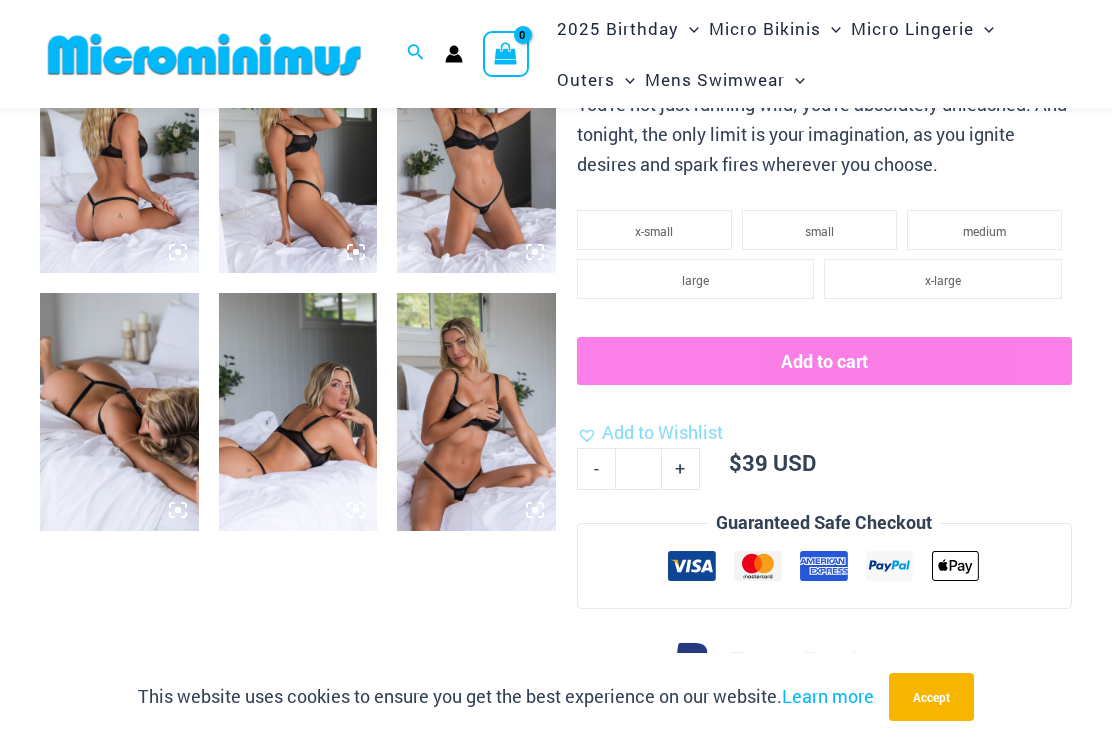 scroll, scrollTop: 1199, scrollLeft: 0, axis: vertical 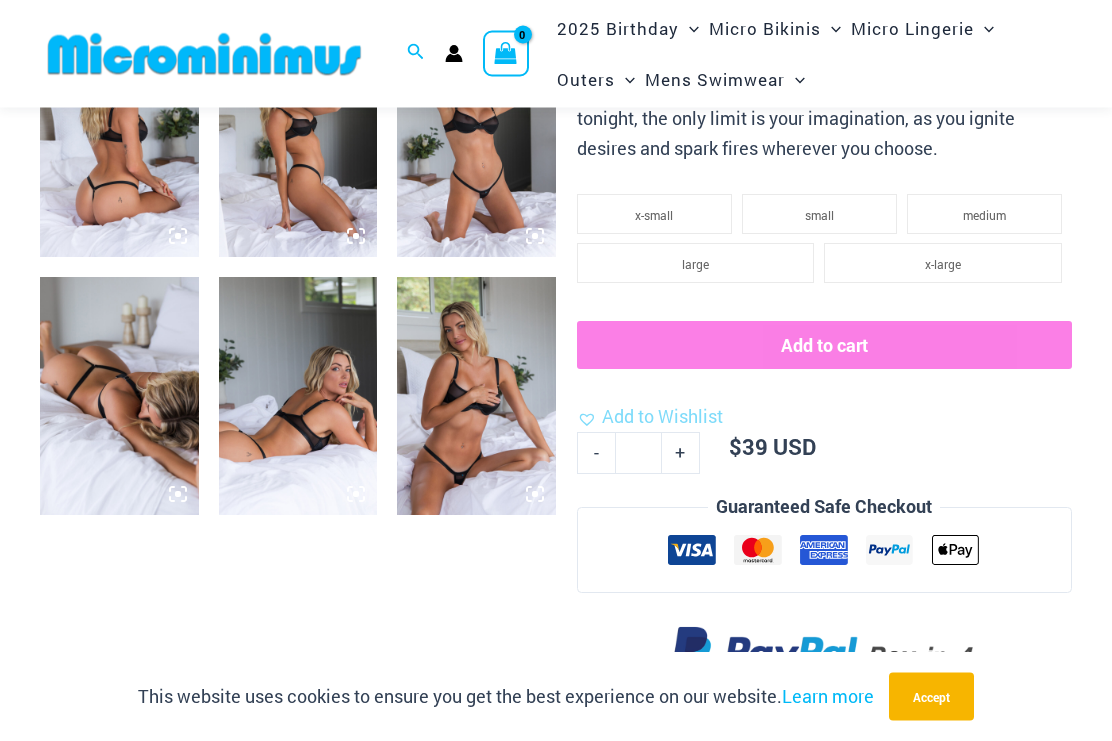 click at bounding box center [476, 397] 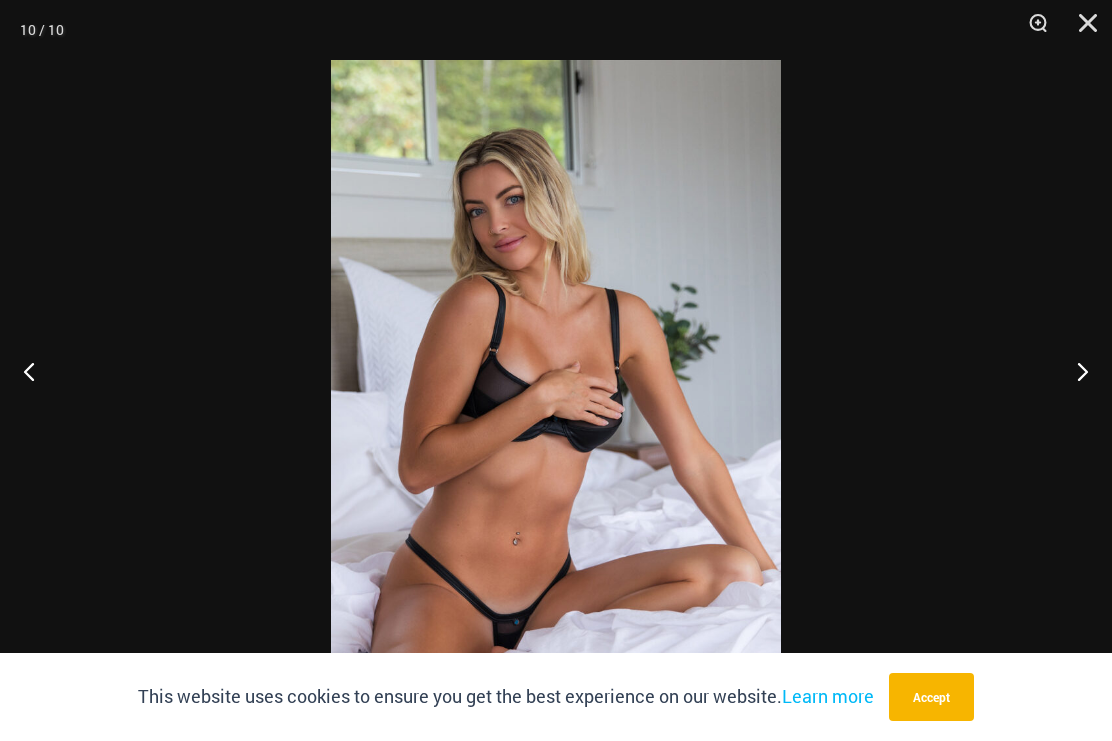 click at bounding box center [1074, 371] 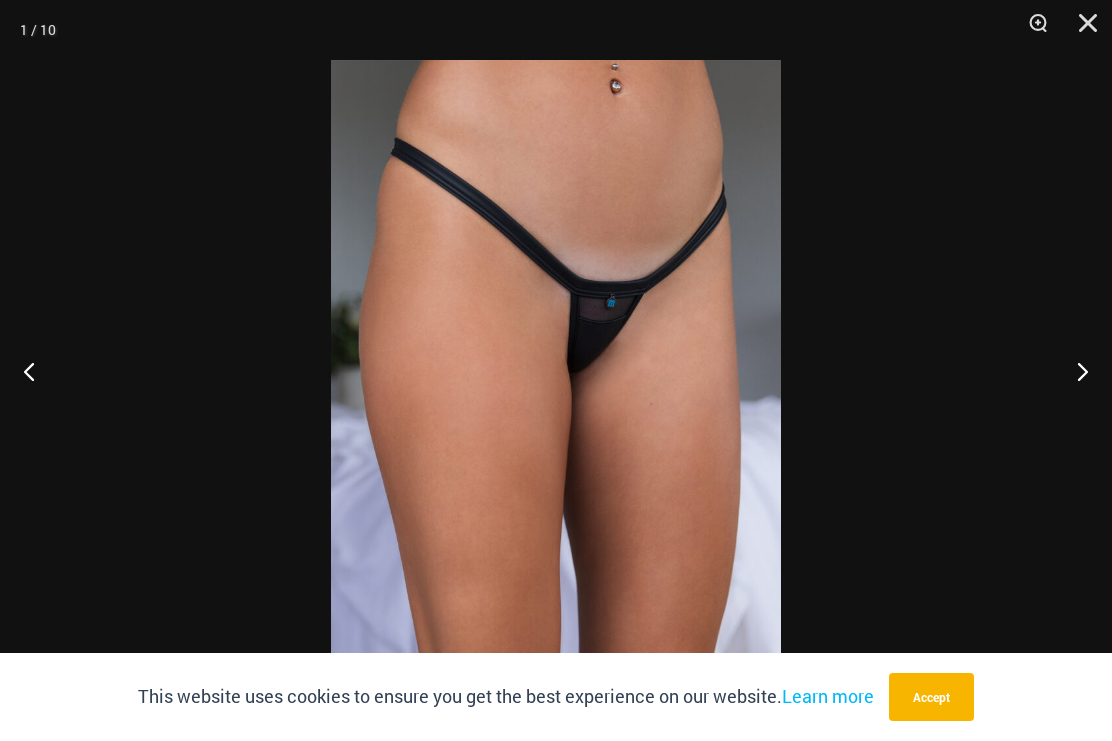 click at bounding box center (1074, 371) 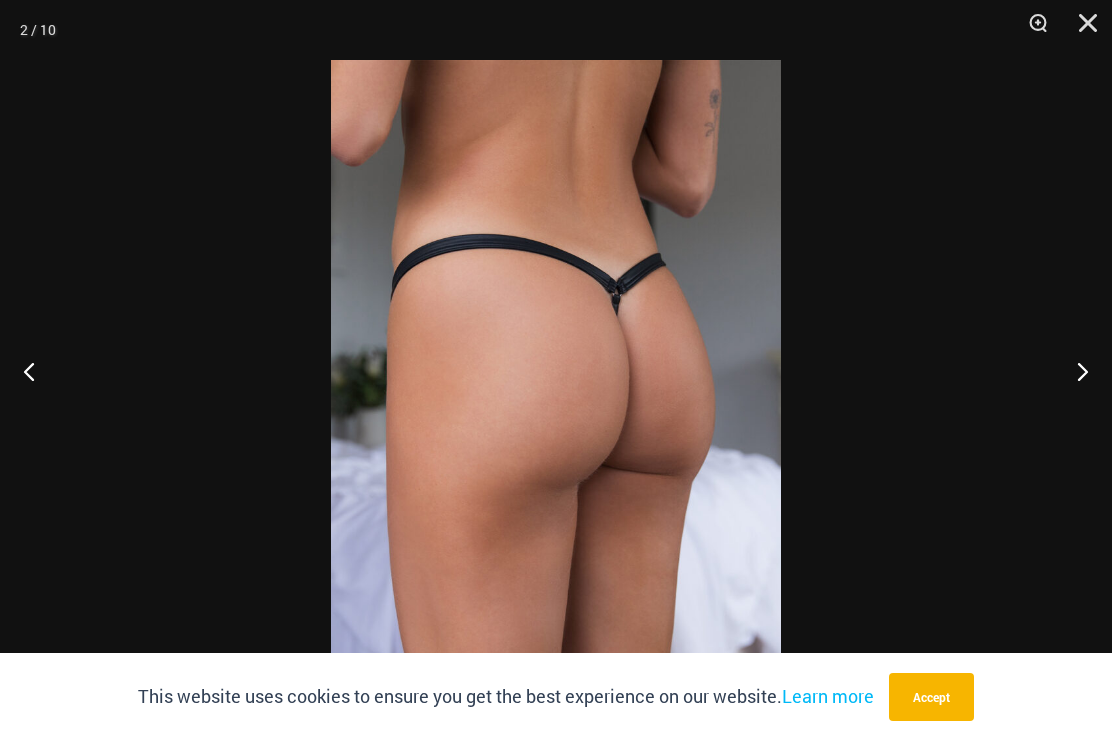 click at bounding box center (37, 371) 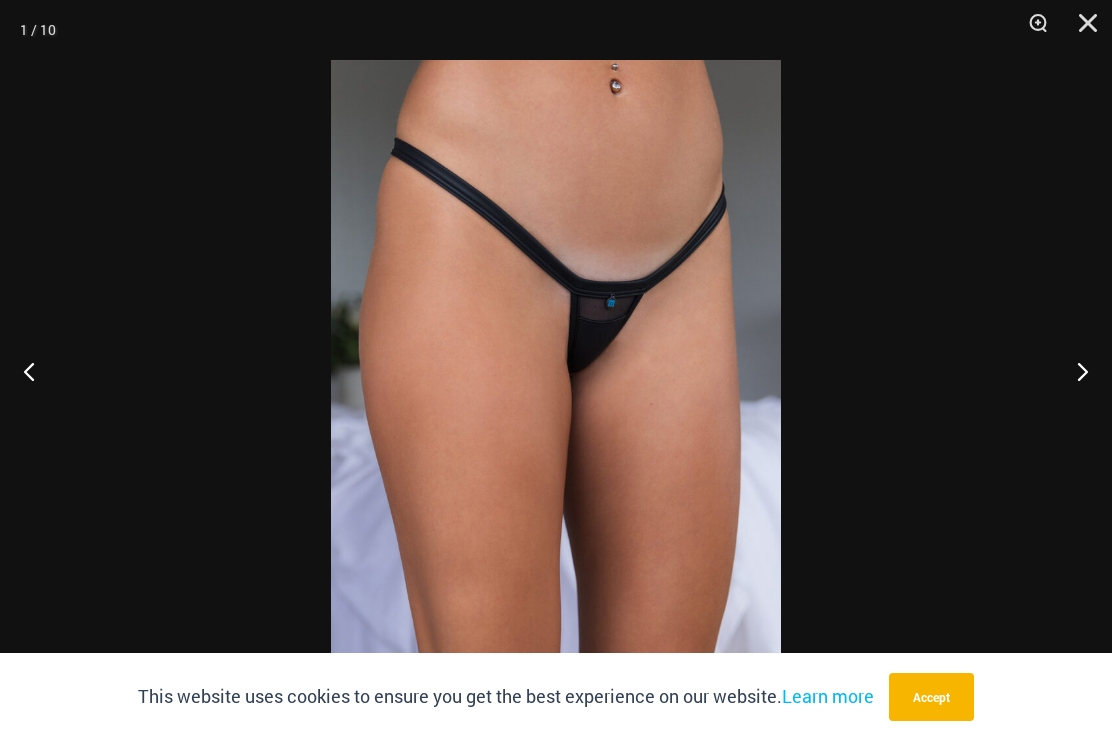 click at bounding box center (1081, 30) 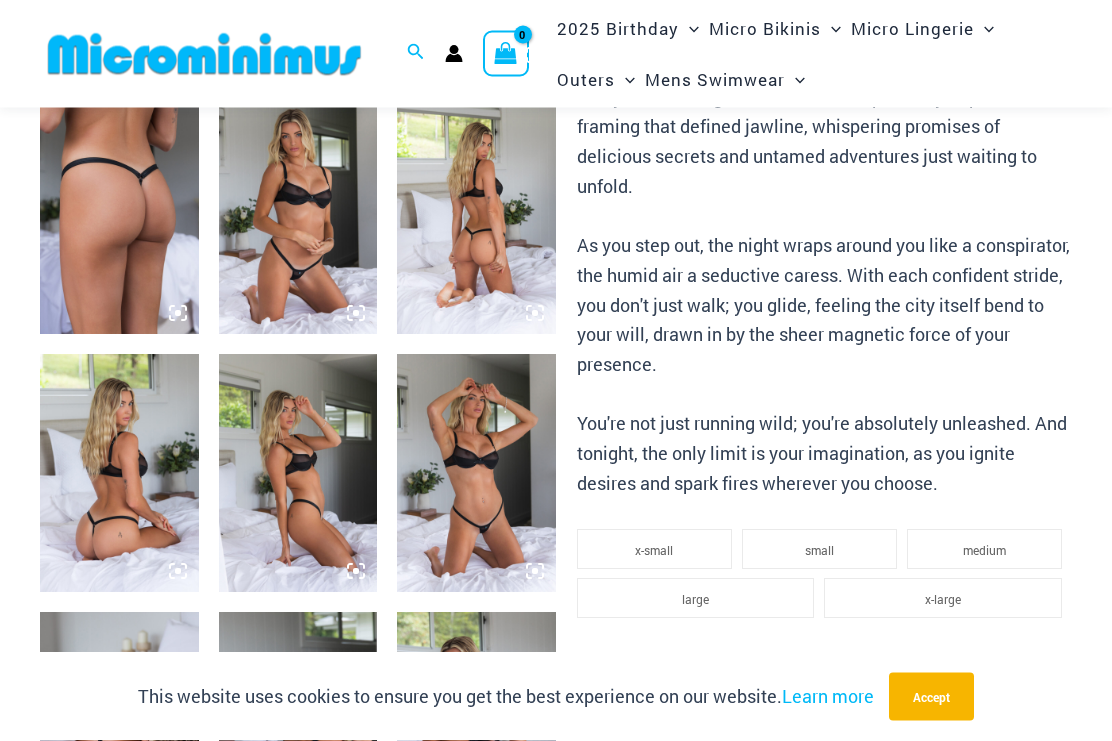 scroll, scrollTop: 851, scrollLeft: 0, axis: vertical 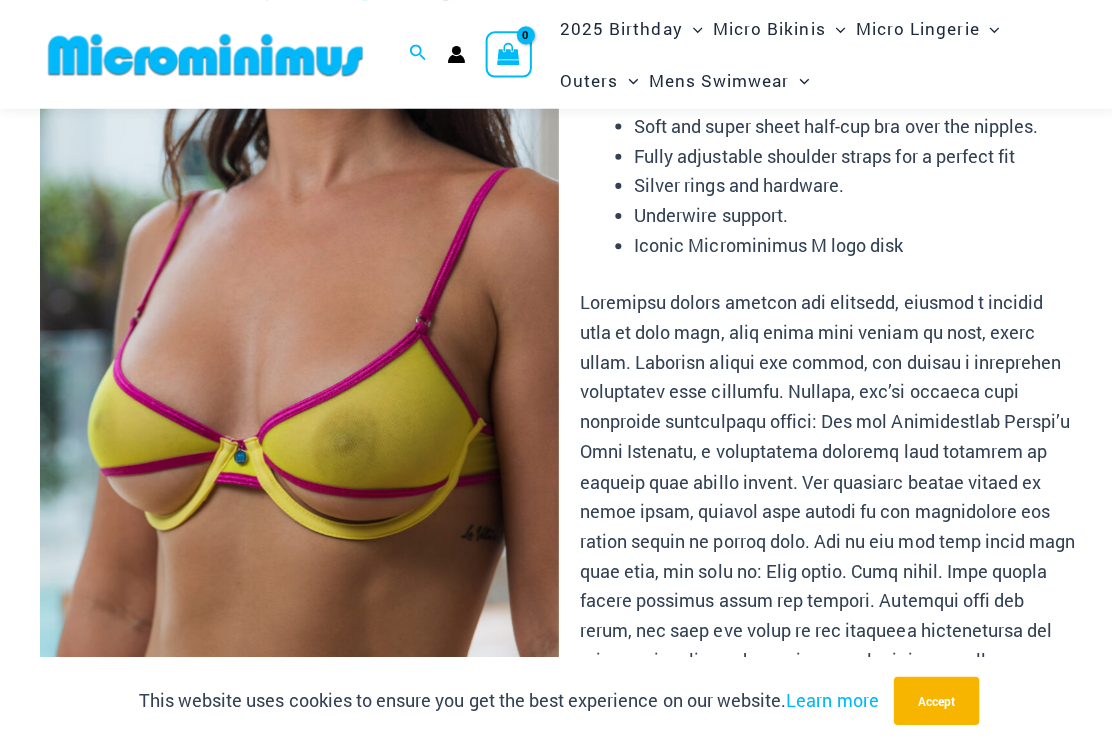 click at bounding box center [298, 392] 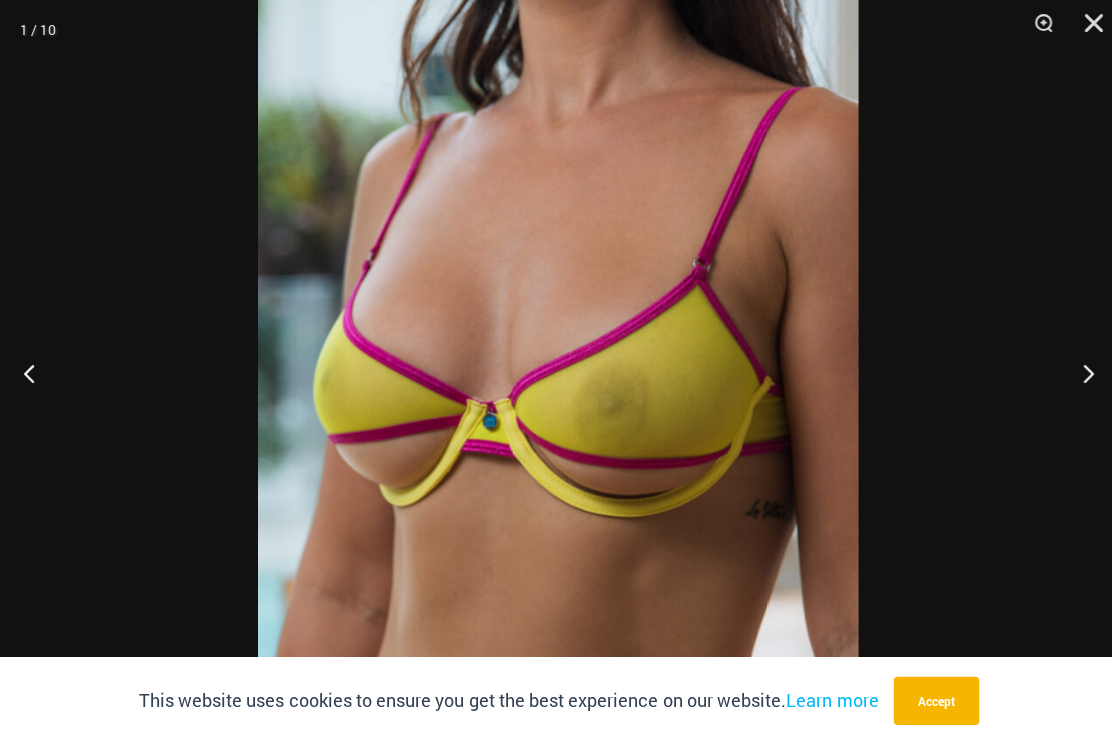 click at bounding box center (1074, 371) 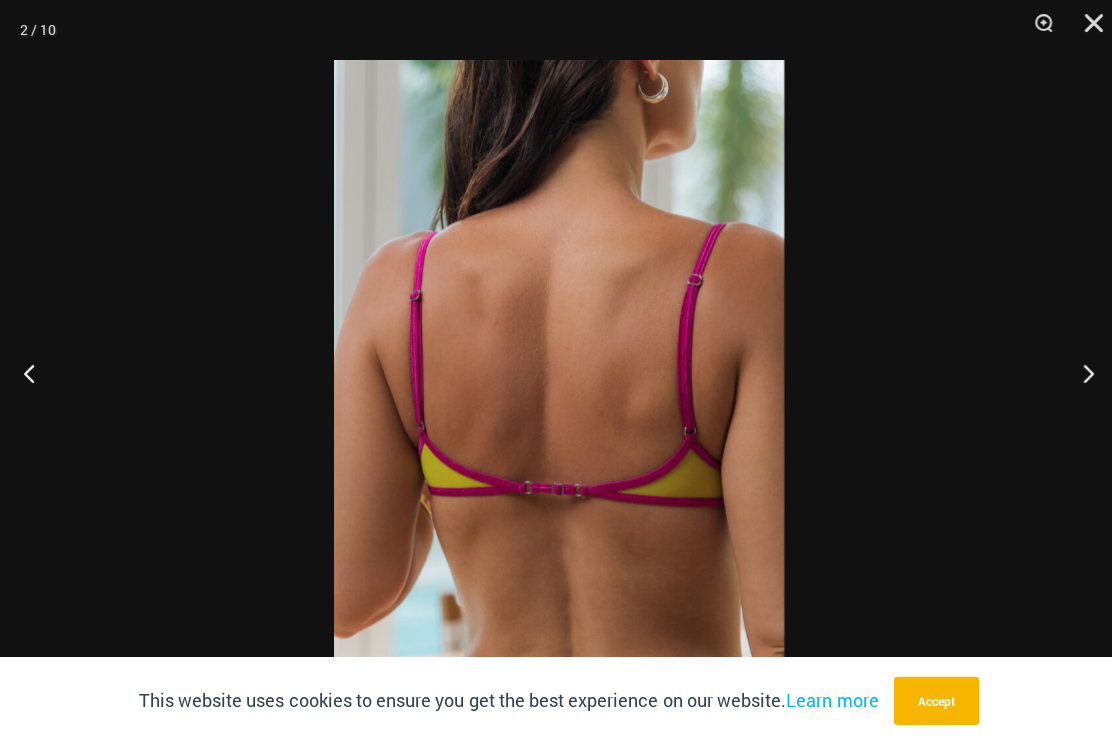 click at bounding box center [1074, 371] 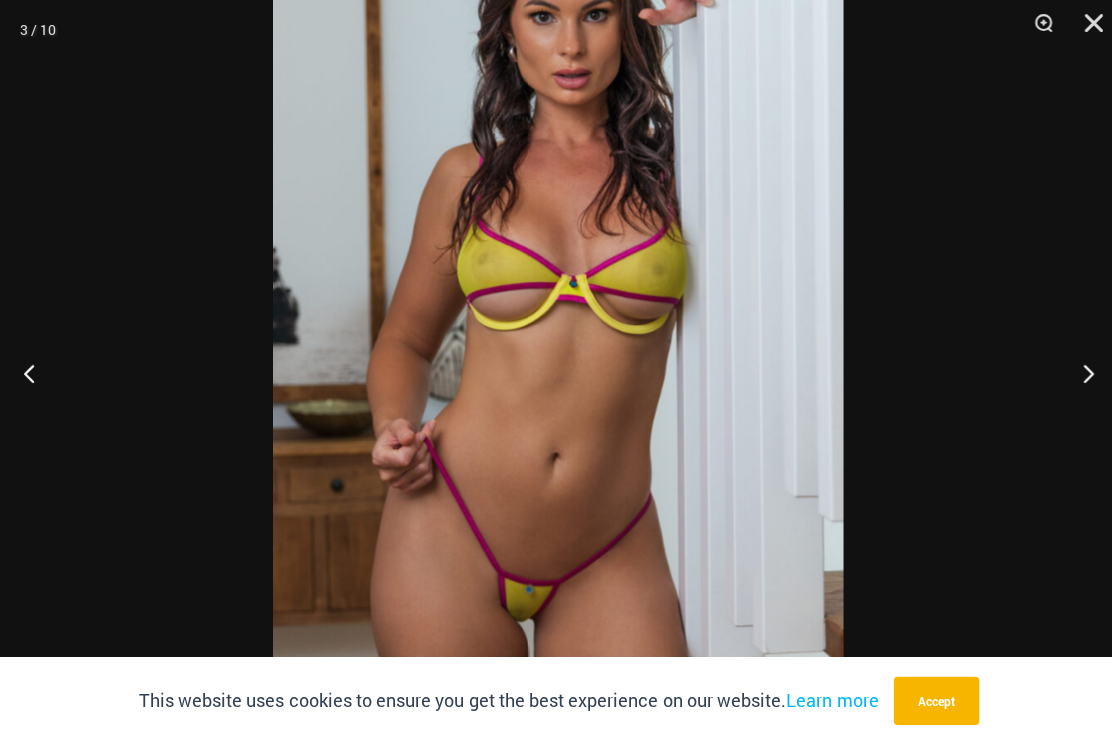 click at bounding box center [1074, 371] 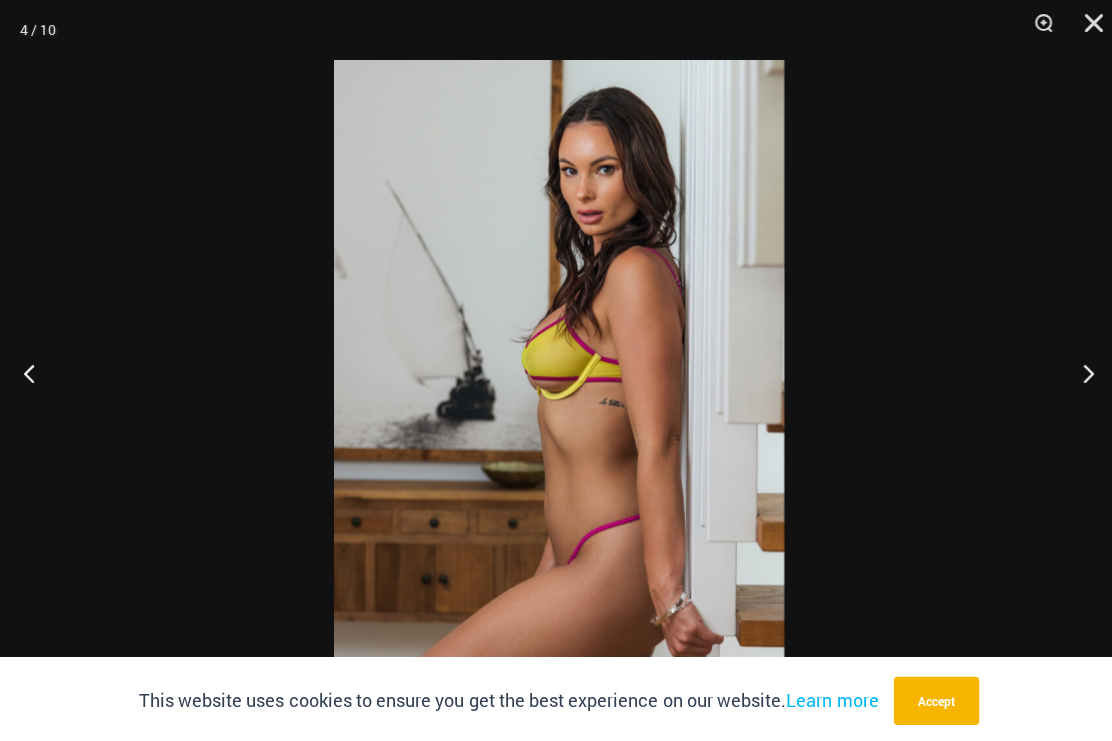 click at bounding box center (1074, 371) 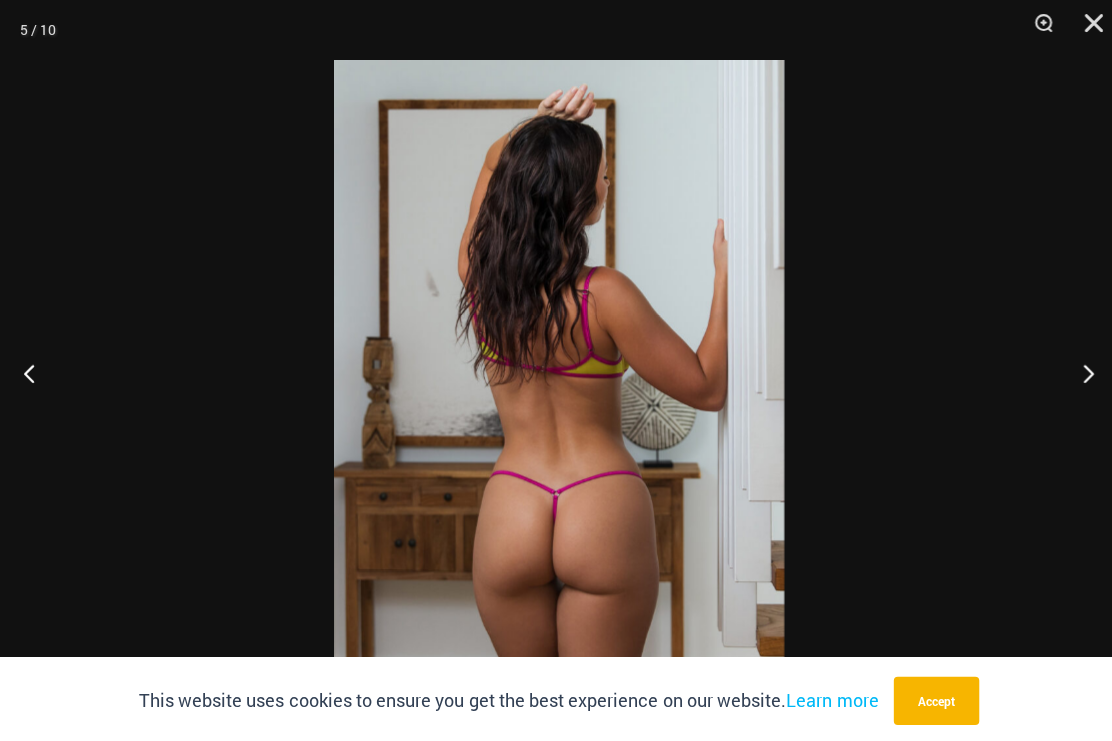 click at bounding box center [1074, 371] 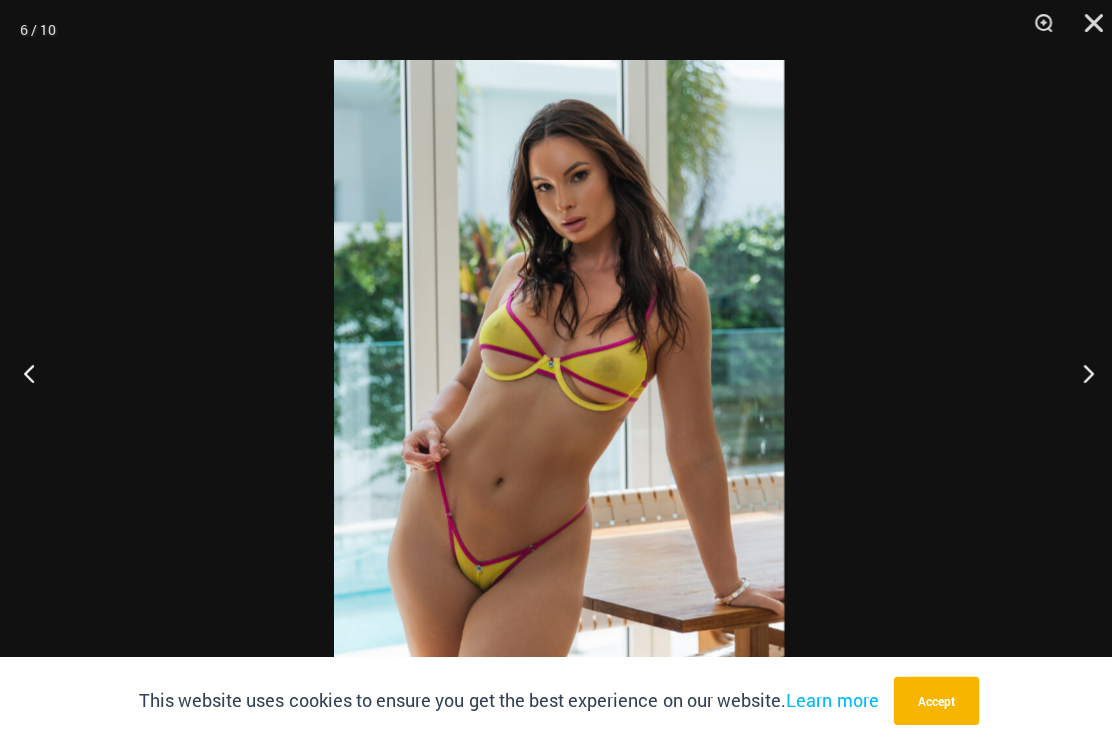 click at bounding box center (1074, 371) 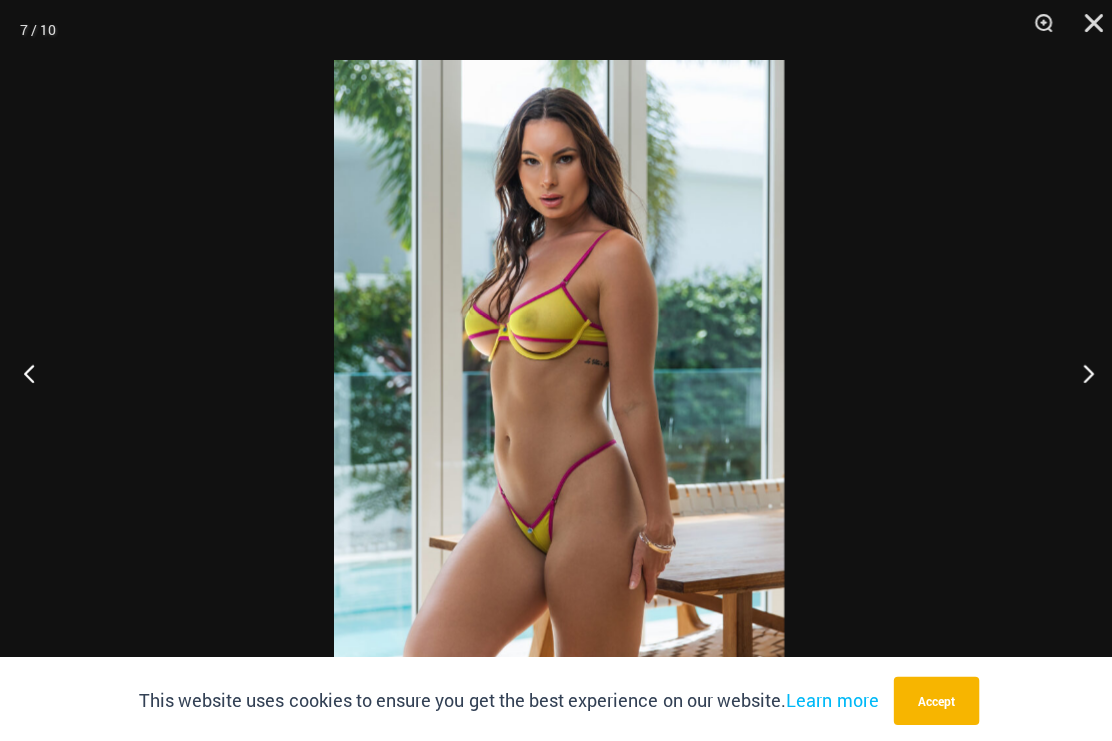 click at bounding box center [1074, 371] 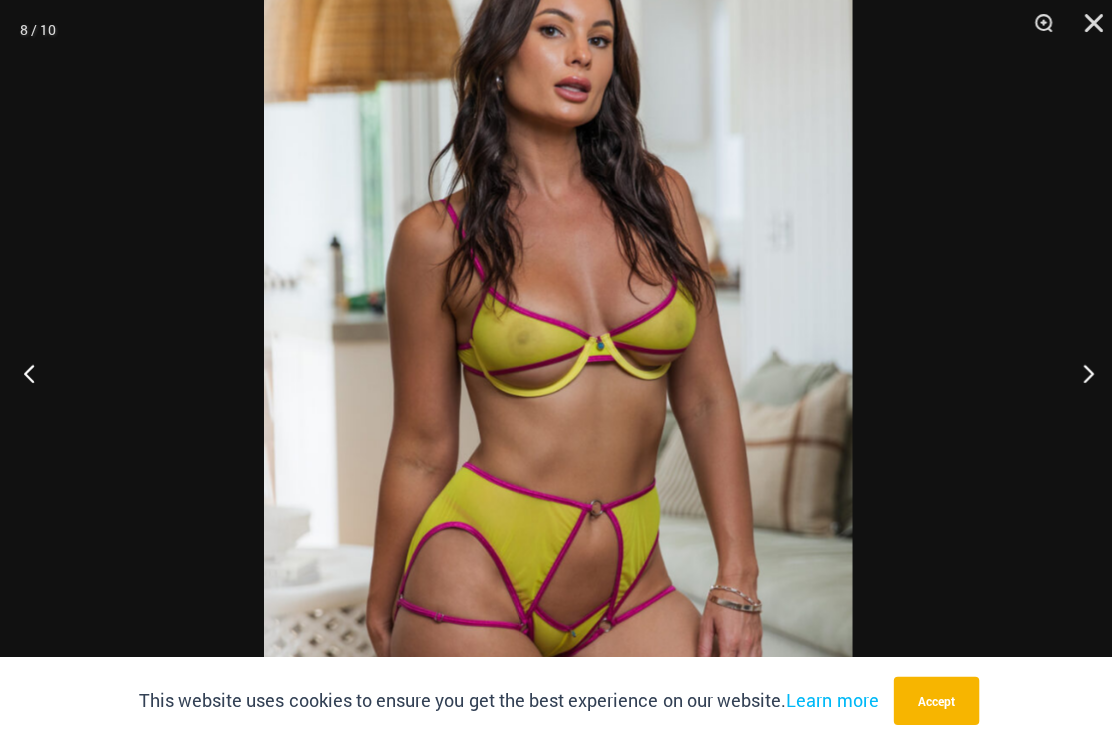 click at bounding box center [1074, 371] 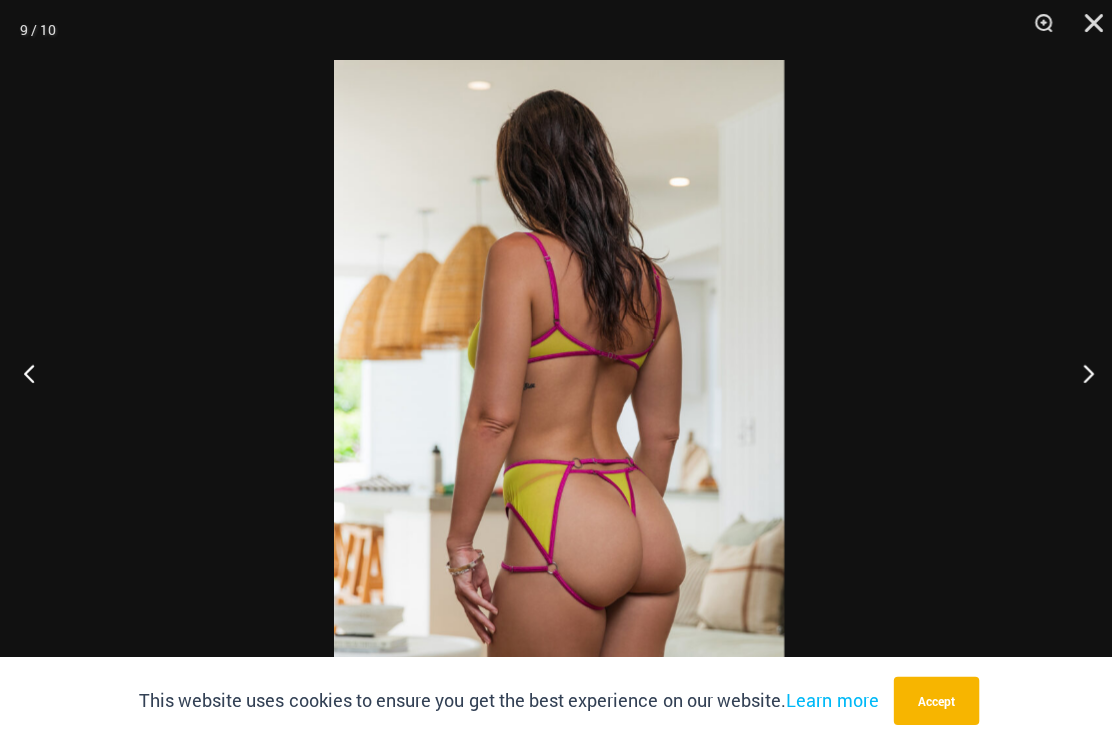 click at bounding box center (1074, 371) 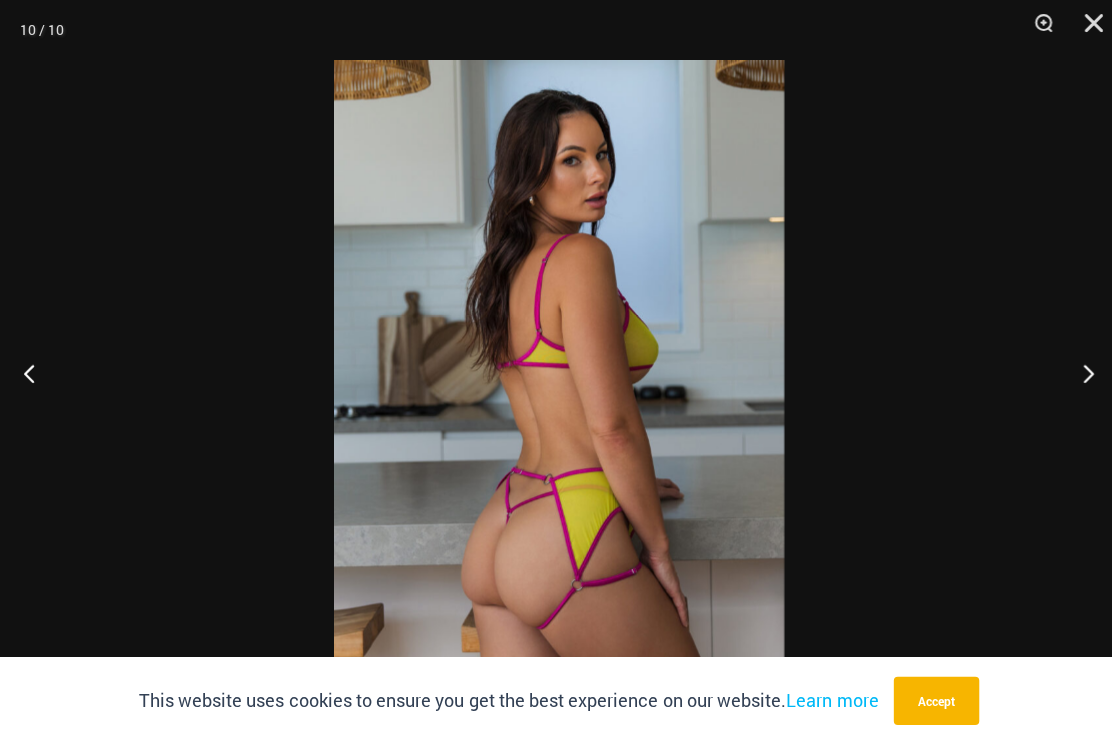 click at bounding box center (1074, 371) 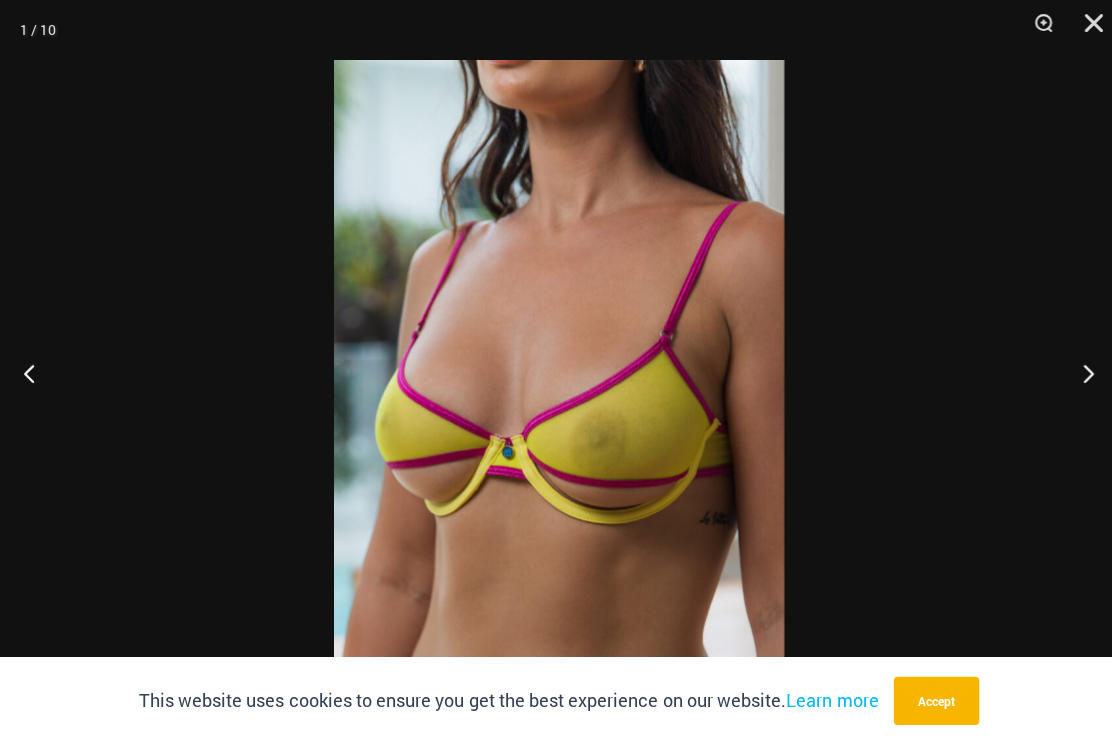 click at bounding box center (1074, 371) 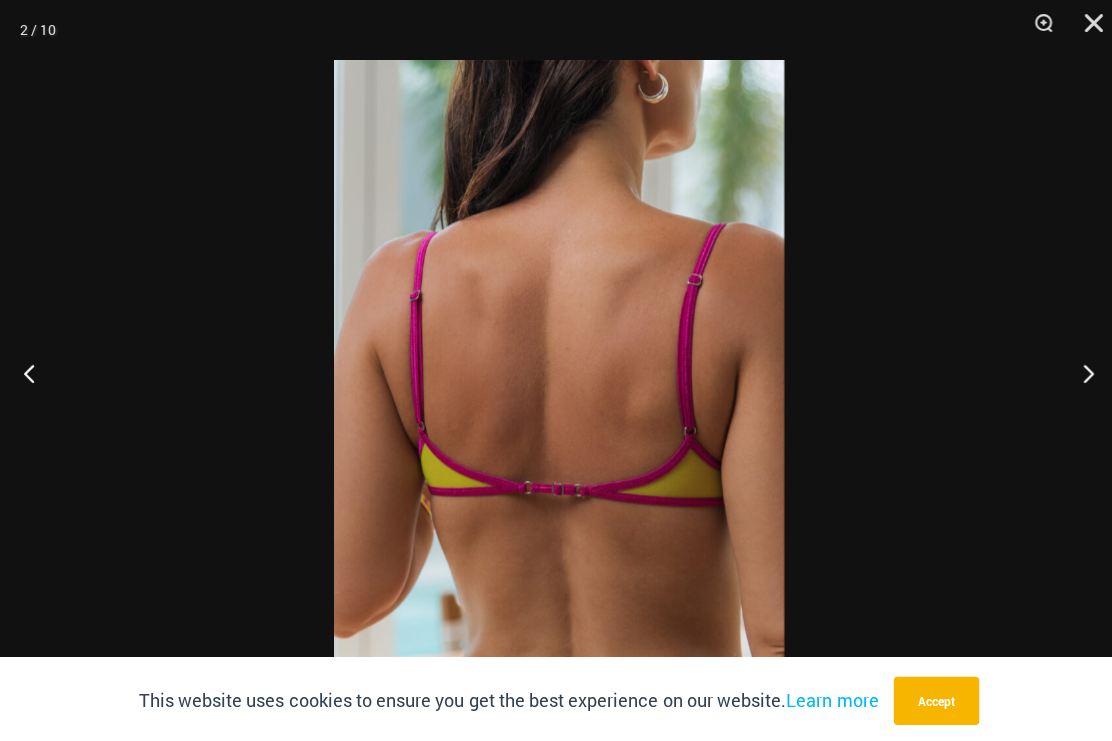 click at bounding box center [1074, 371] 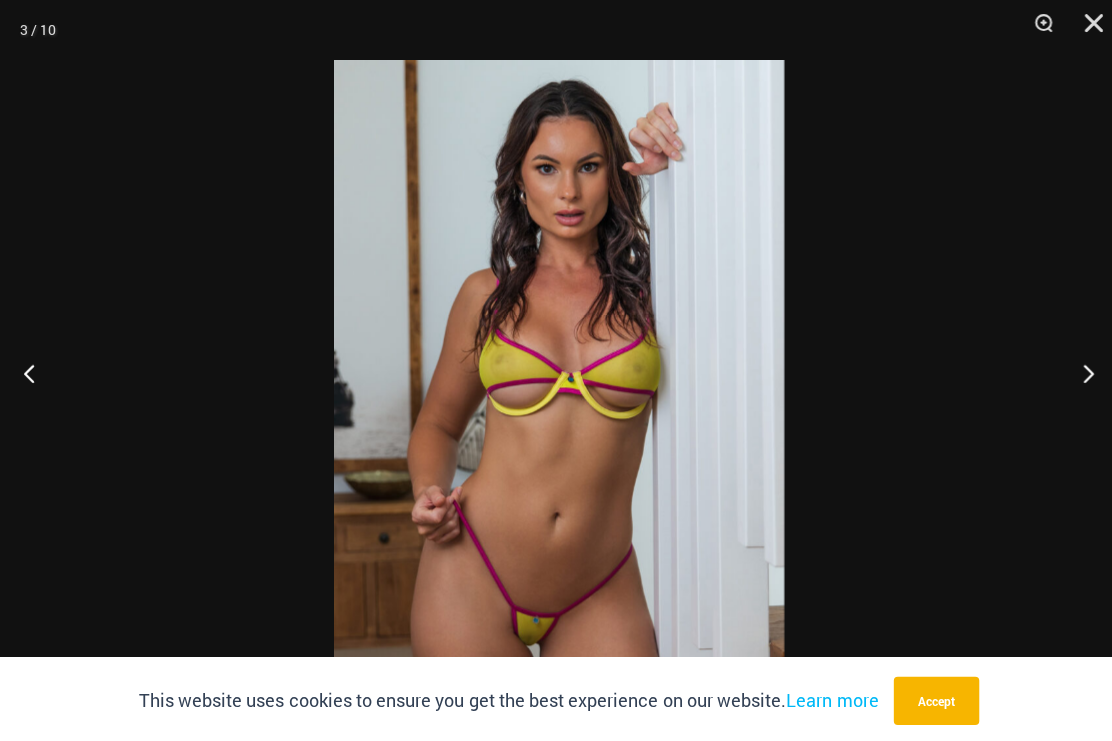 click at bounding box center [1081, 30] 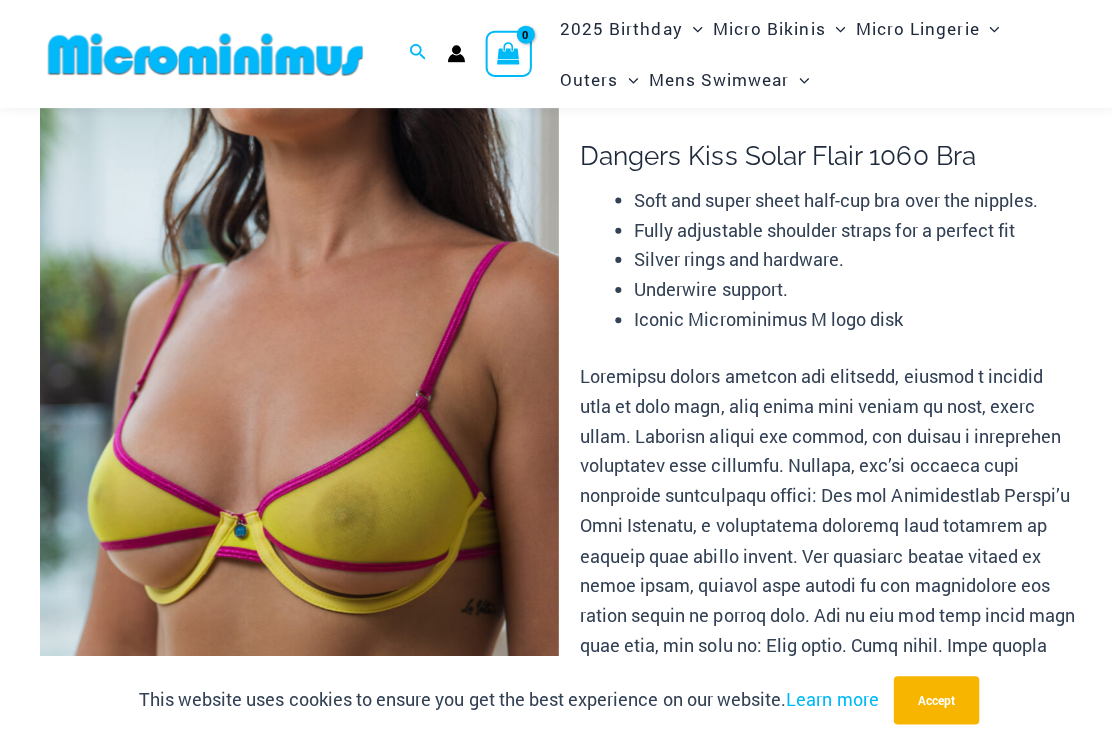 scroll, scrollTop: 0, scrollLeft: 0, axis: both 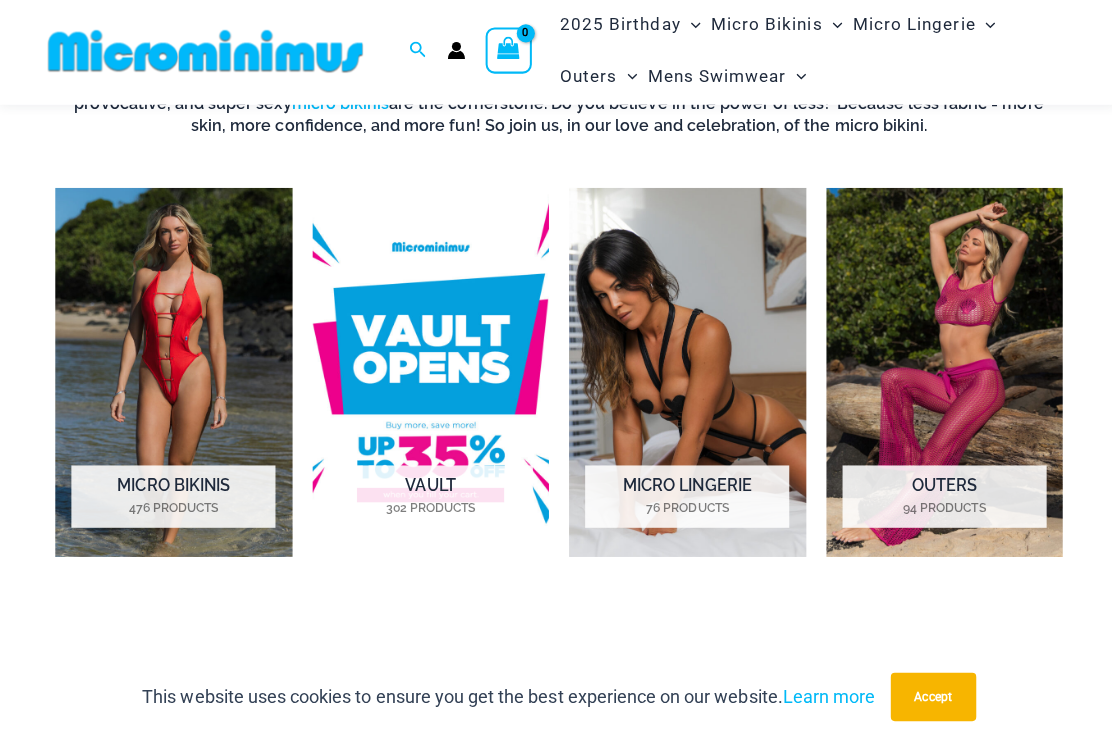 click at bounding box center [173, 375] 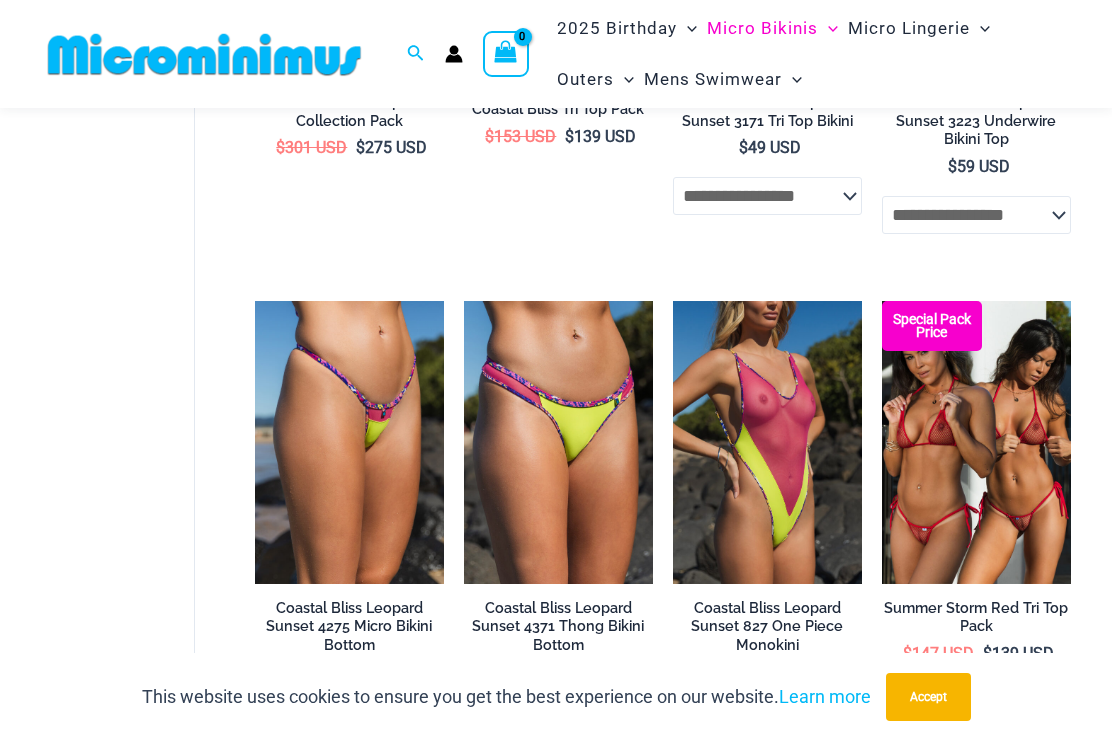 scroll, scrollTop: 2051, scrollLeft: 0, axis: vertical 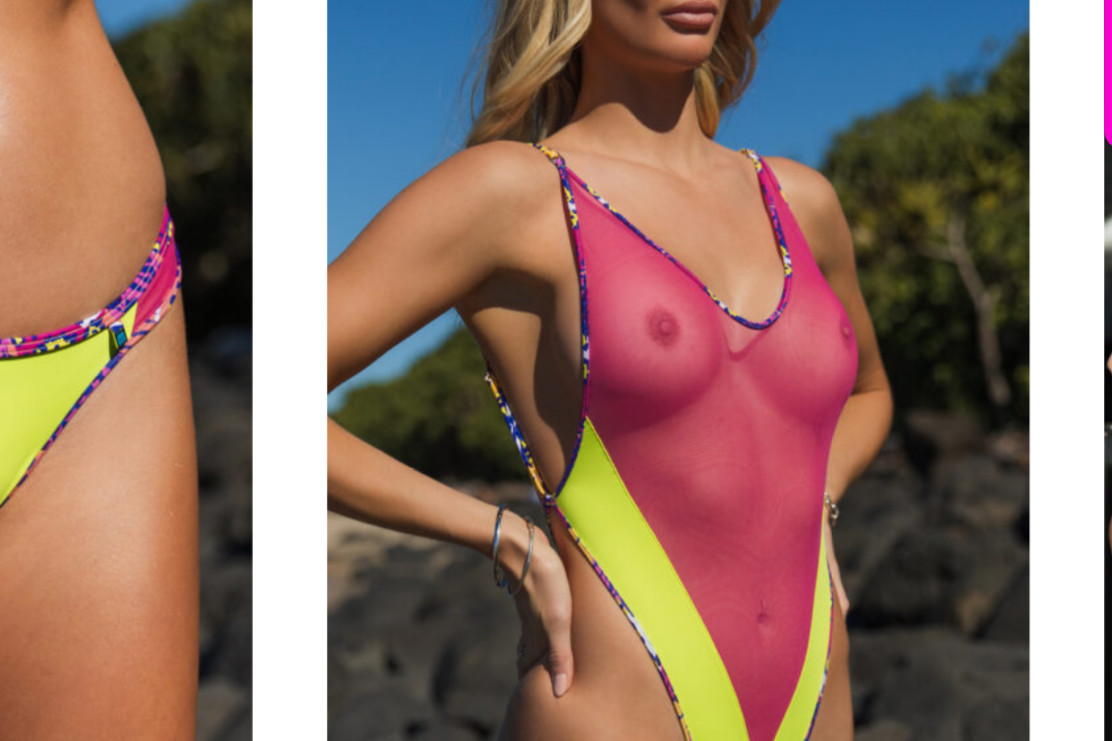 click at bounding box center [673, 280] 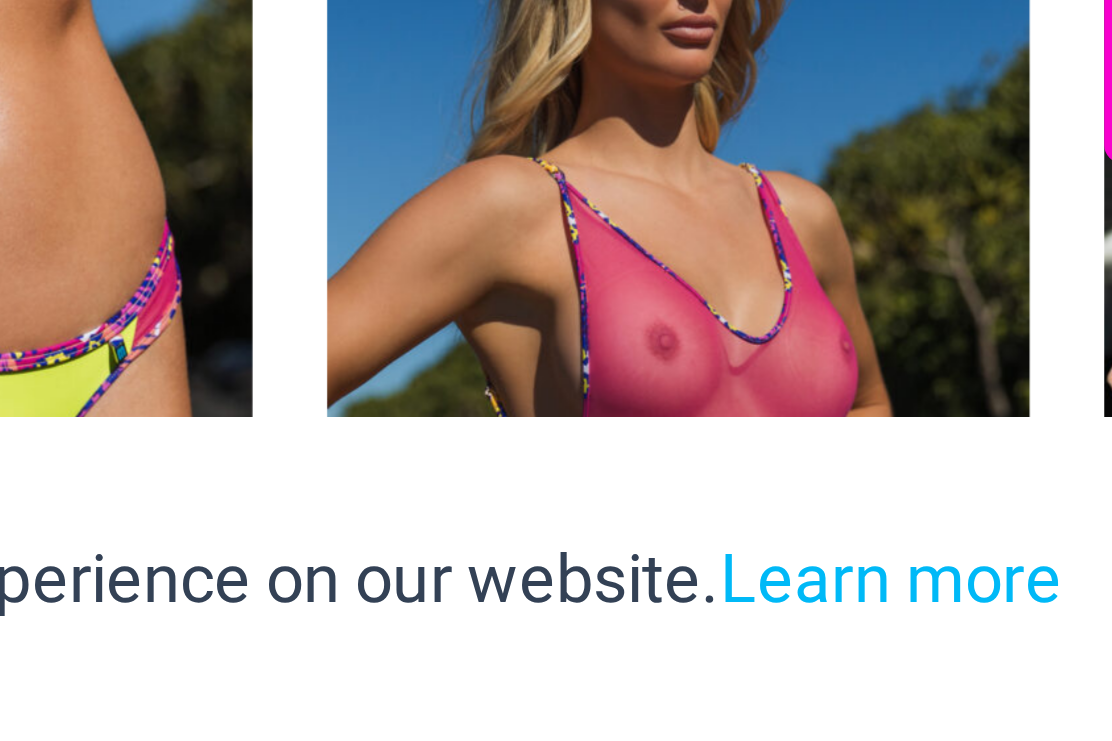 scroll, scrollTop: 1815, scrollLeft: 0, axis: vertical 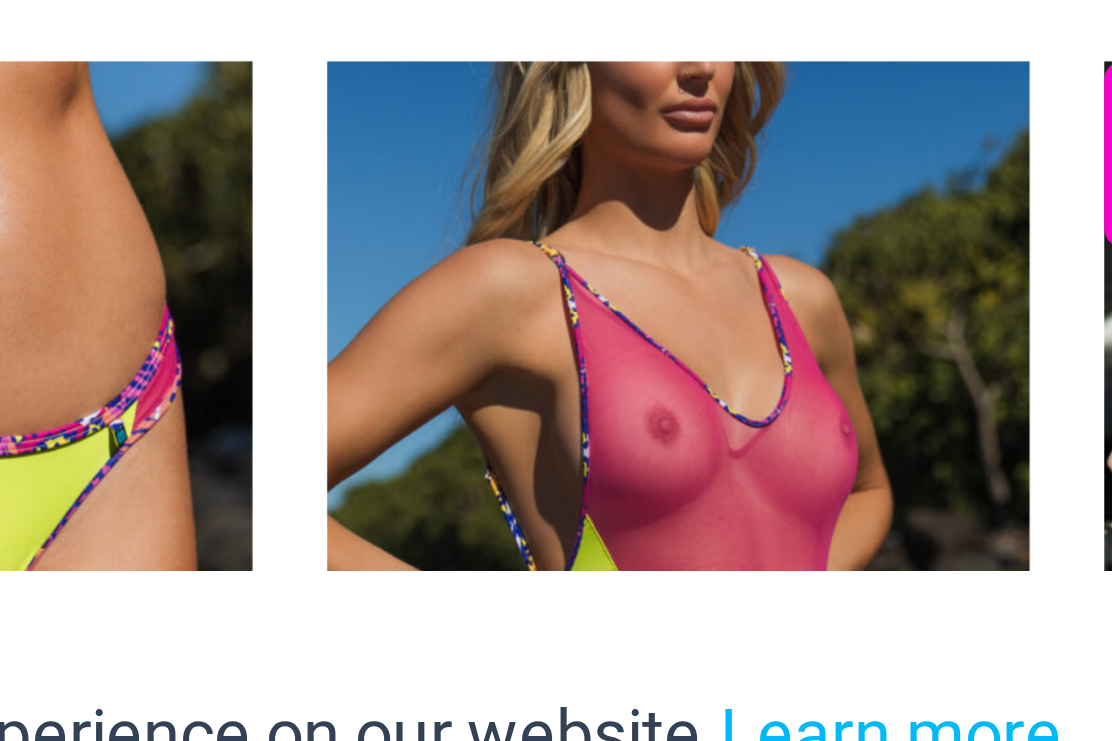 click at bounding box center (673, 516) 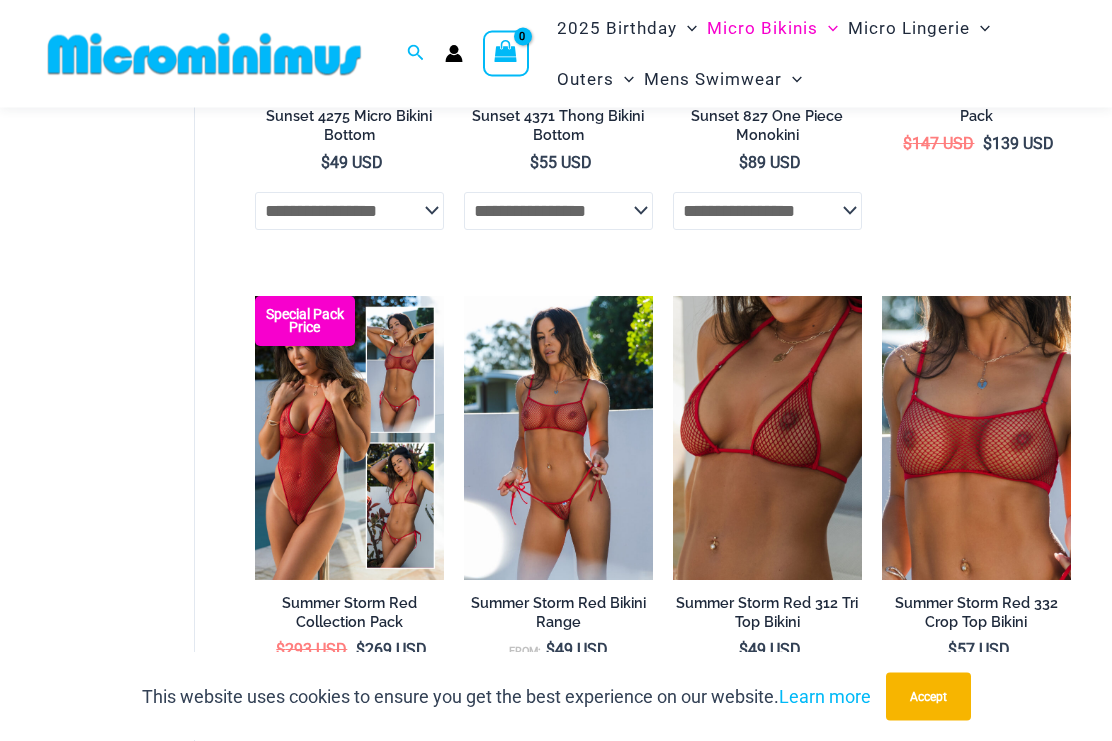 scroll, scrollTop: 2540, scrollLeft: 0, axis: vertical 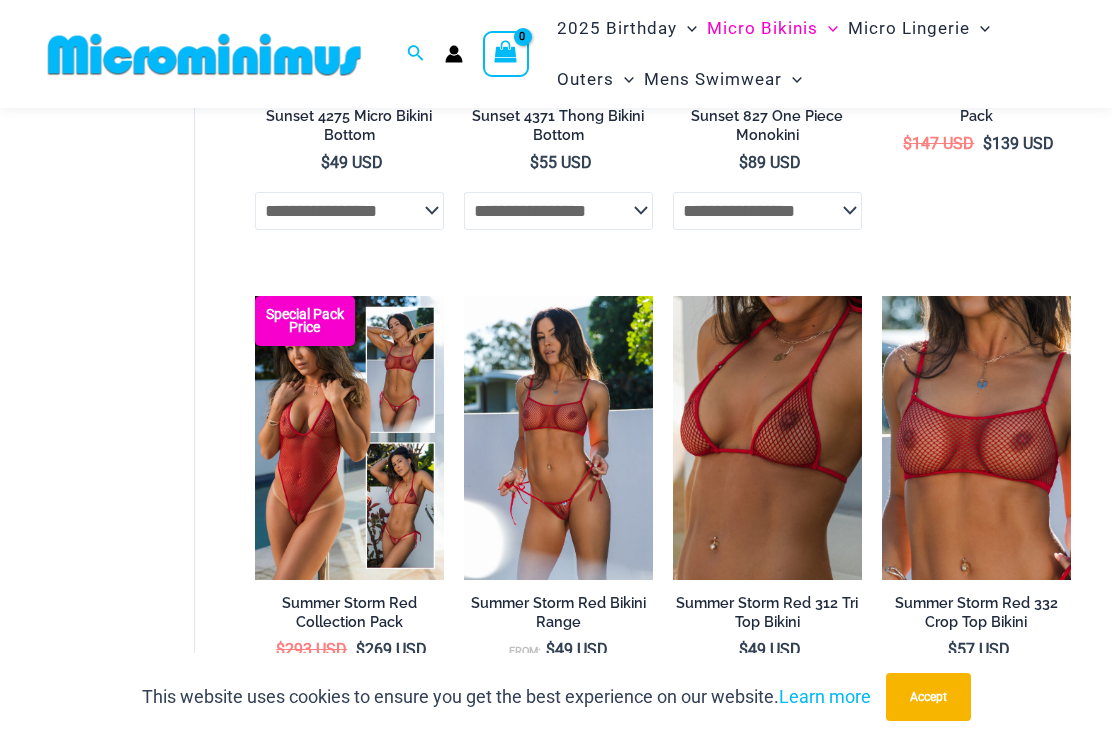 click at bounding box center (673, 296) 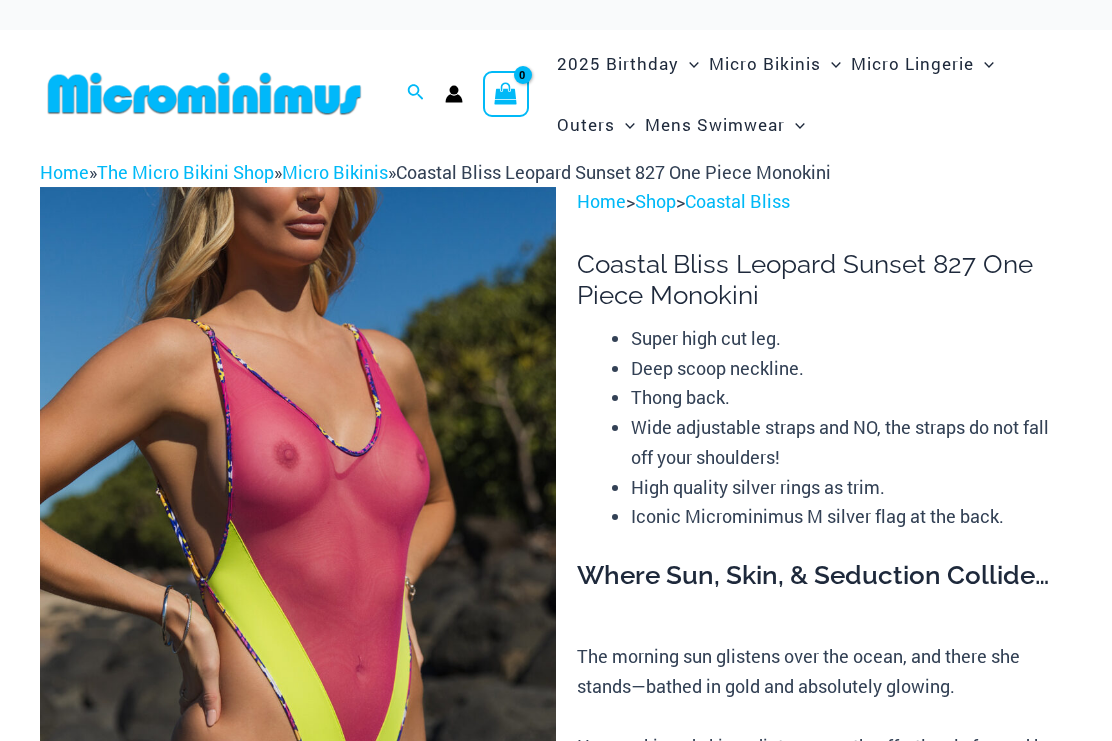 select 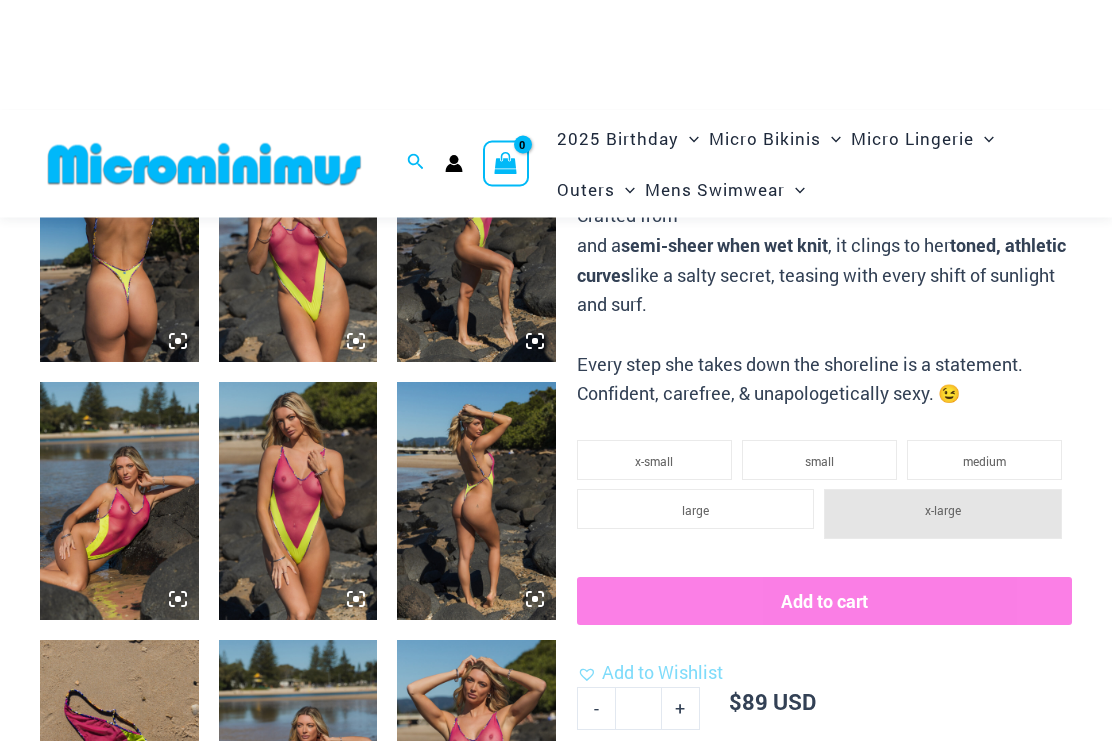 scroll, scrollTop: 794, scrollLeft: 0, axis: vertical 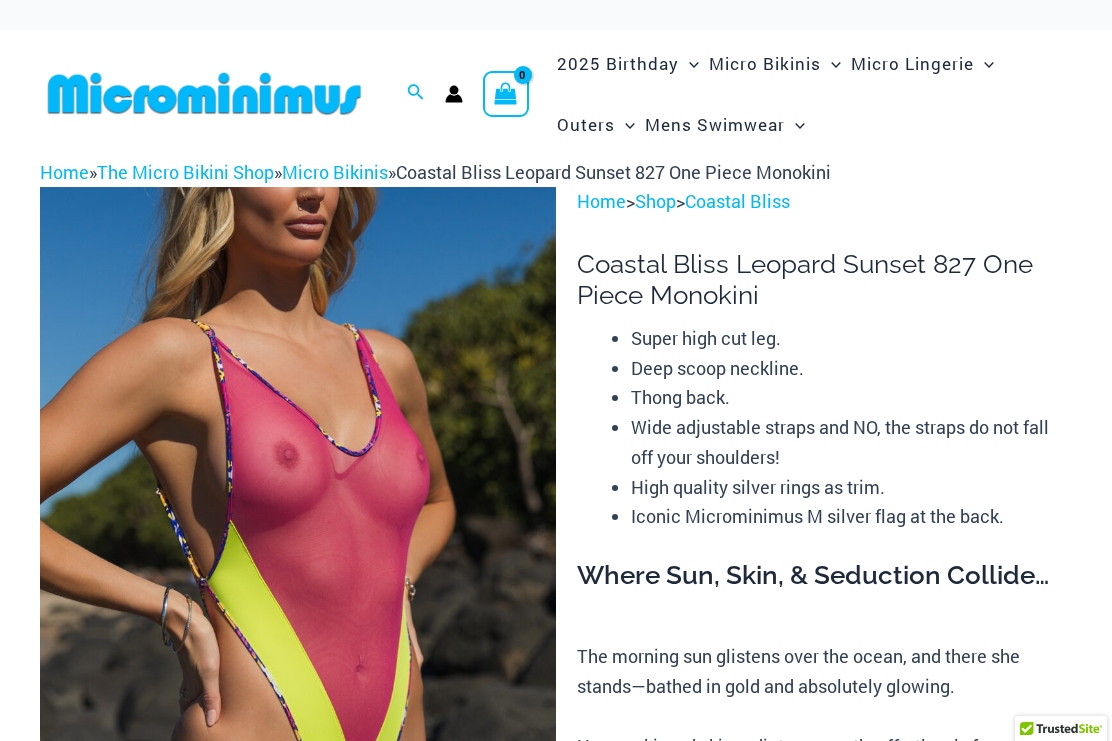 select 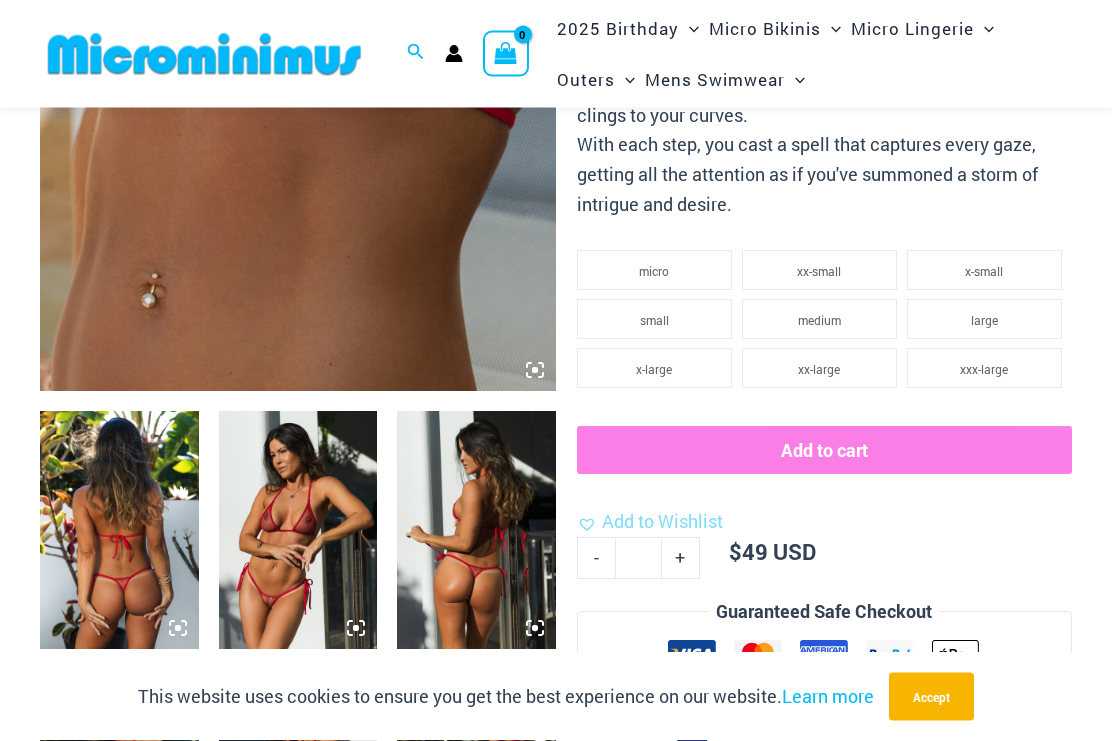 scroll, scrollTop: 550, scrollLeft: 0, axis: vertical 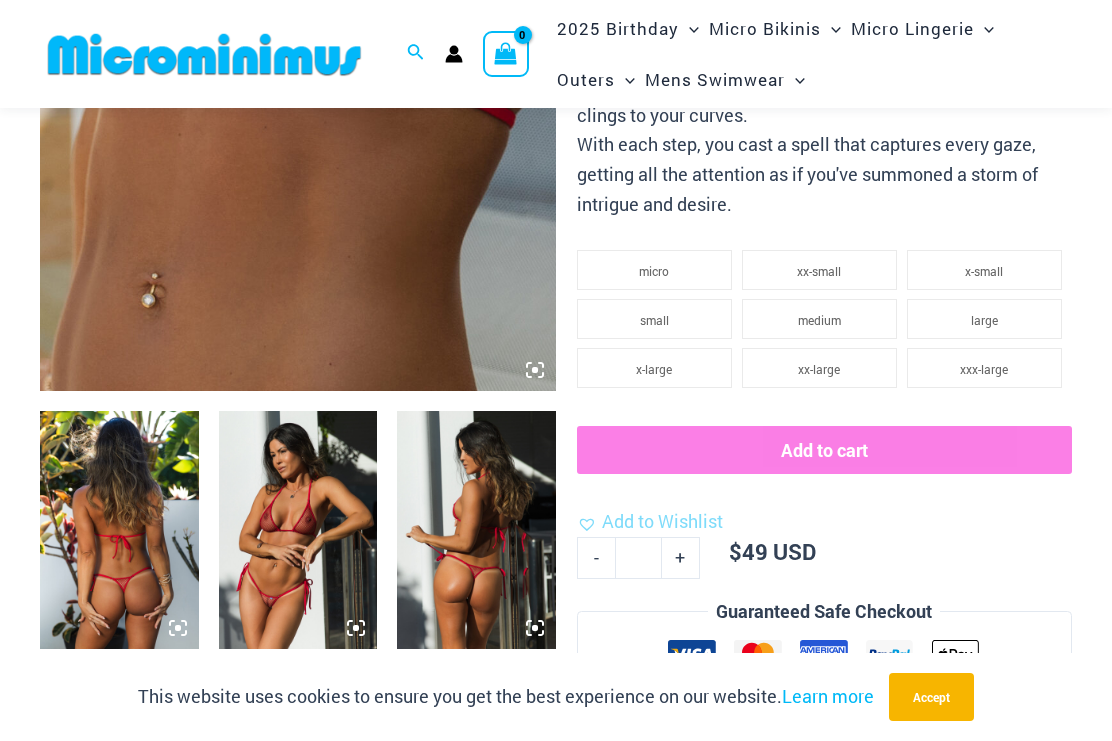 click at bounding box center [298, 530] 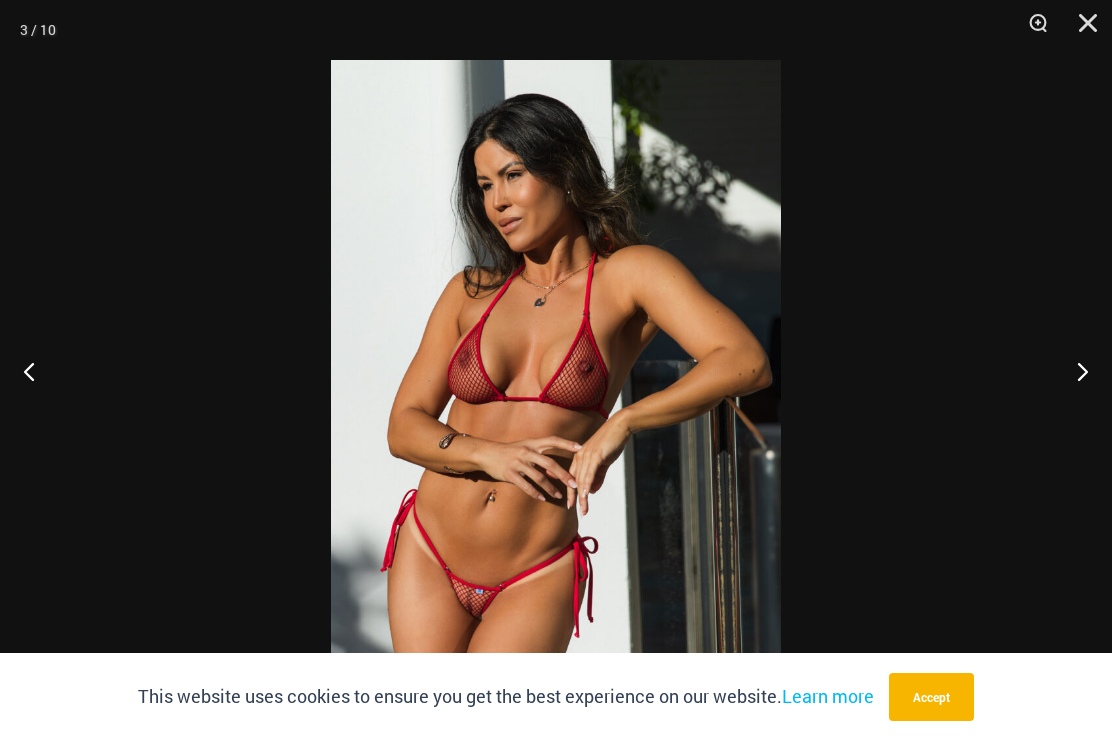 click at bounding box center (1074, 371) 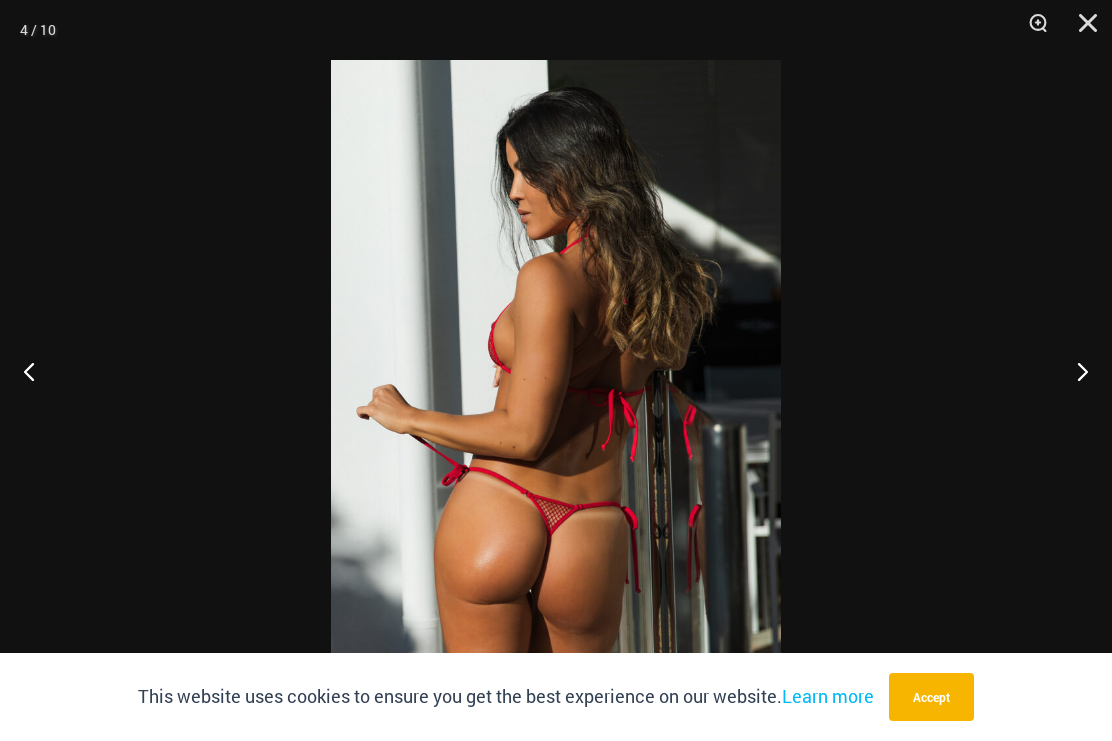 click at bounding box center (1074, 371) 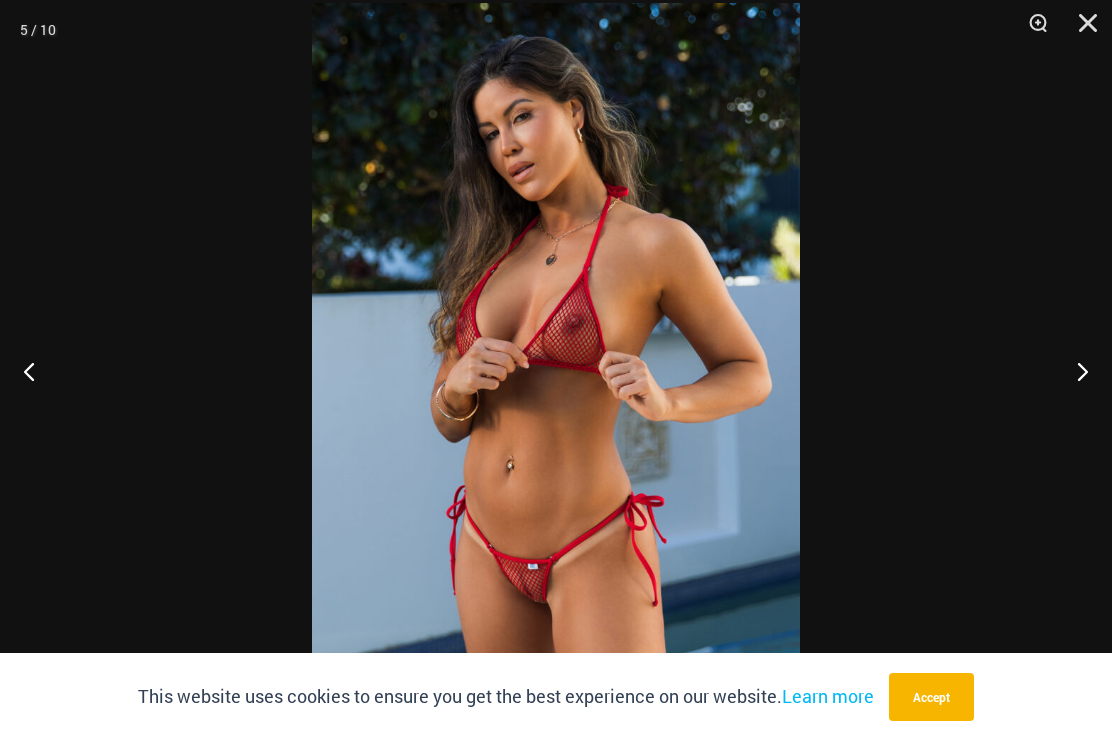 click at bounding box center [1074, 371] 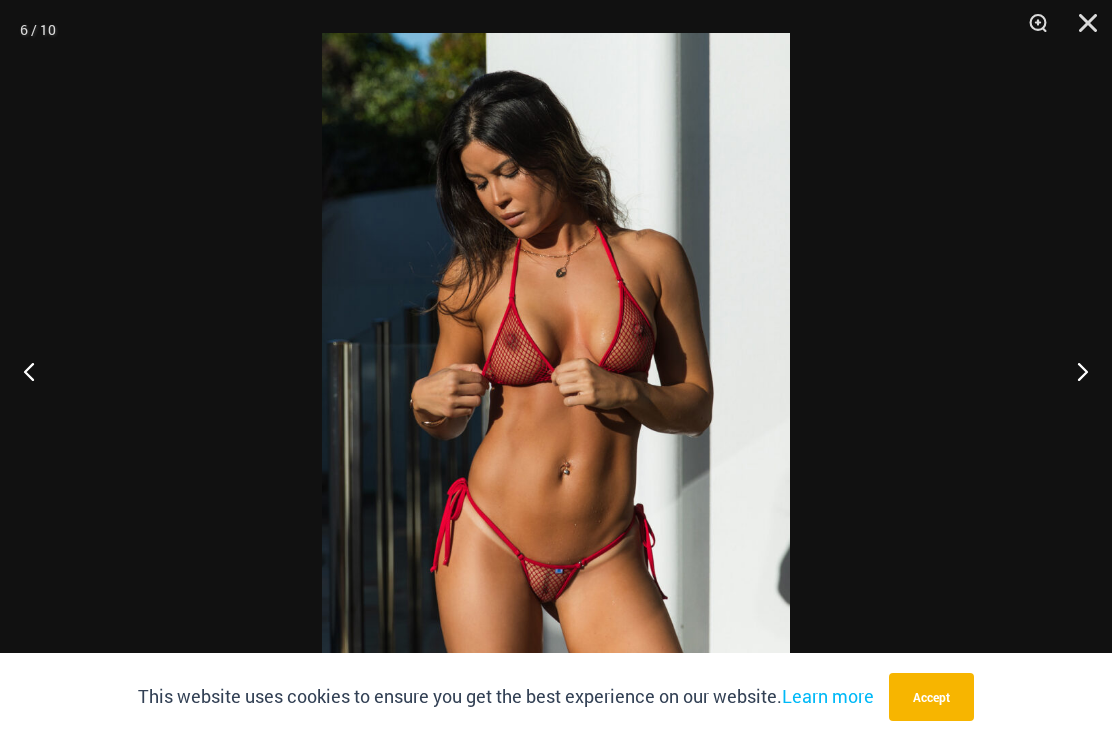 click at bounding box center [1074, 371] 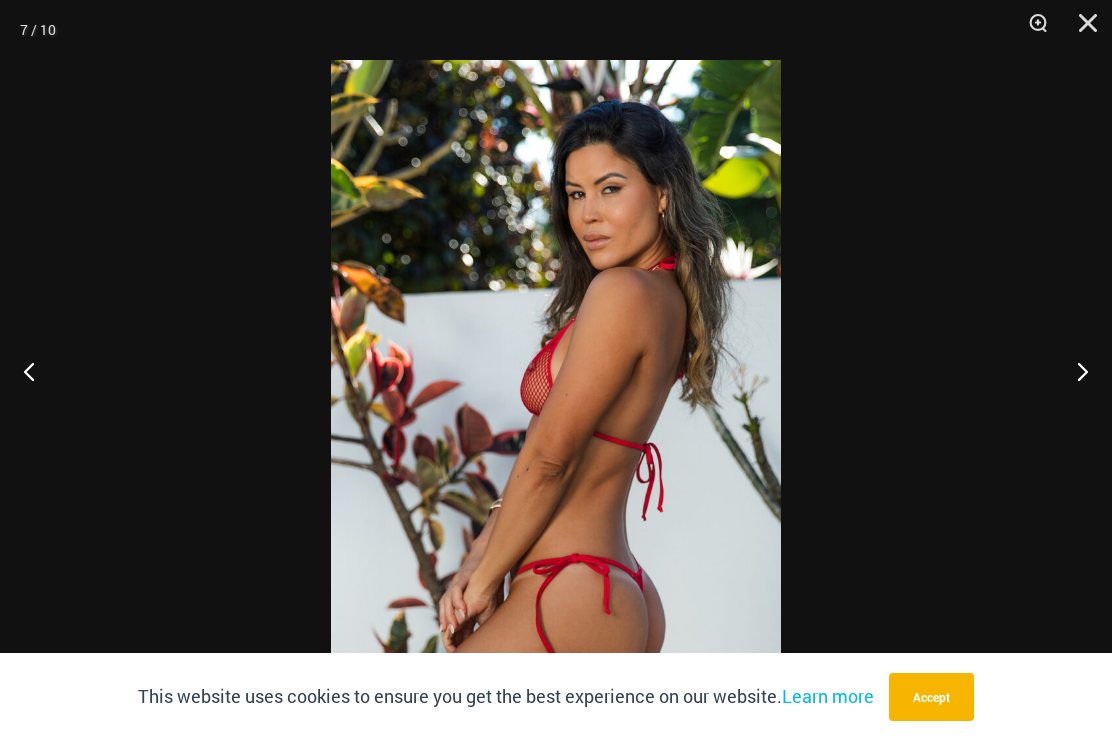 click at bounding box center (1074, 371) 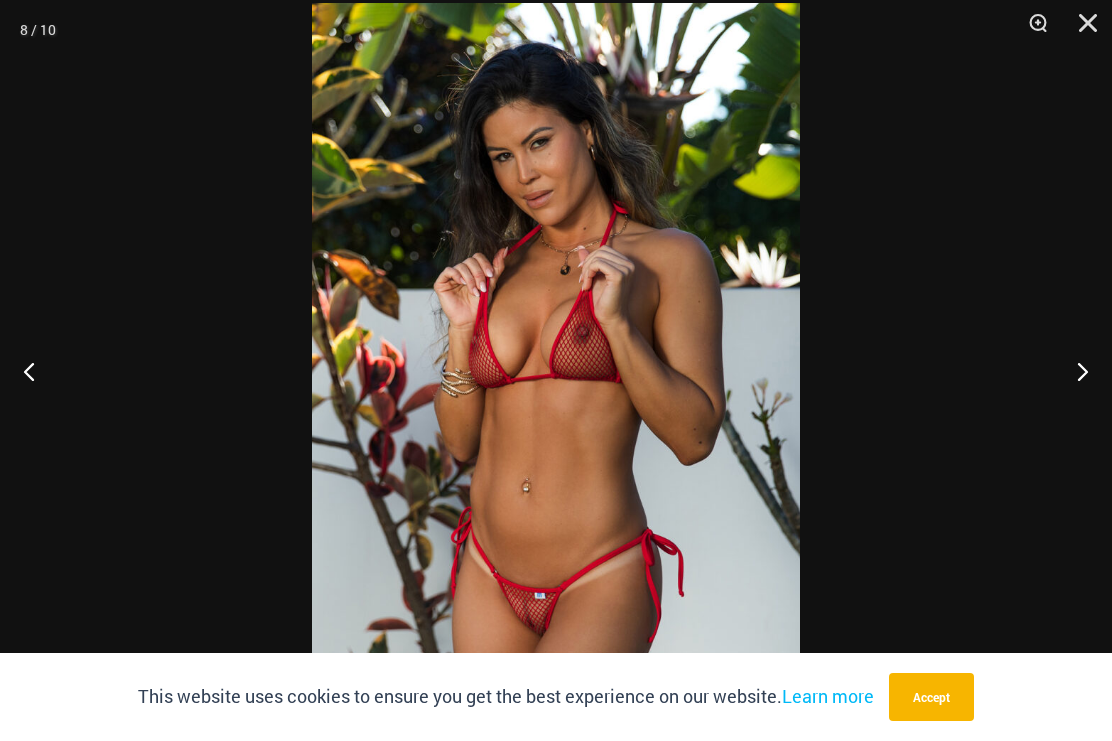 click at bounding box center (1074, 371) 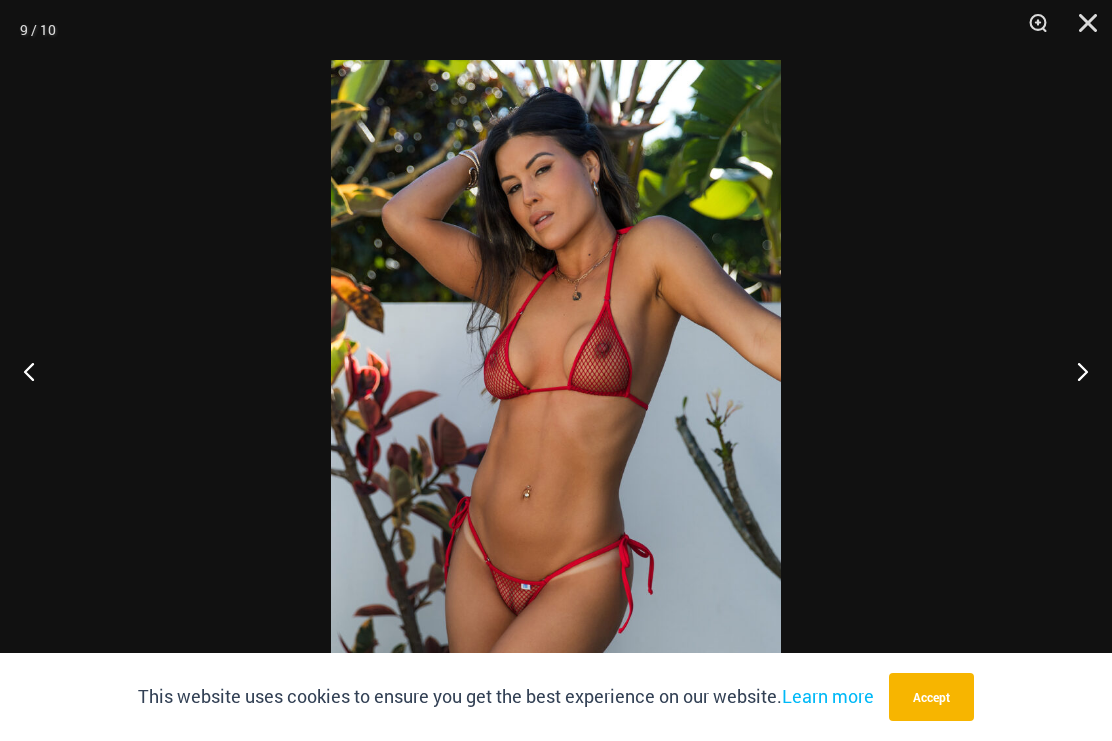 click at bounding box center [1074, 371] 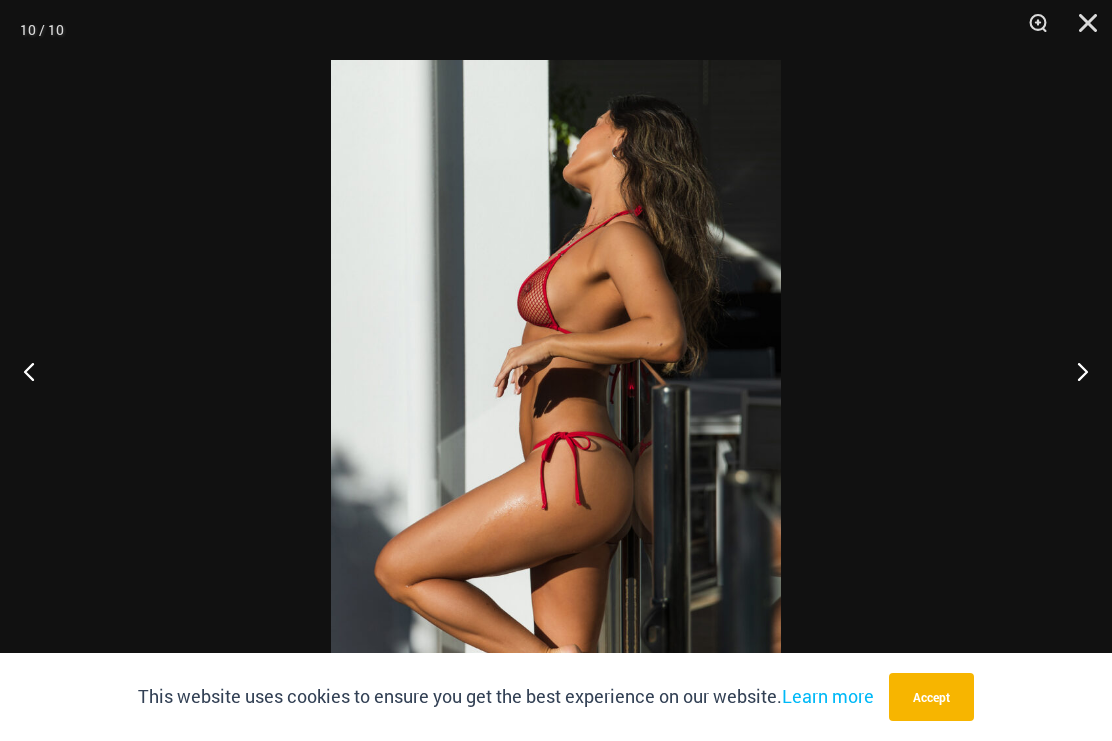 click at bounding box center (1074, 371) 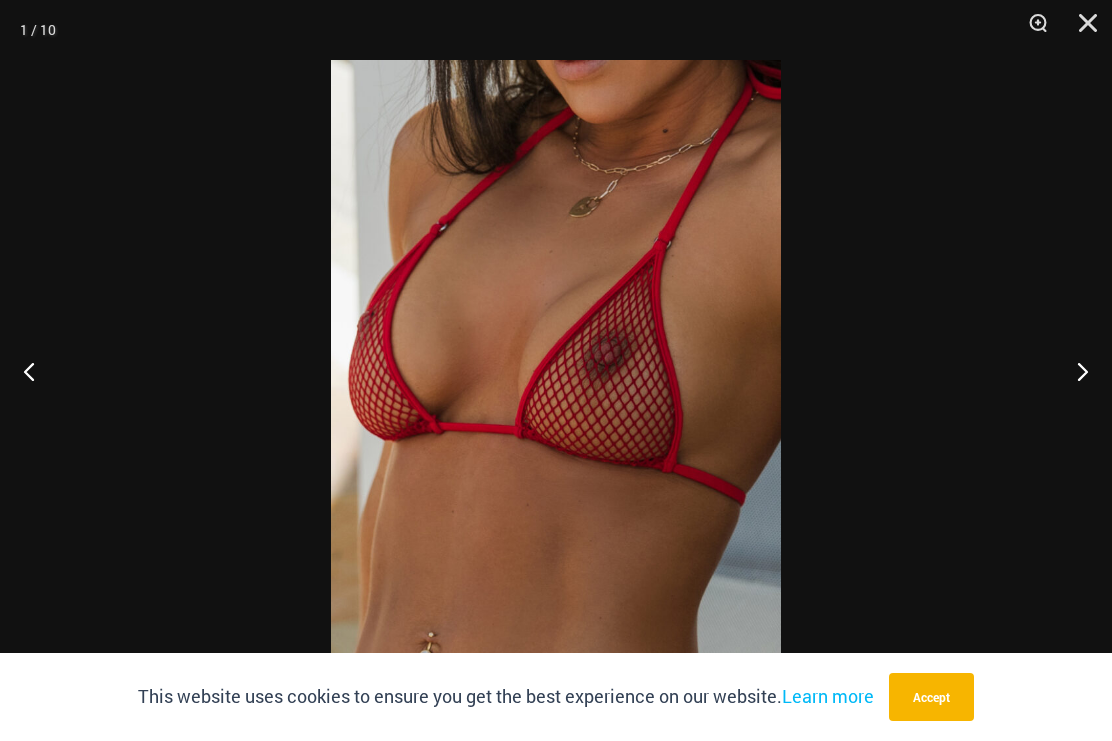 click at bounding box center (1074, 371) 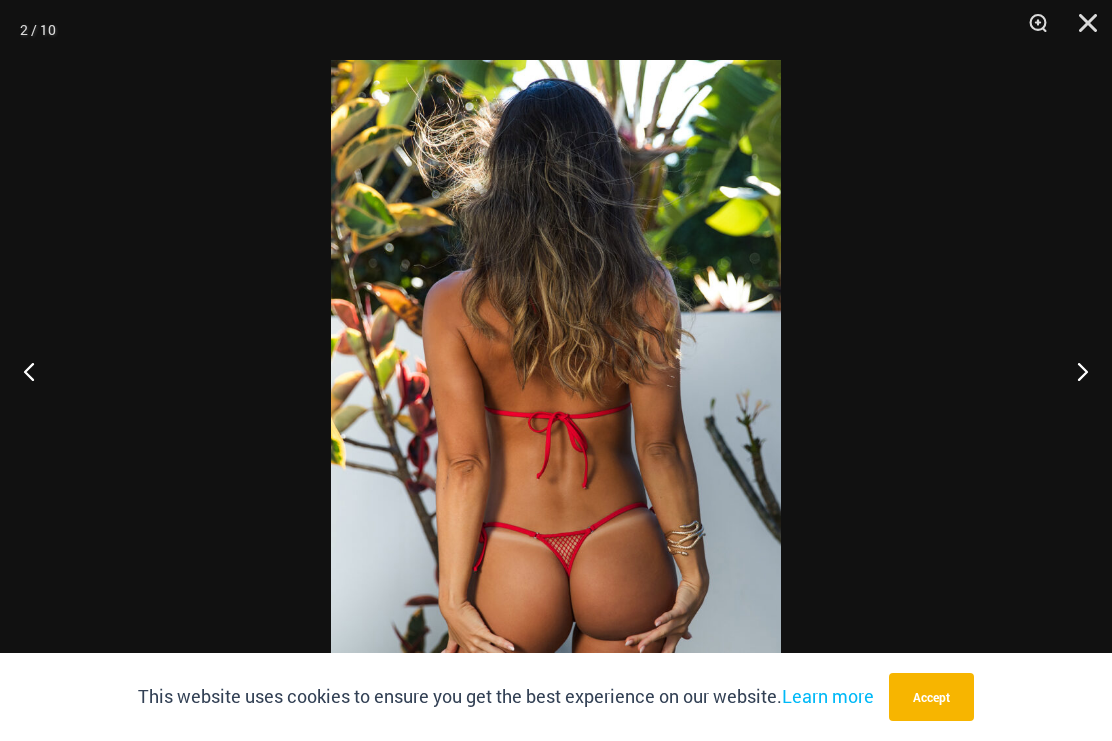 click at bounding box center (1074, 371) 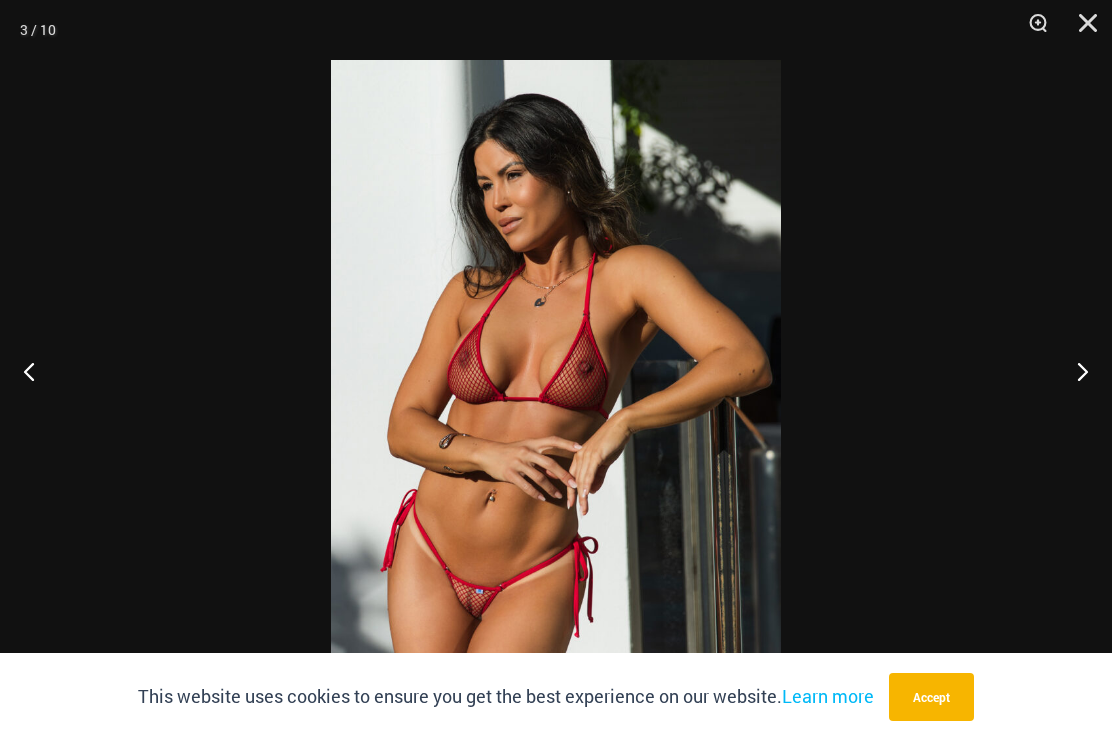 click at bounding box center [1081, 30] 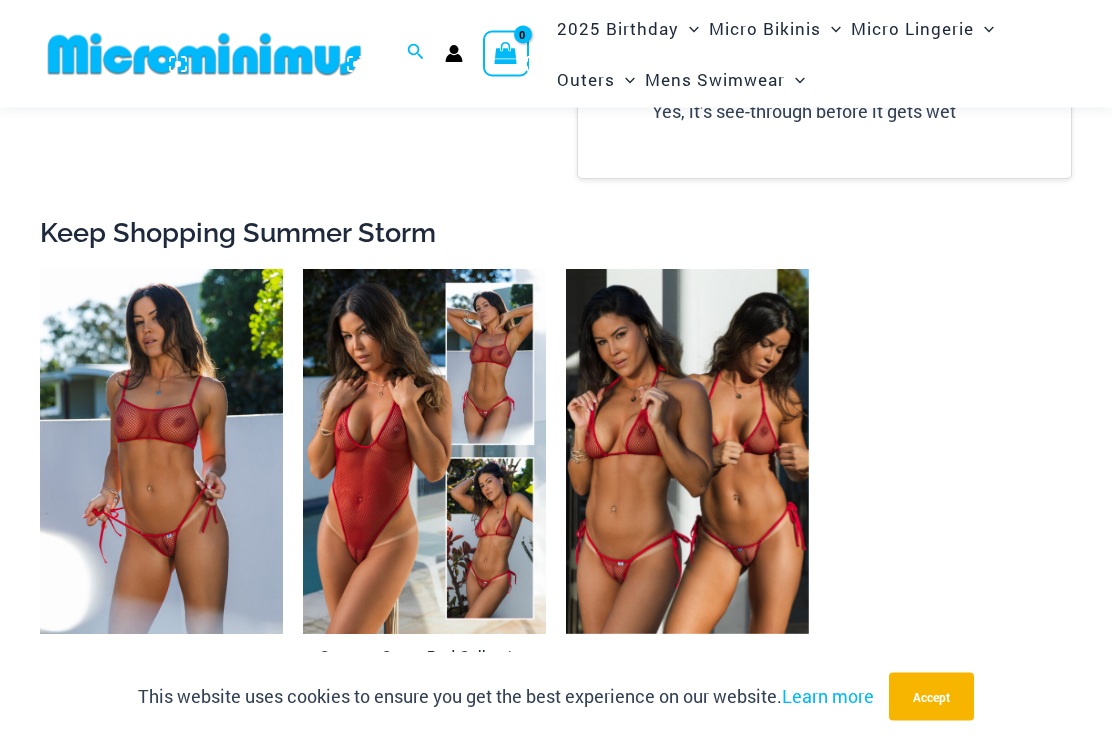 scroll, scrollTop: 1630, scrollLeft: 0, axis: vertical 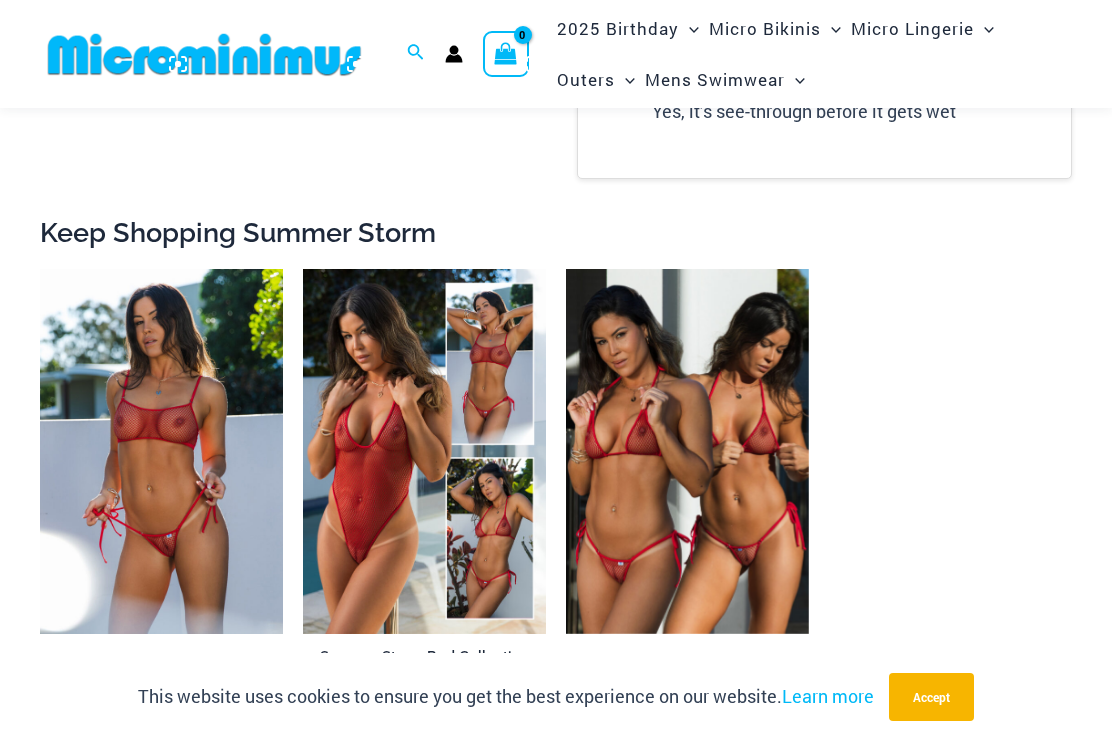 click at bounding box center (40, 269) 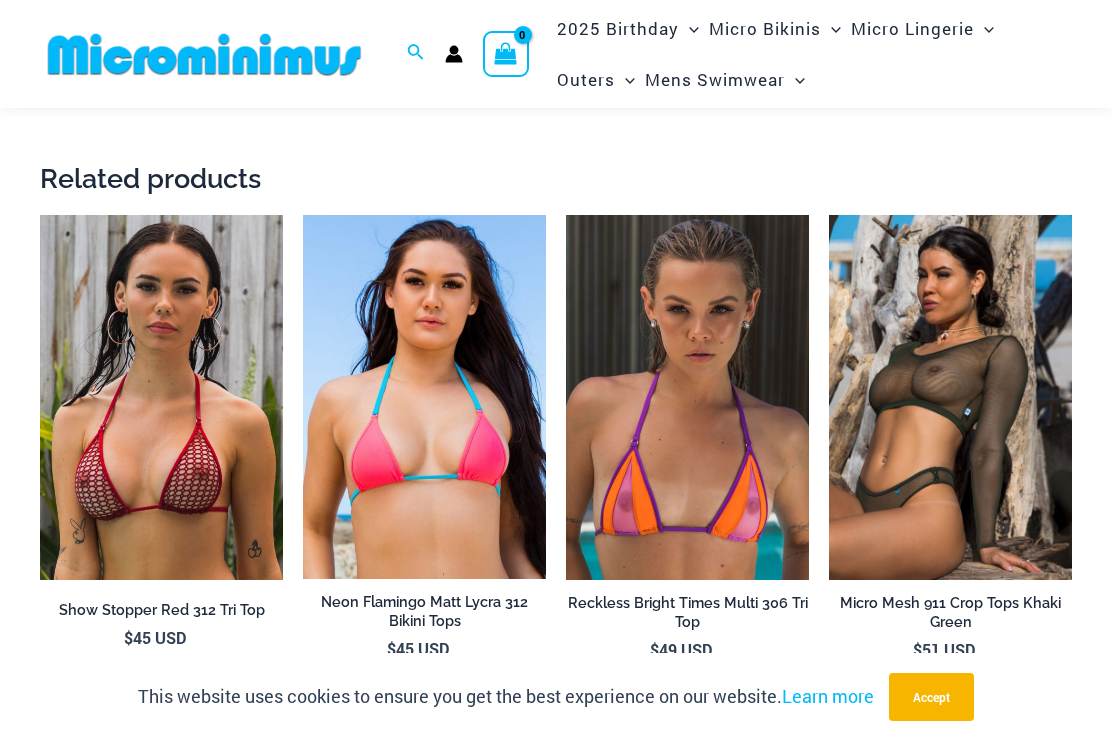 scroll, scrollTop: 2279, scrollLeft: 0, axis: vertical 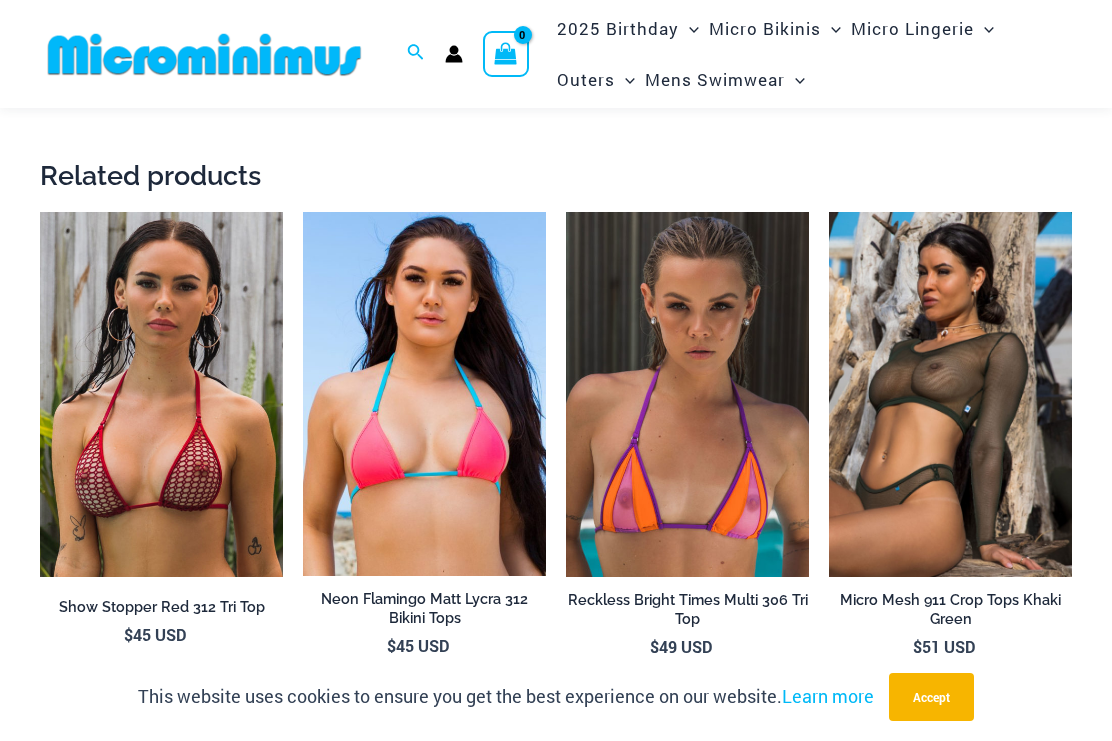click at bounding box center [829, 212] 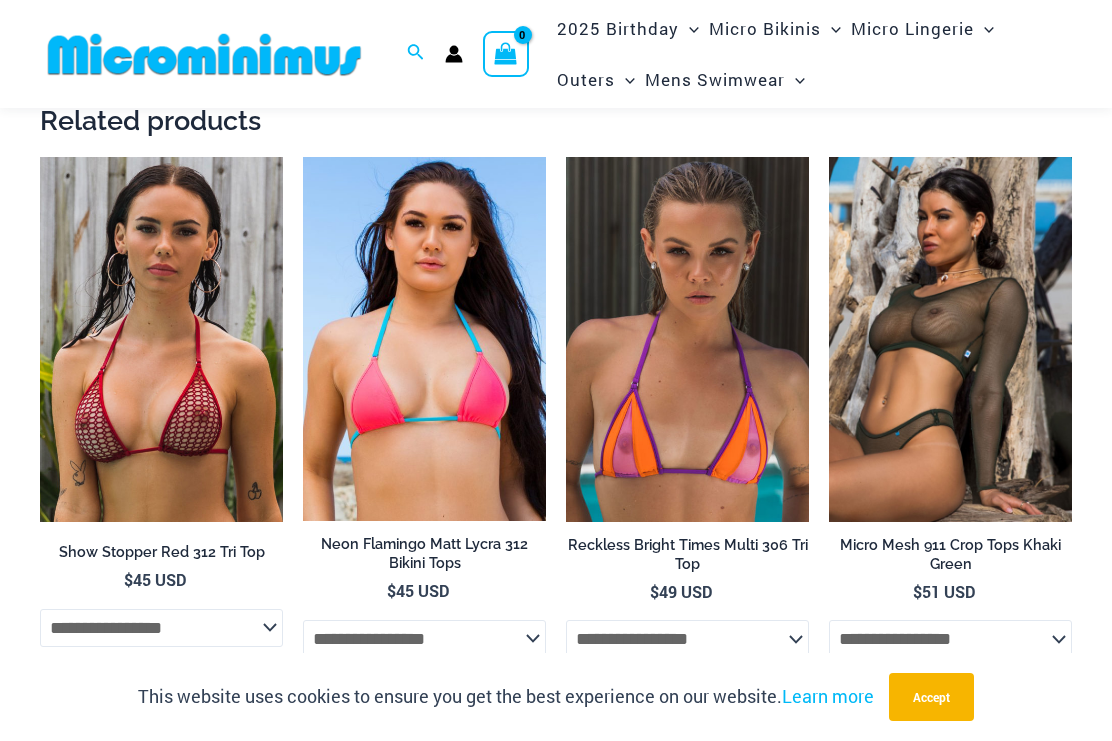 click at bounding box center [40, 157] 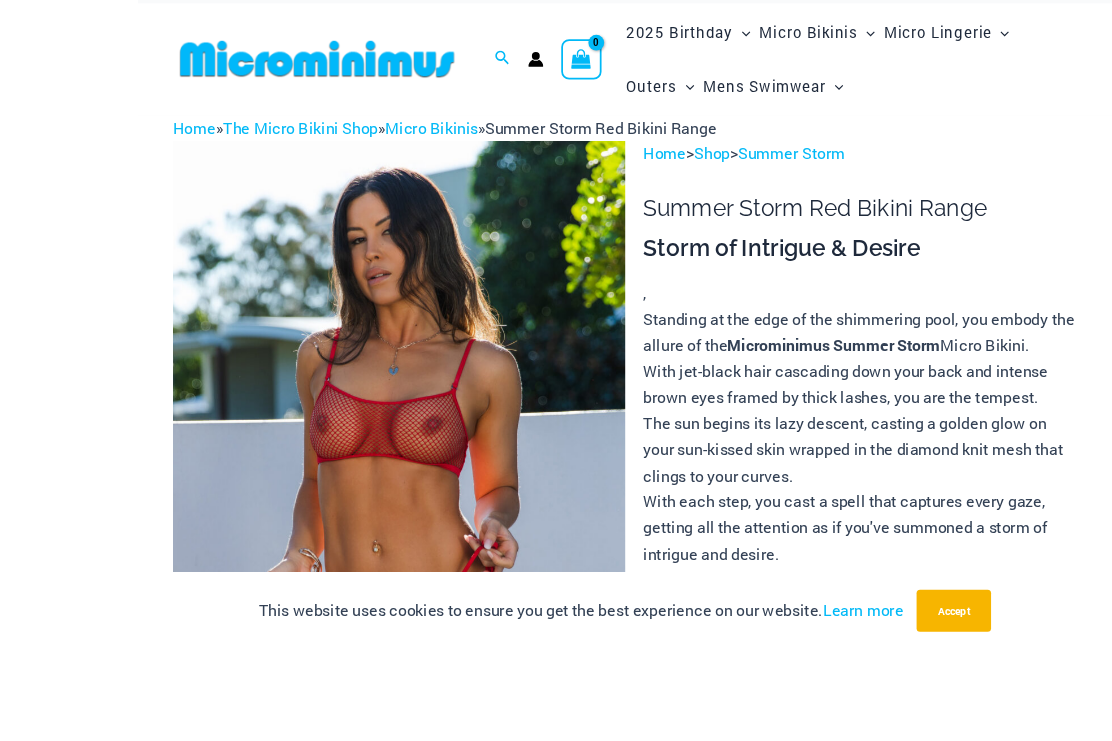 scroll, scrollTop: 134, scrollLeft: 0, axis: vertical 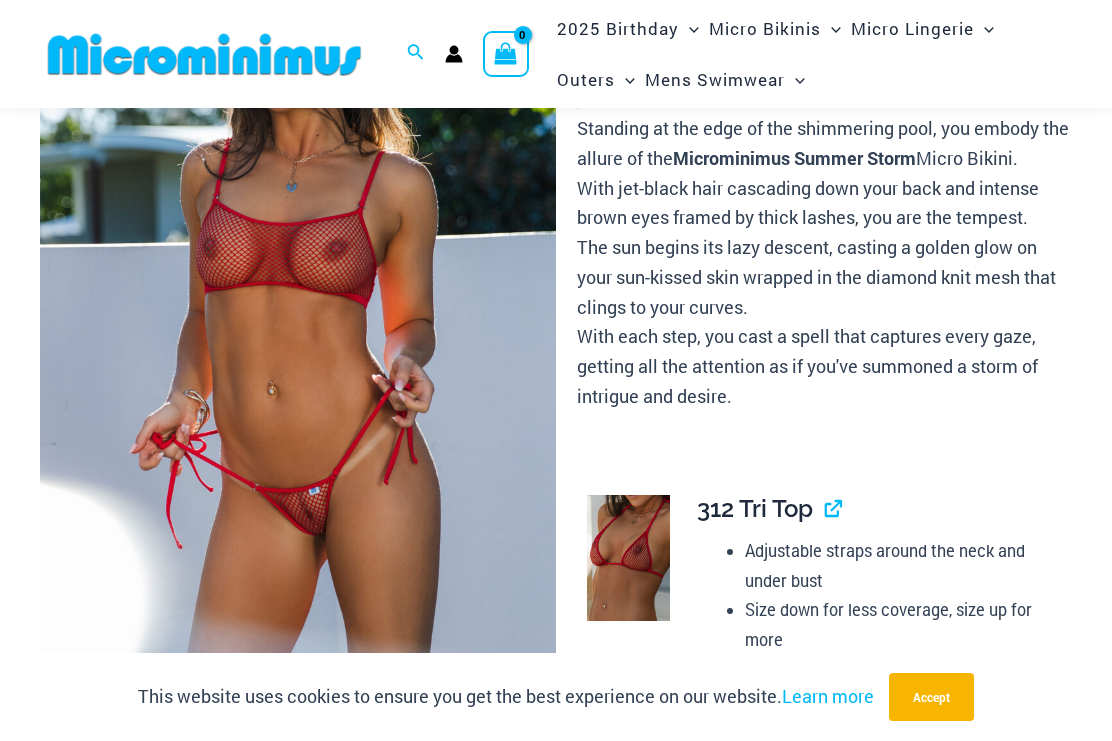 click at bounding box center (298, 312) 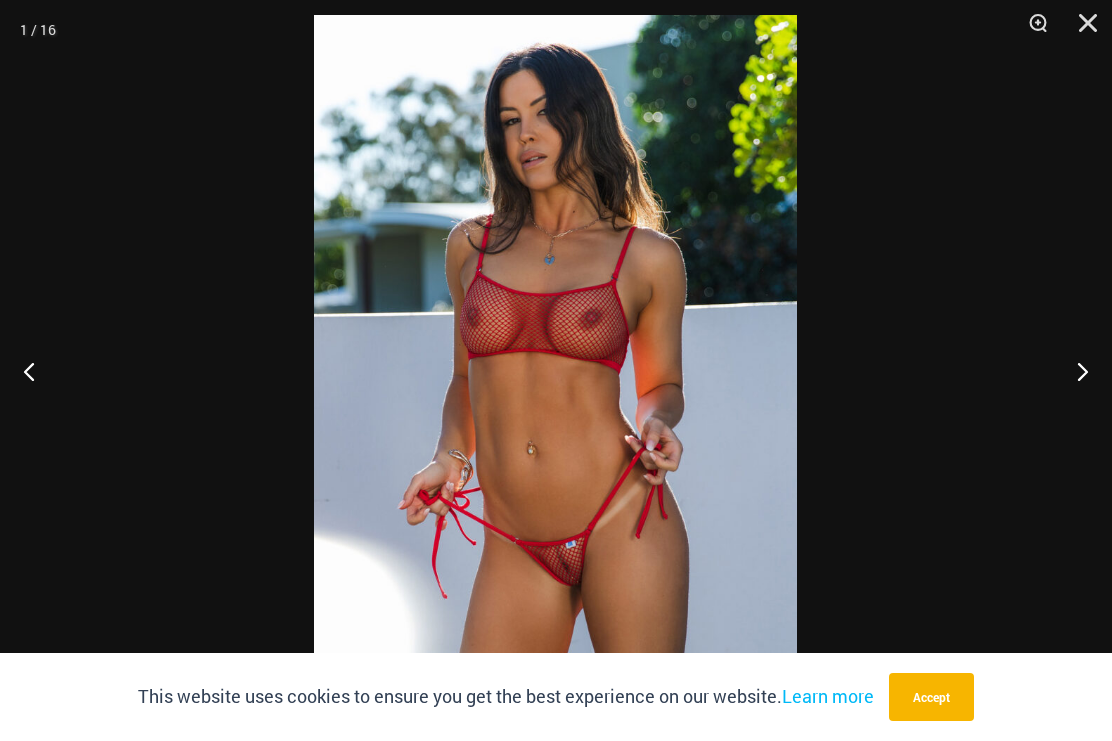 click at bounding box center [1074, 371] 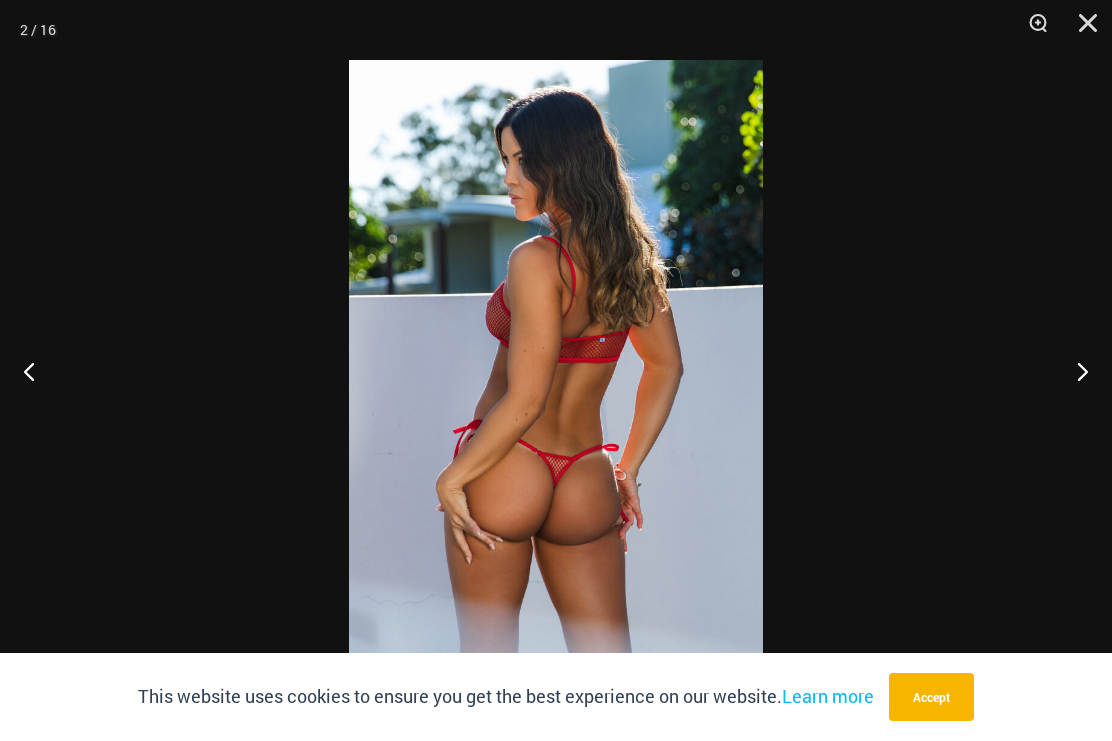 click at bounding box center [1074, 371] 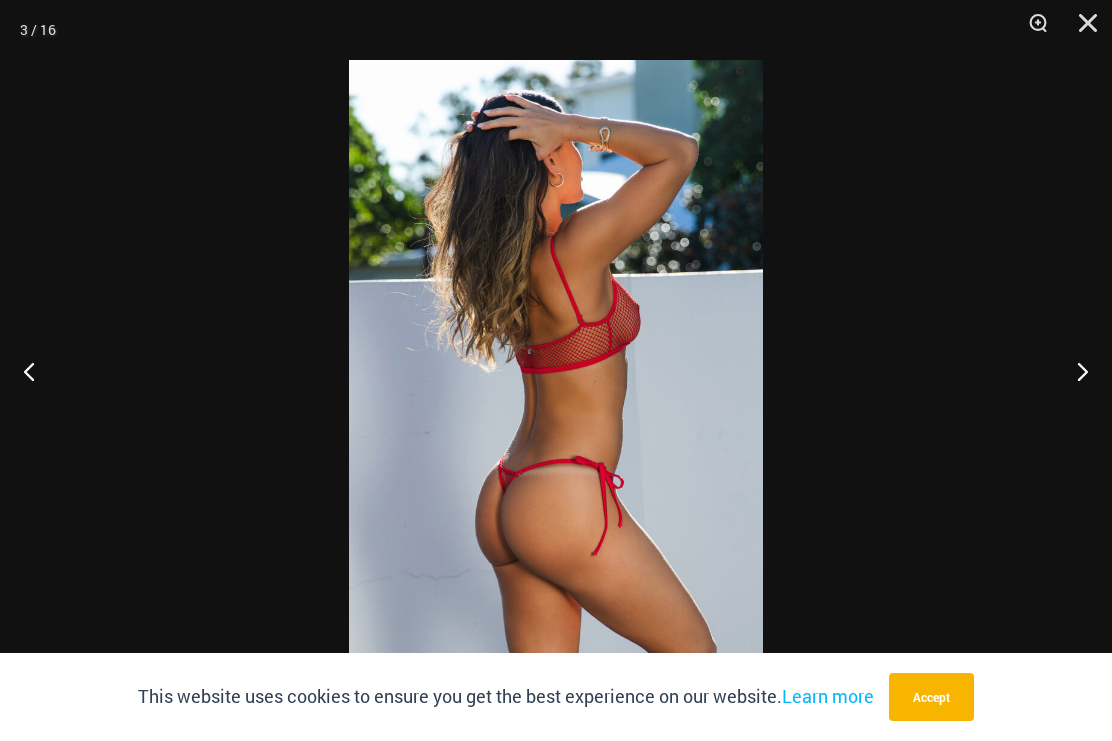click at bounding box center [1074, 371] 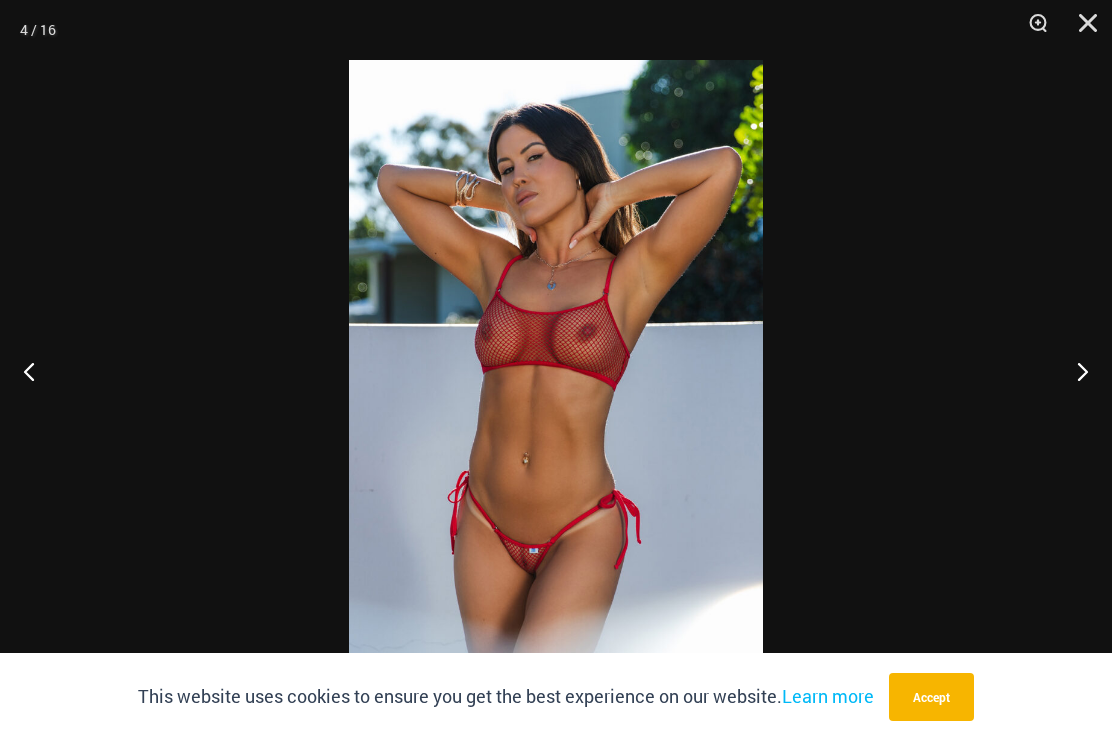 click at bounding box center (1074, 371) 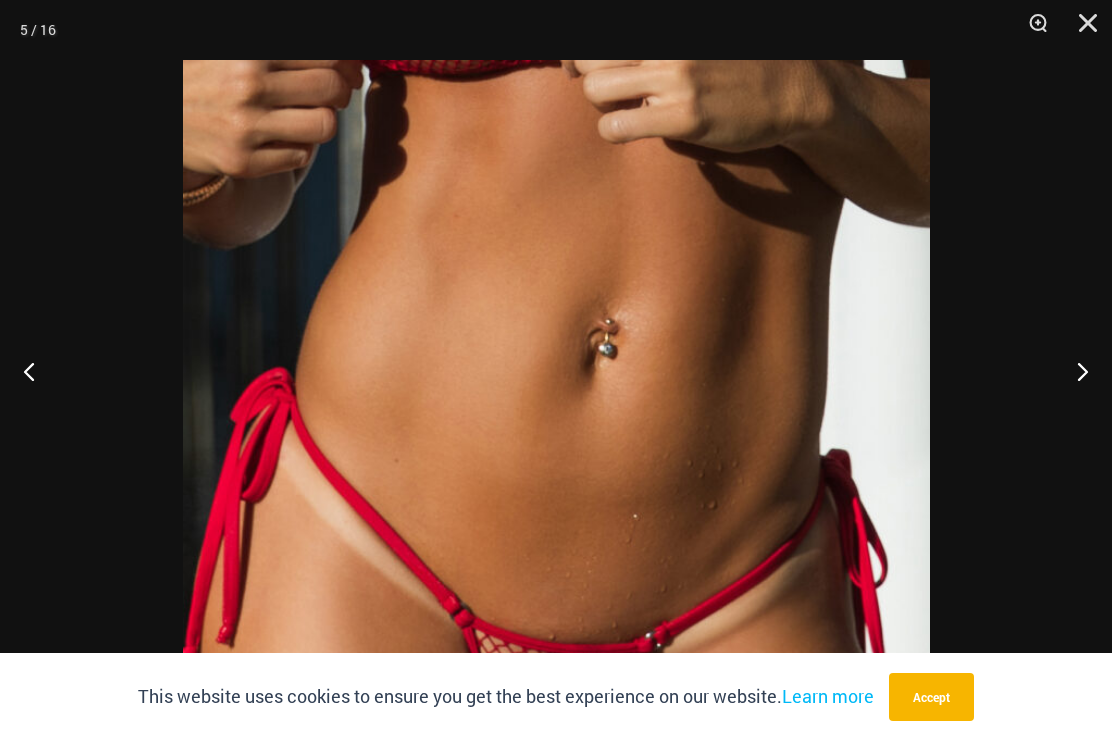click at bounding box center [1074, 371] 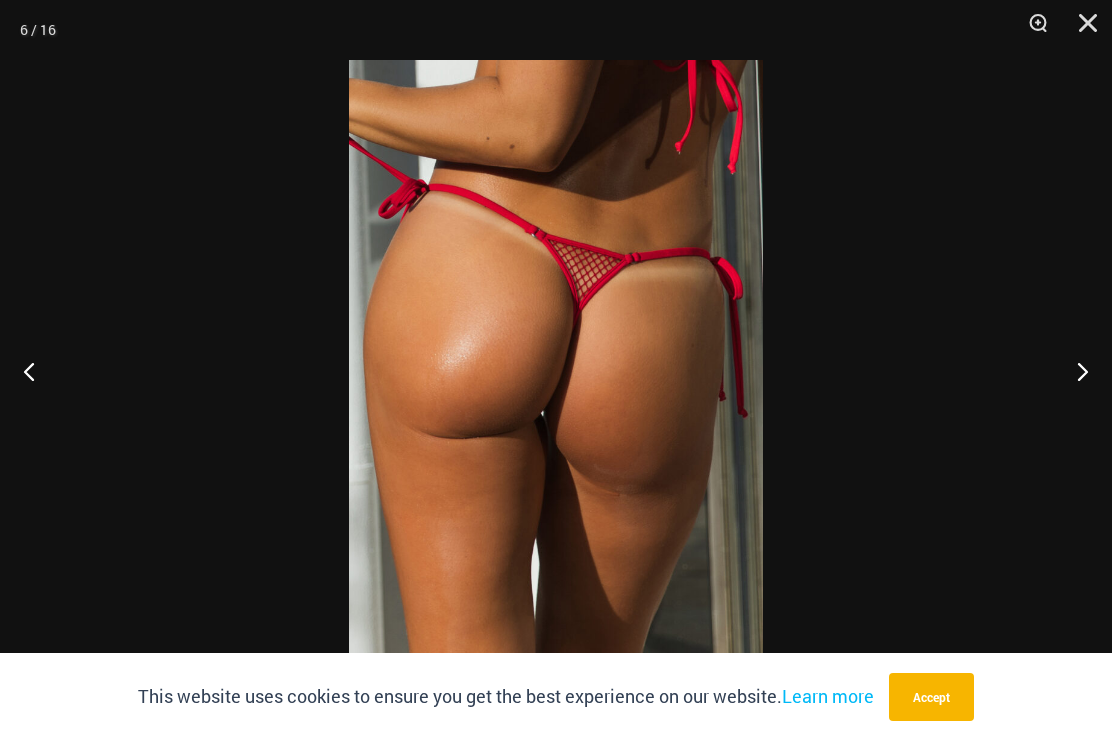 click at bounding box center (1074, 371) 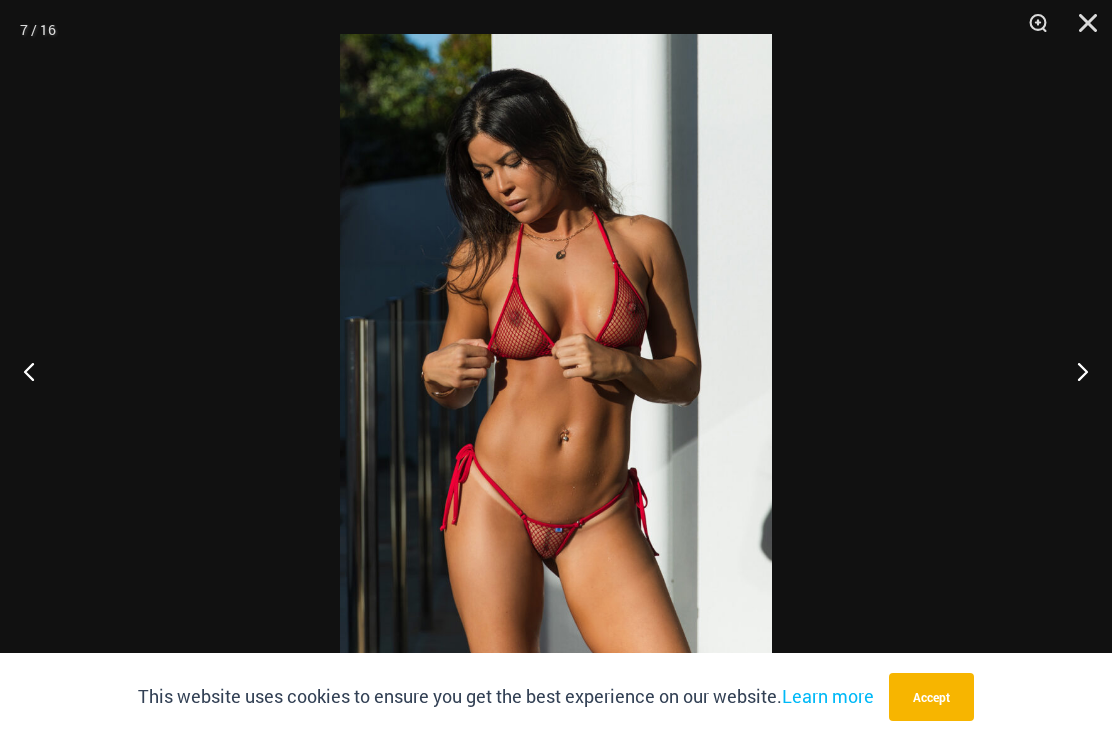 click at bounding box center (1074, 371) 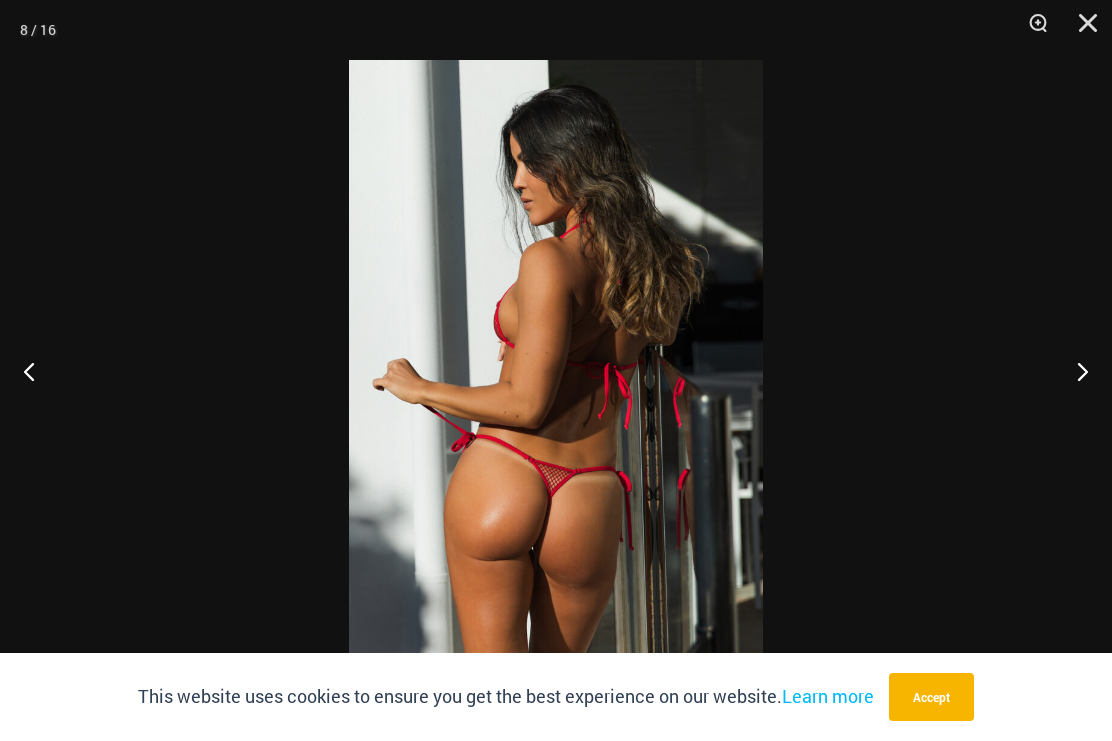 click at bounding box center [1074, 371] 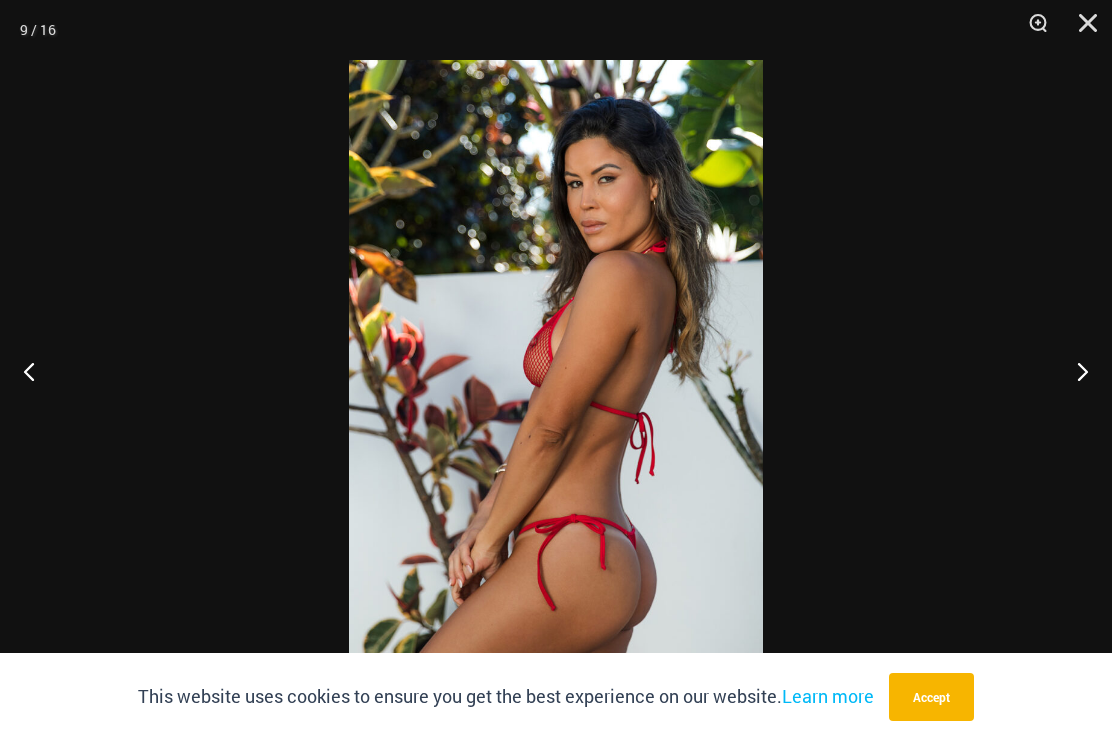 click at bounding box center (1081, 30) 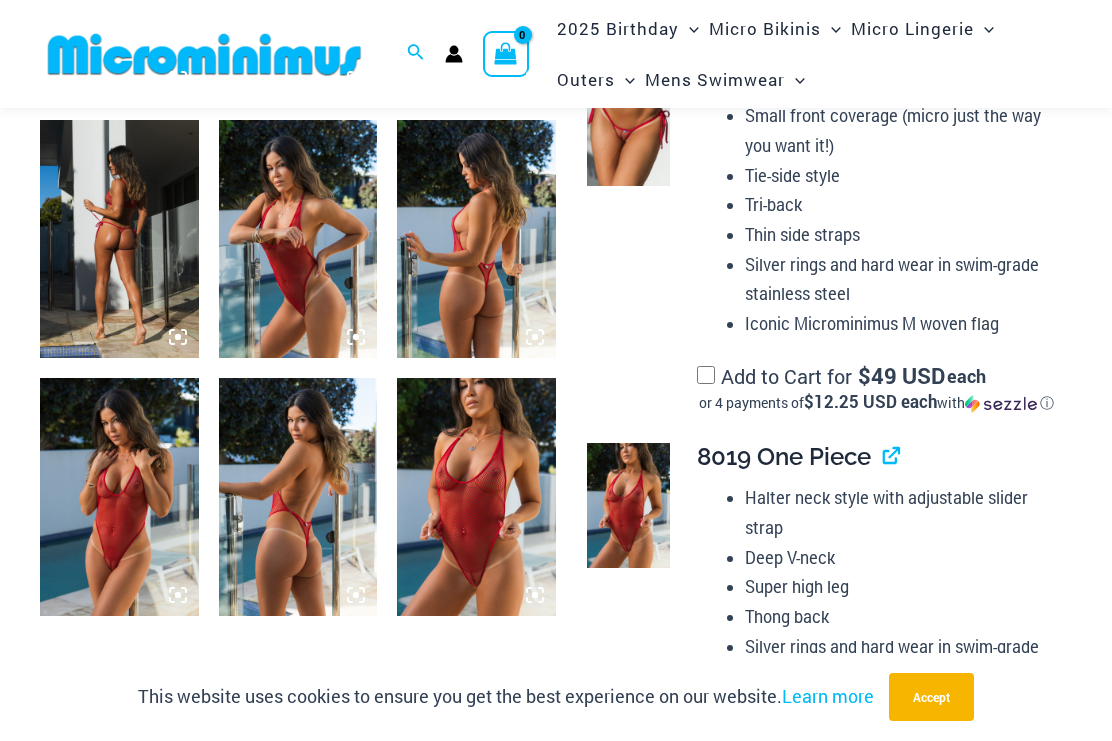 scroll, scrollTop: 1632, scrollLeft: 0, axis: vertical 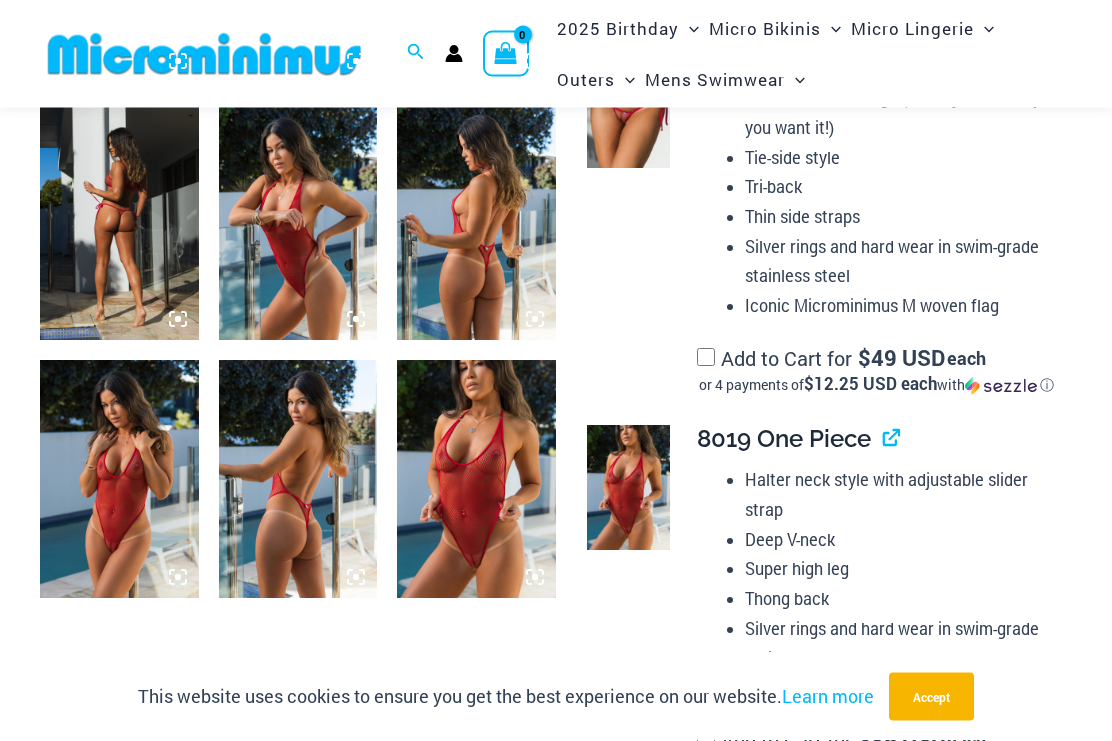 click at bounding box center (476, 480) 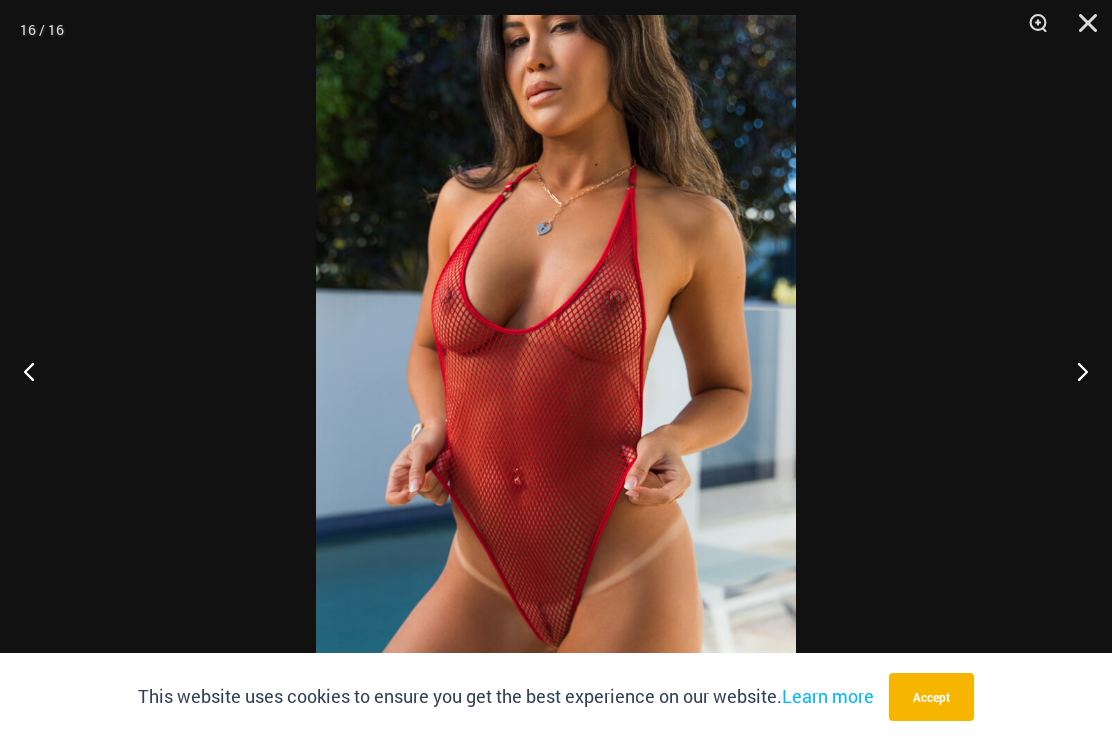 click at bounding box center (1074, 371) 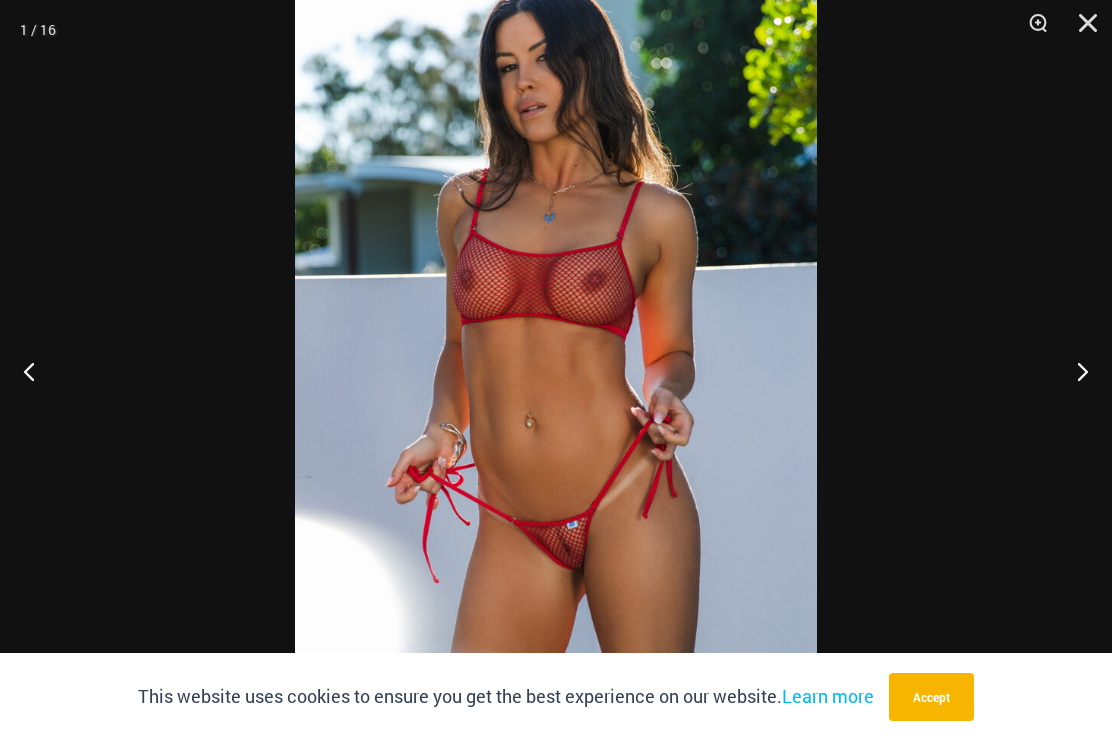 click at bounding box center (1074, 371) 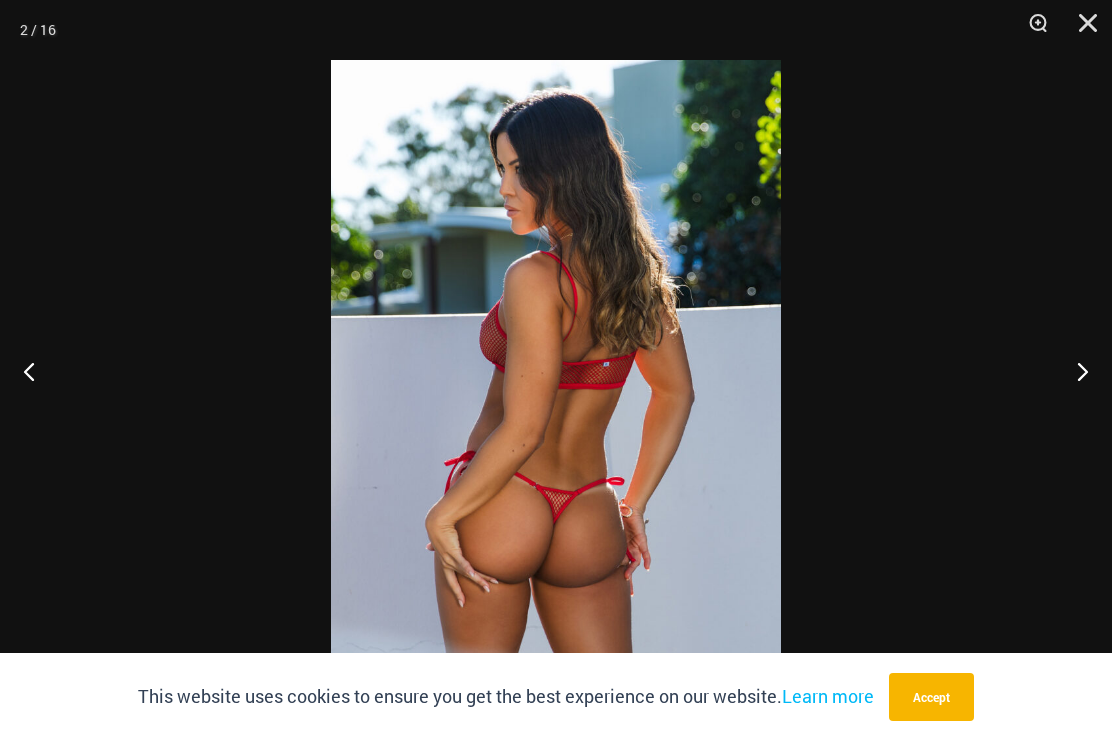 click at bounding box center [1074, 371] 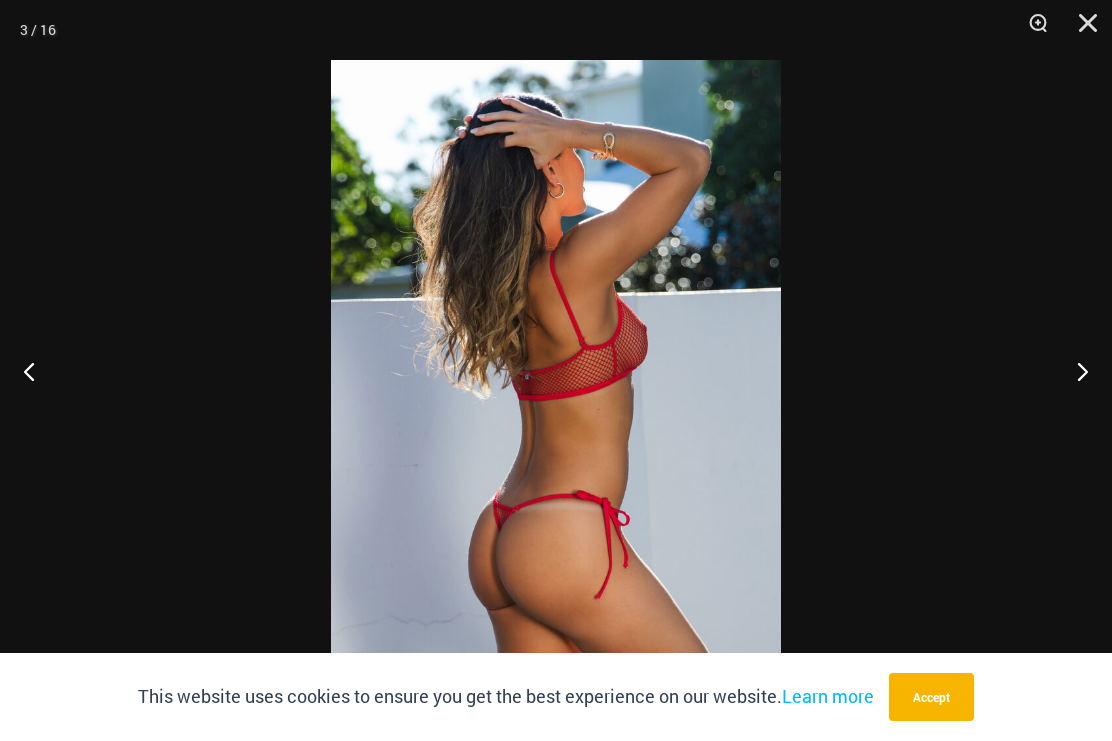 click at bounding box center [1074, 371] 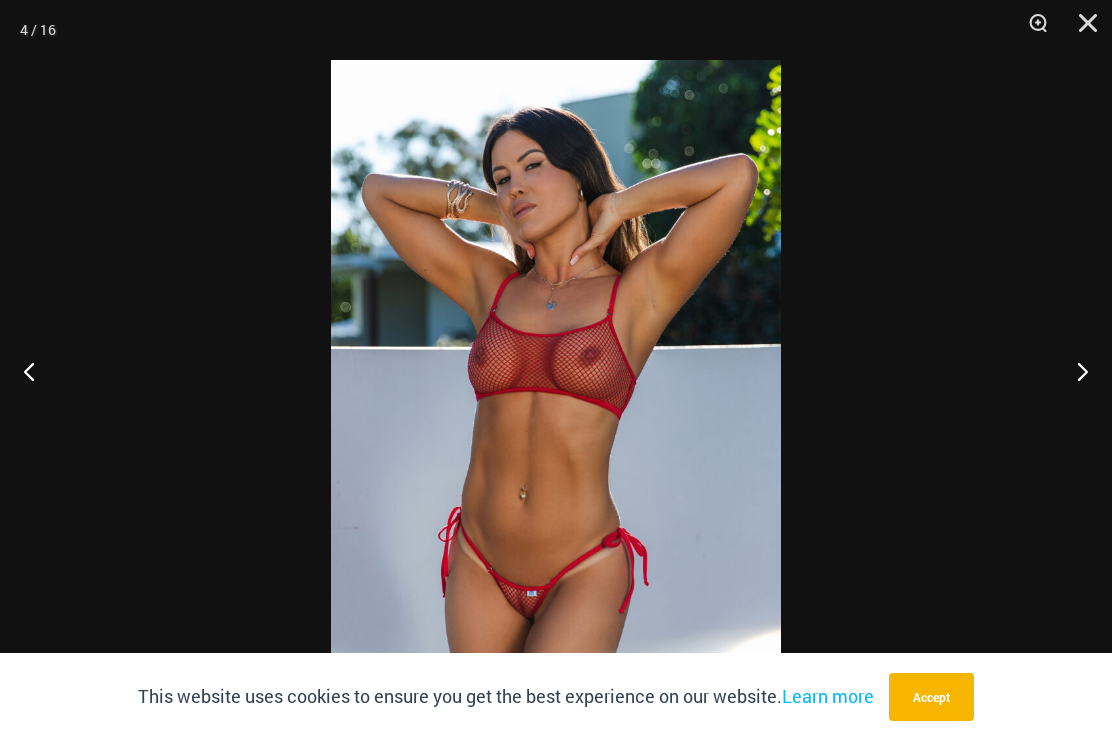 click at bounding box center [1074, 371] 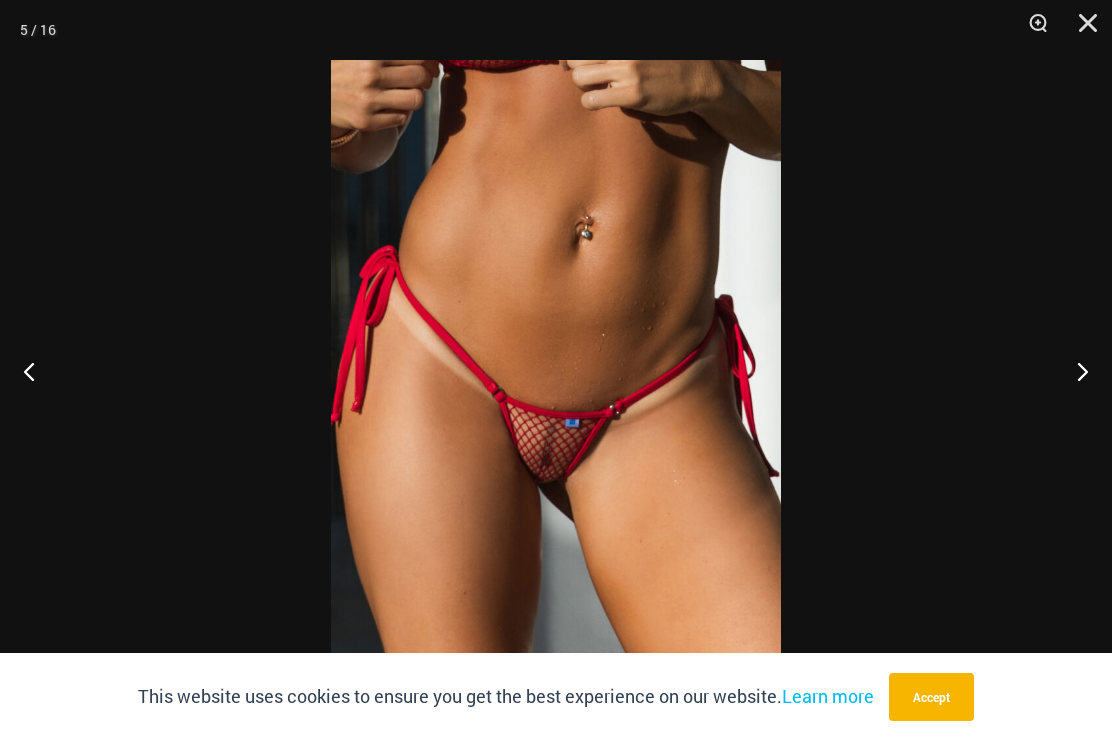 click at bounding box center [1074, 371] 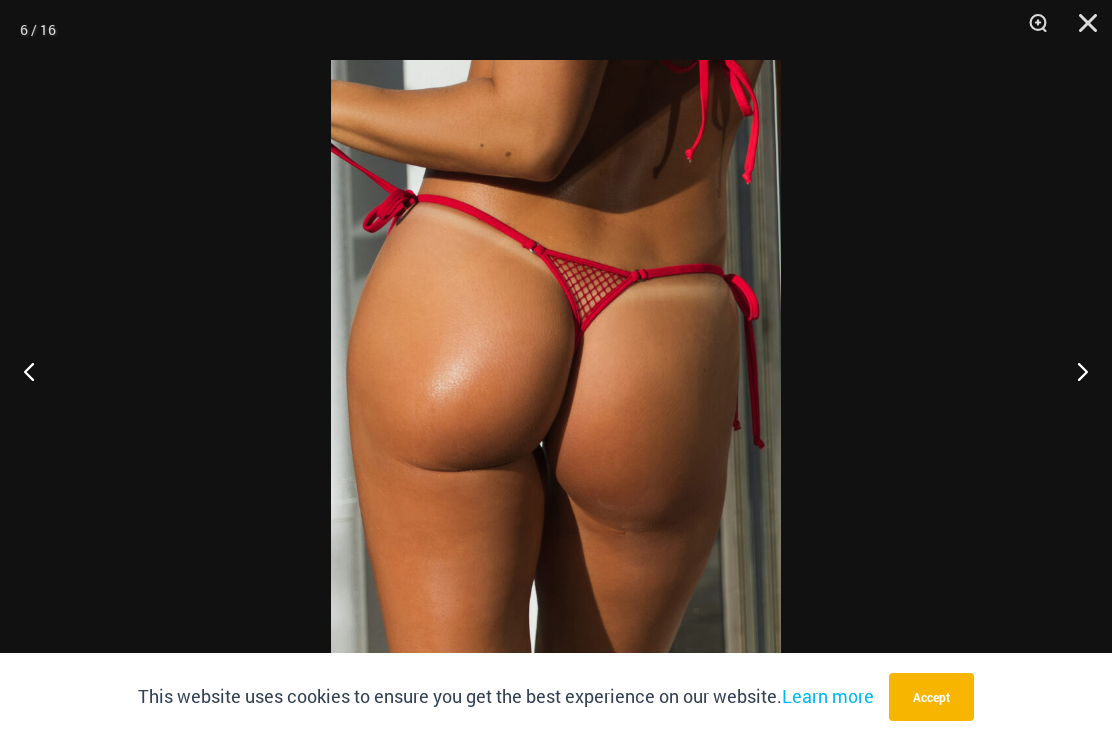 click at bounding box center [1074, 371] 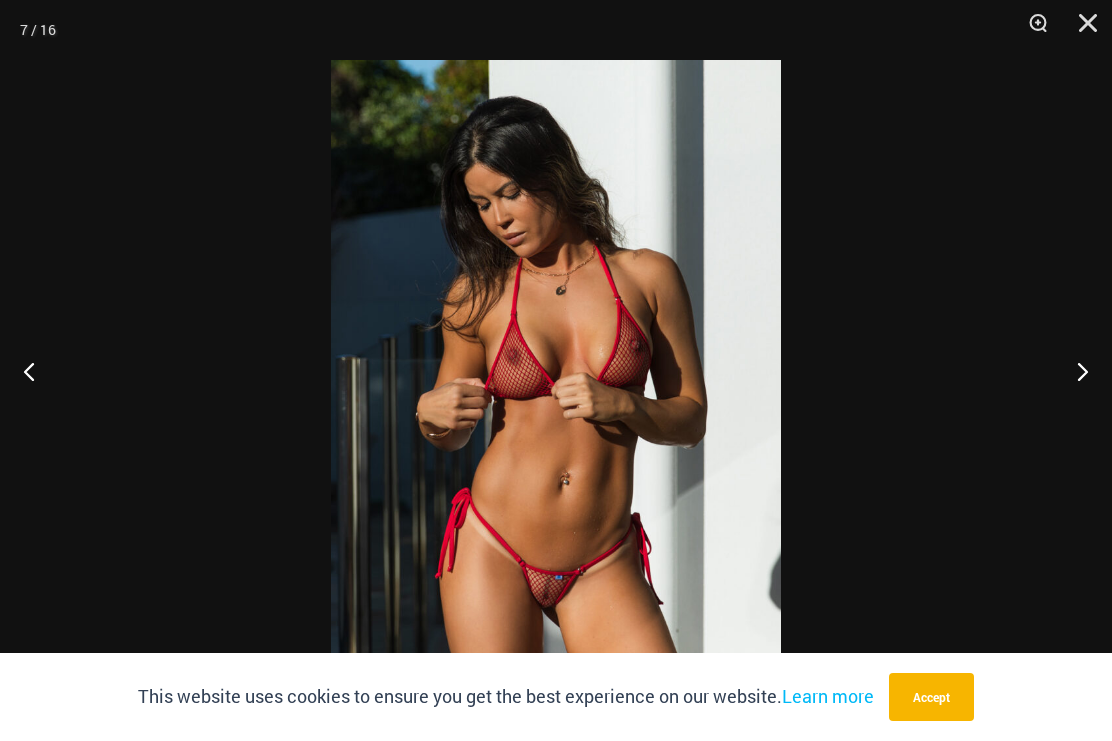 click at bounding box center (1074, 371) 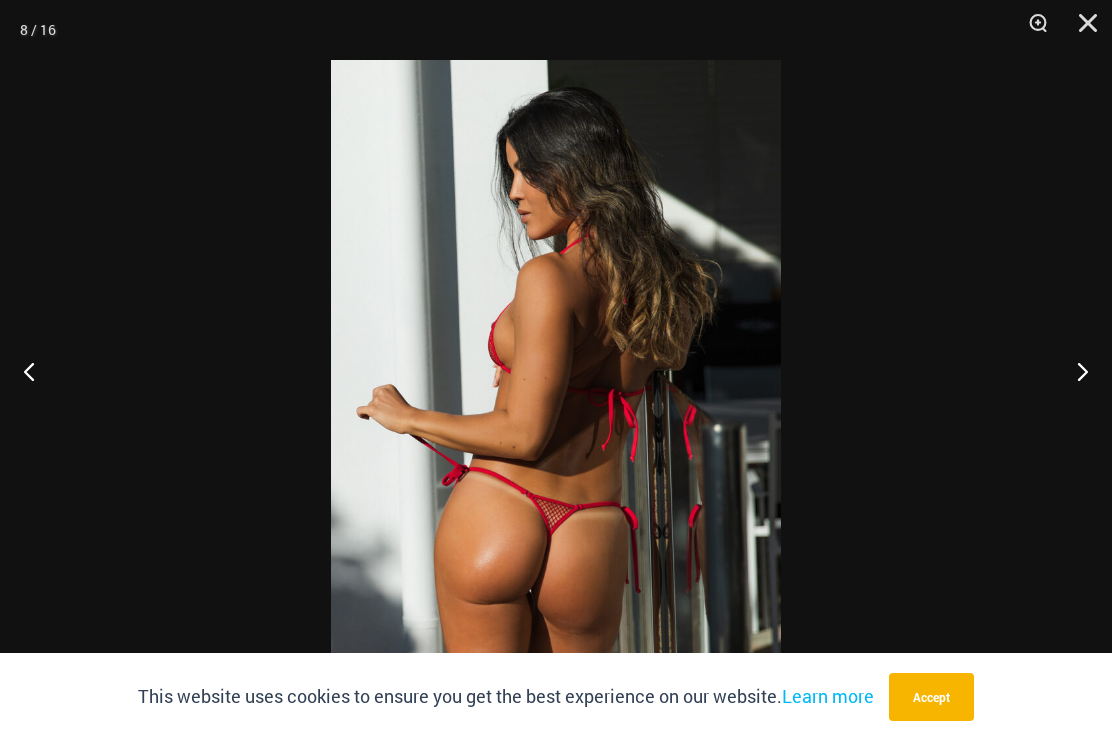 click at bounding box center (1081, 30) 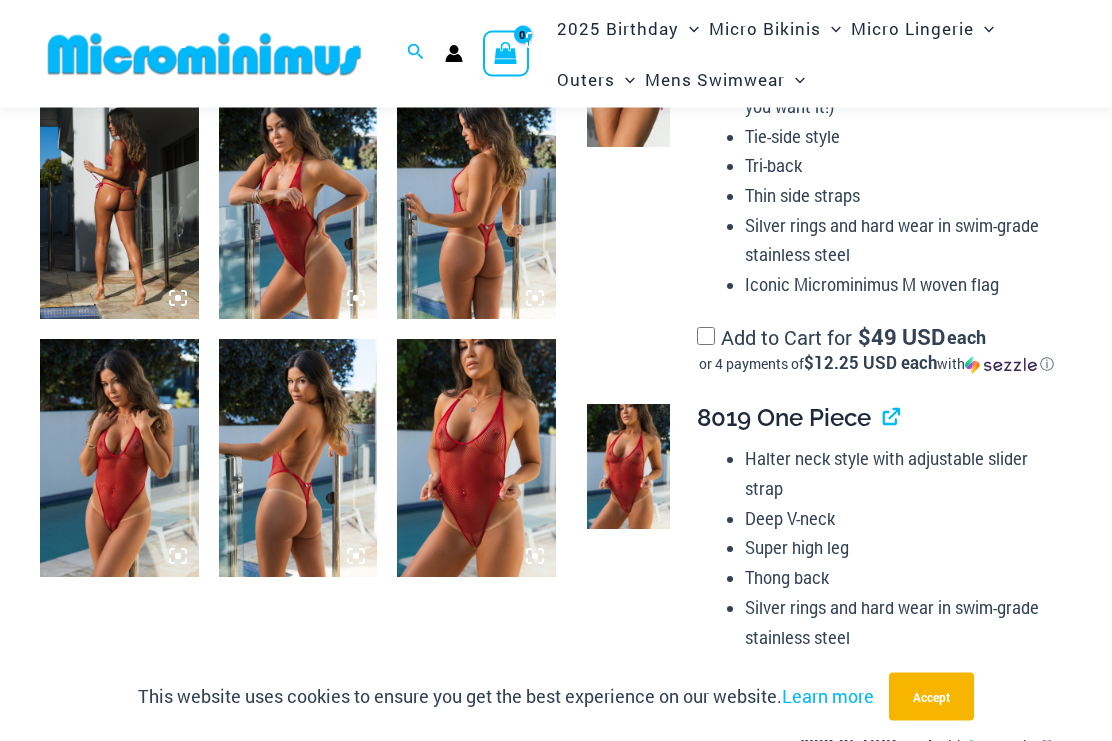 scroll, scrollTop: 1654, scrollLeft: 0, axis: vertical 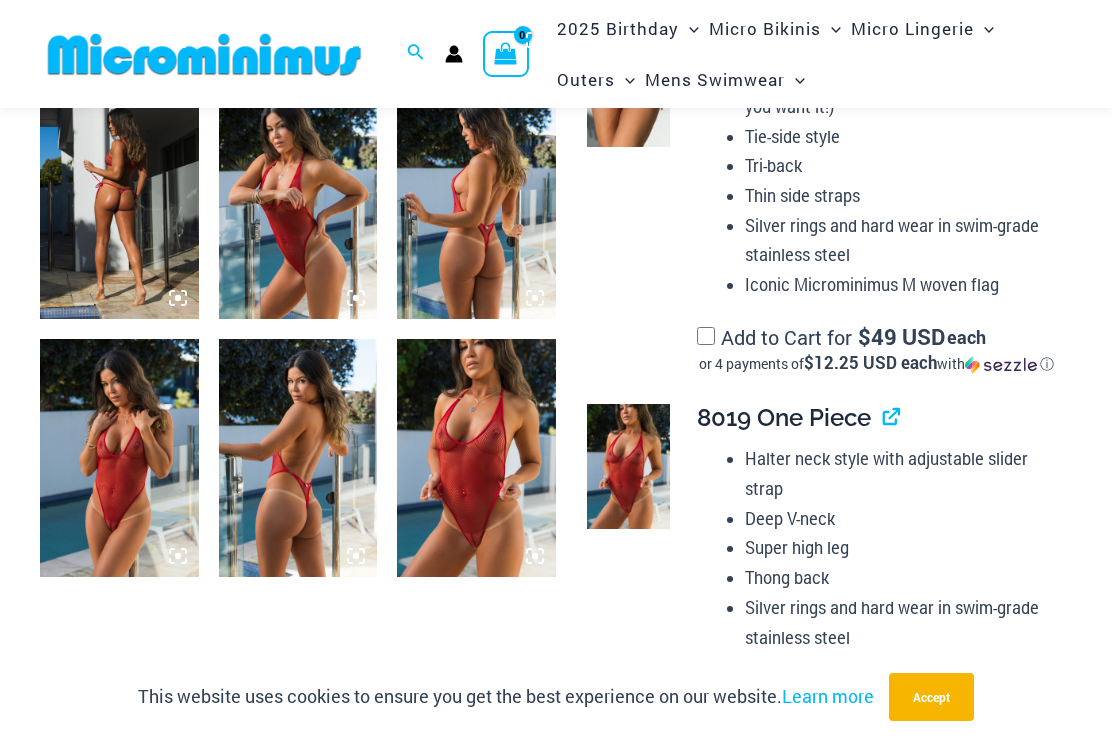 click at bounding box center [298, 200] 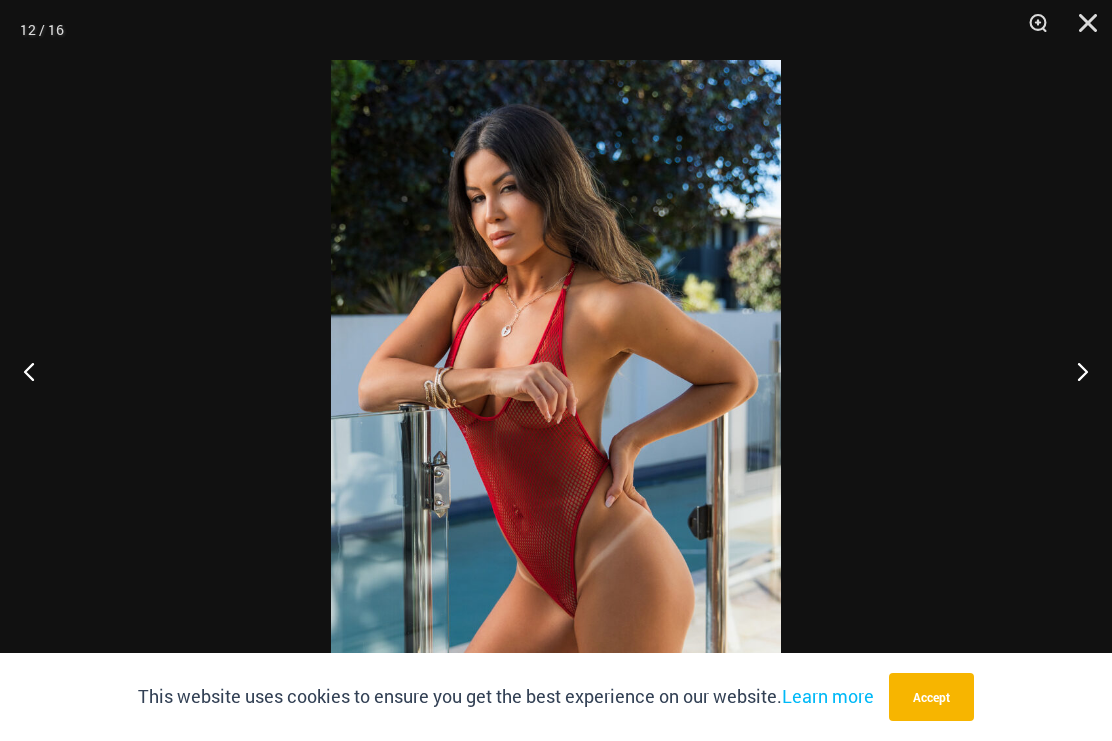 click at bounding box center (1074, 371) 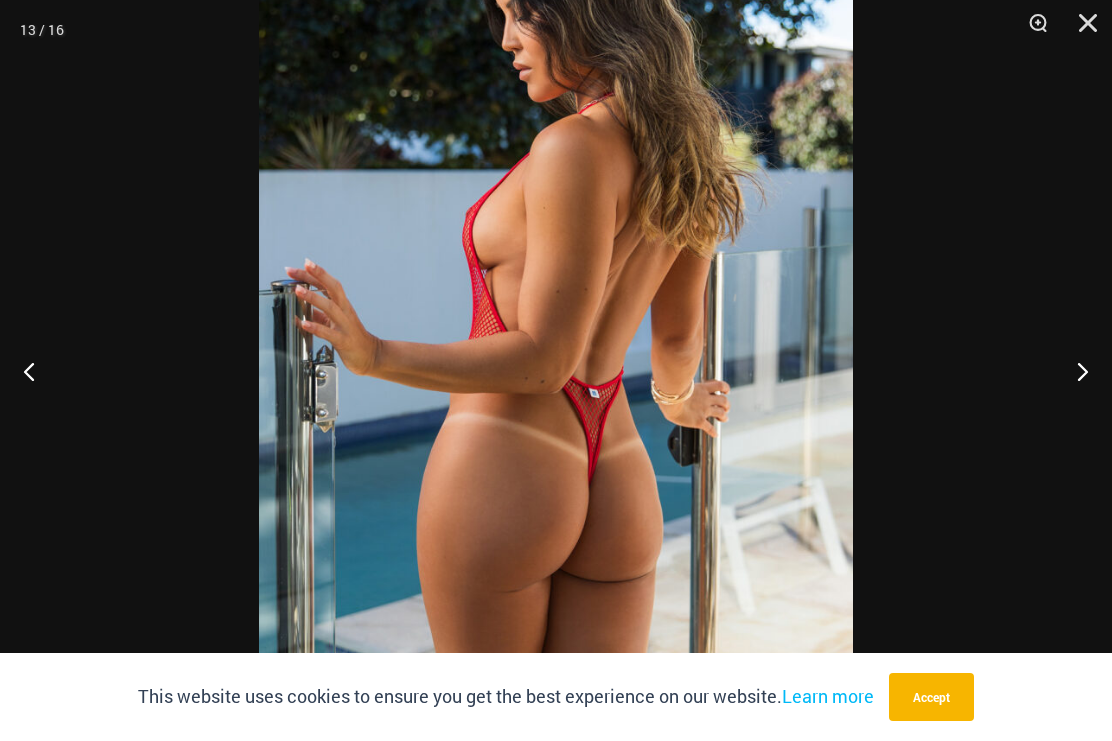click at bounding box center [1074, 371] 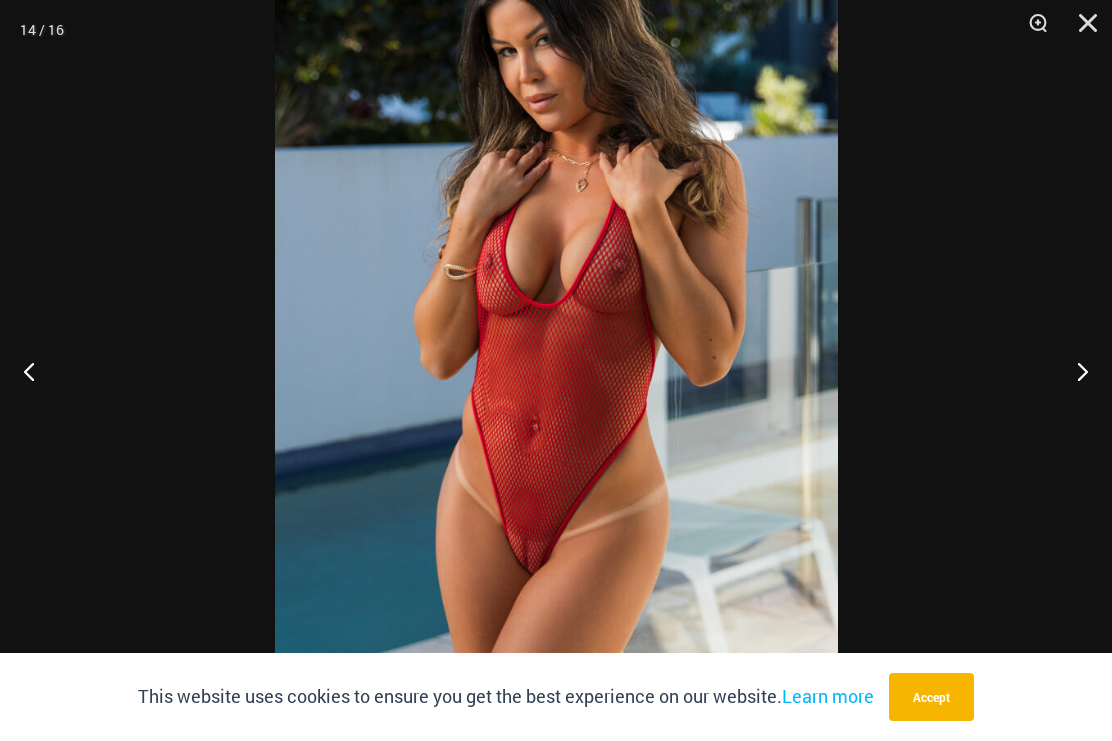 click at bounding box center [1074, 371] 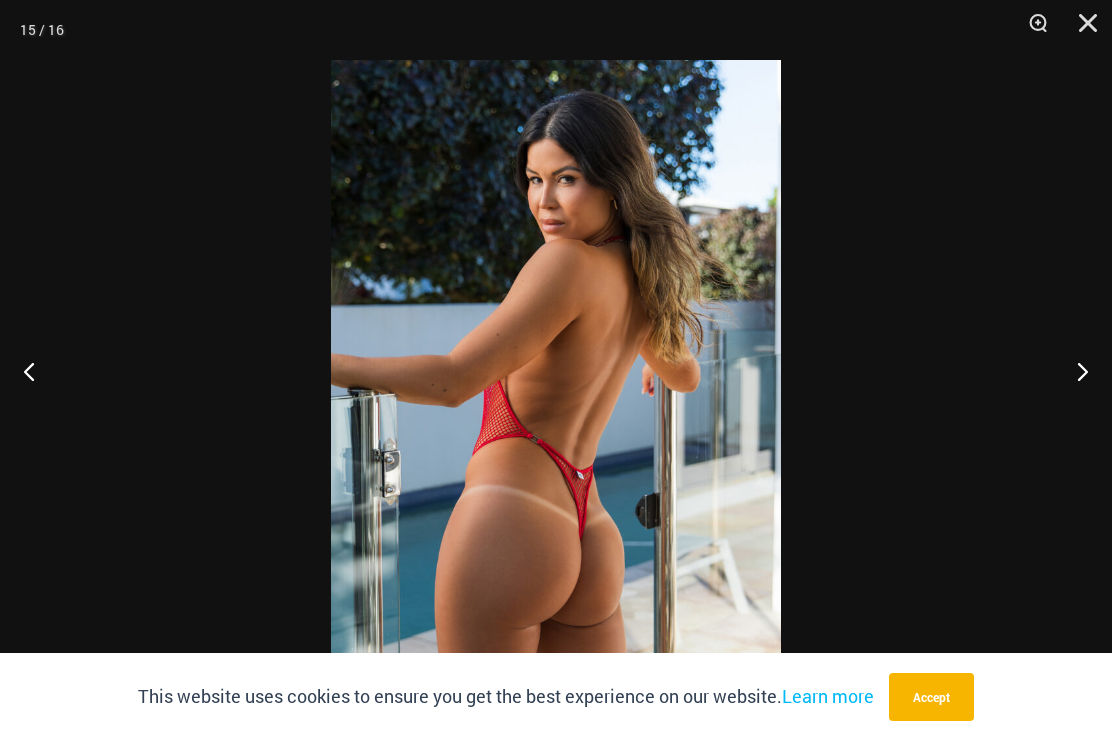 click at bounding box center [1074, 371] 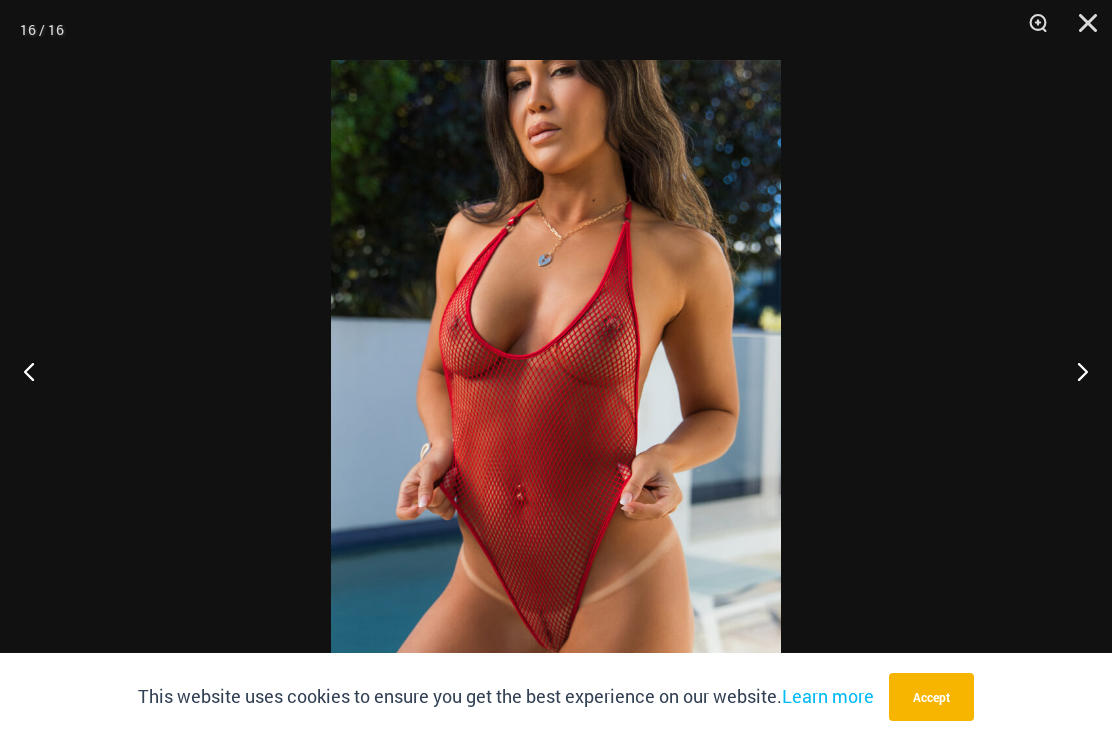 click at bounding box center [1074, 371] 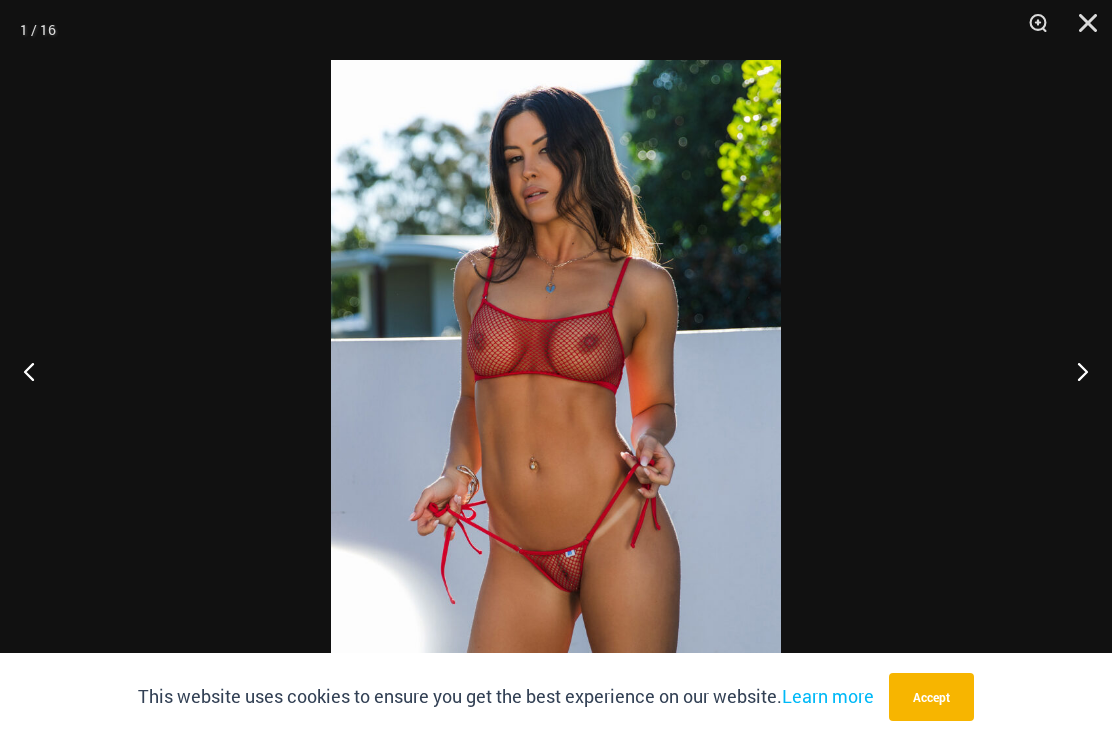 click at bounding box center (1074, 371) 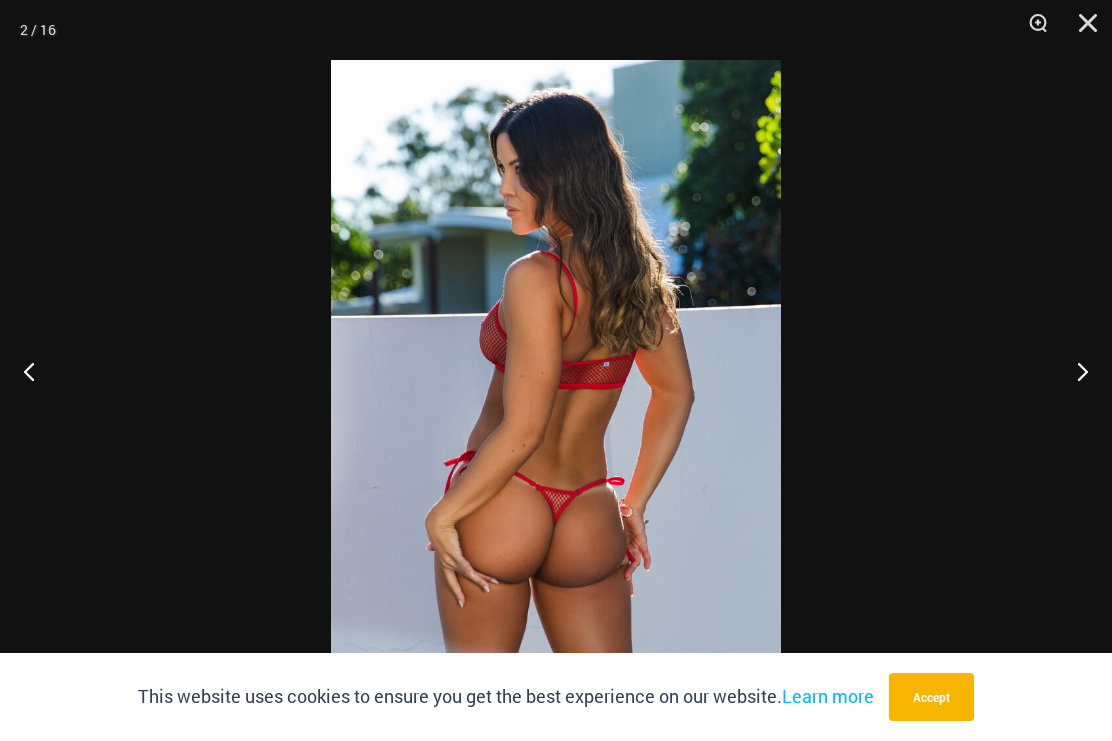 click at bounding box center (1081, 30) 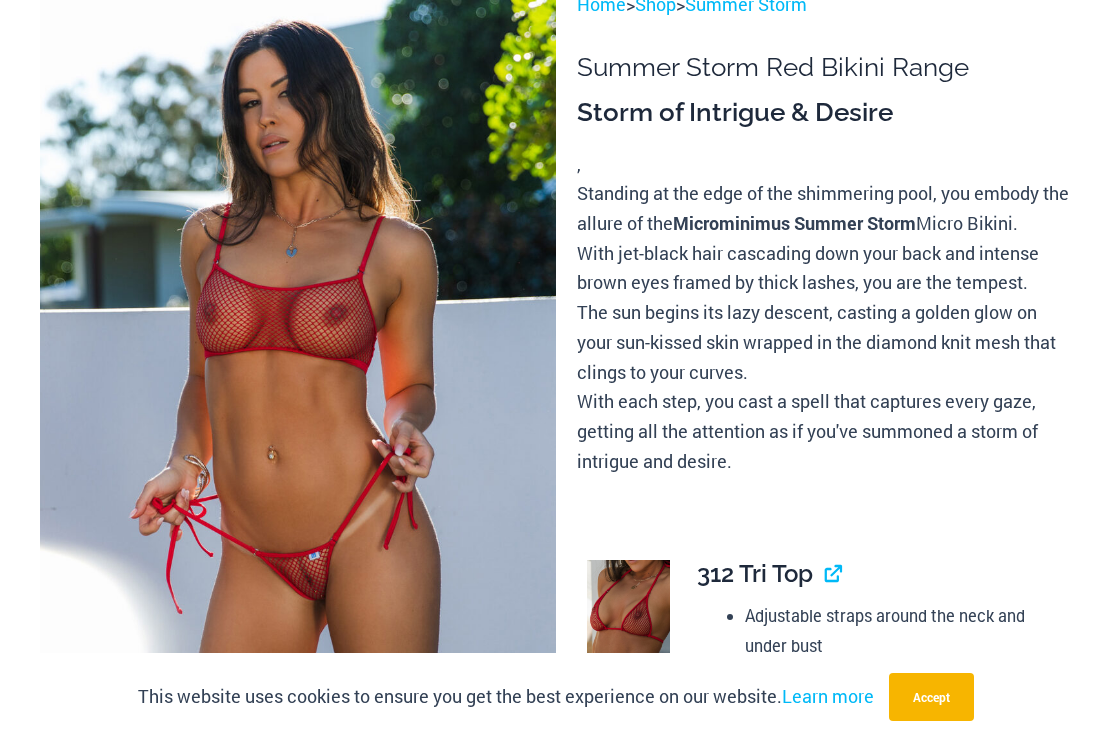 scroll, scrollTop: 0, scrollLeft: 0, axis: both 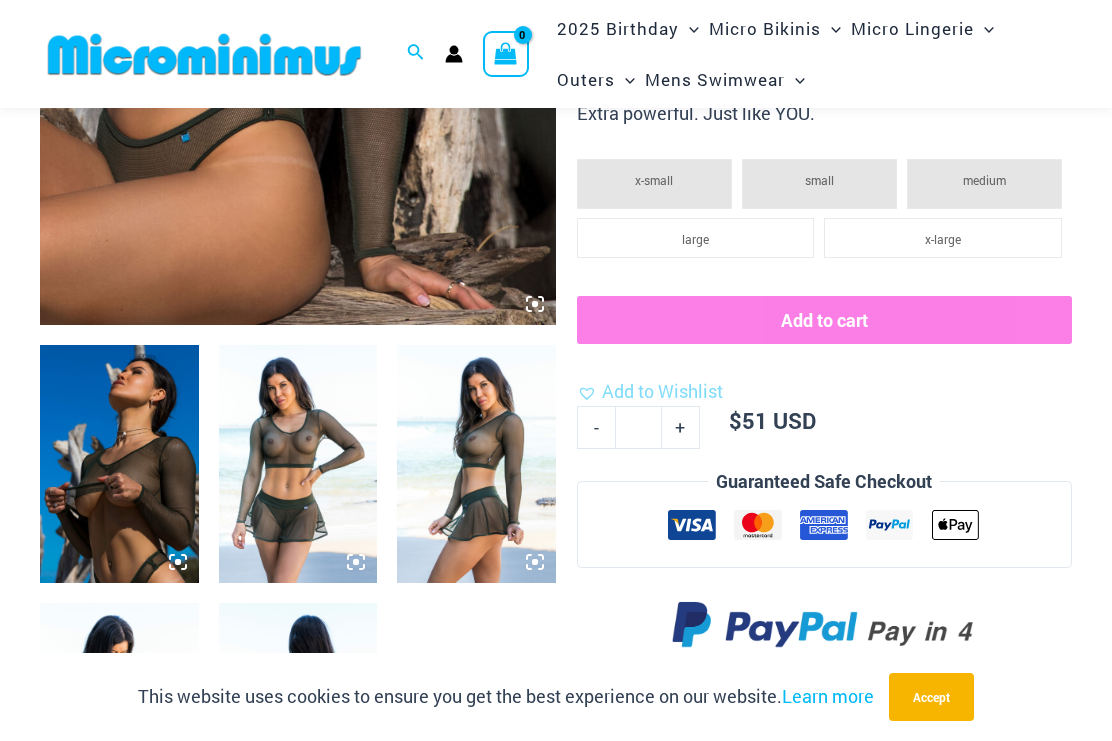 click at bounding box center [298, 464] 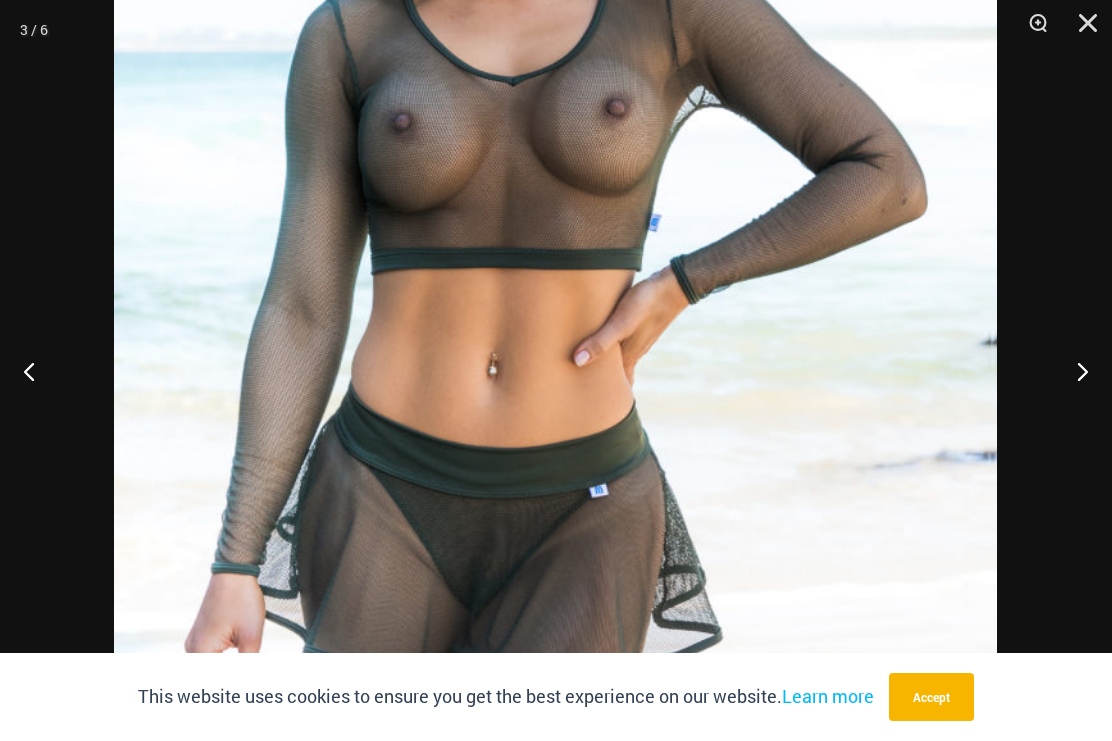 click at bounding box center (1074, 371) 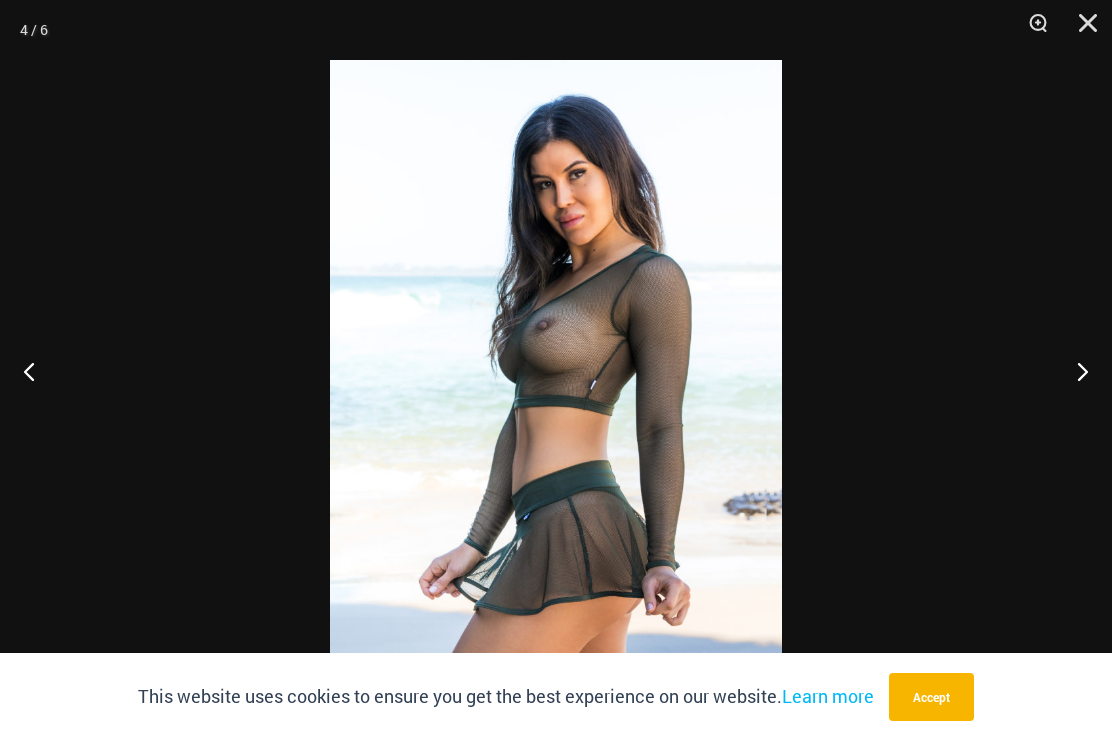 click at bounding box center [1074, 371] 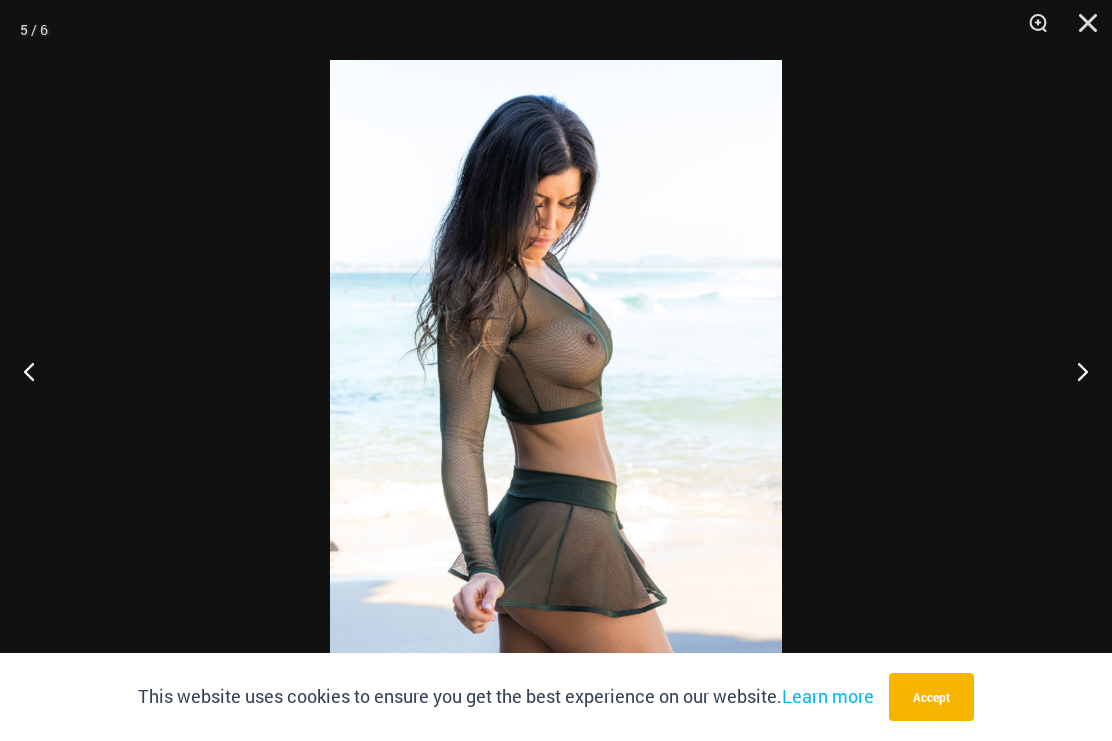 click at bounding box center [37, 371] 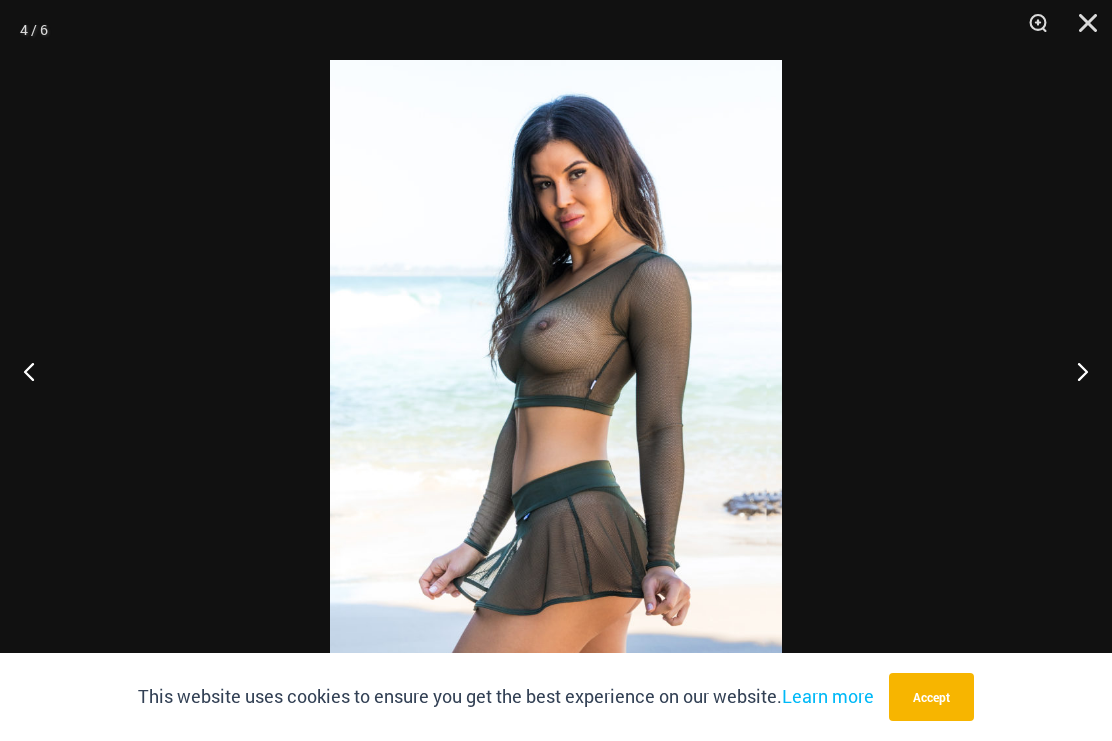 click at bounding box center [1074, 371] 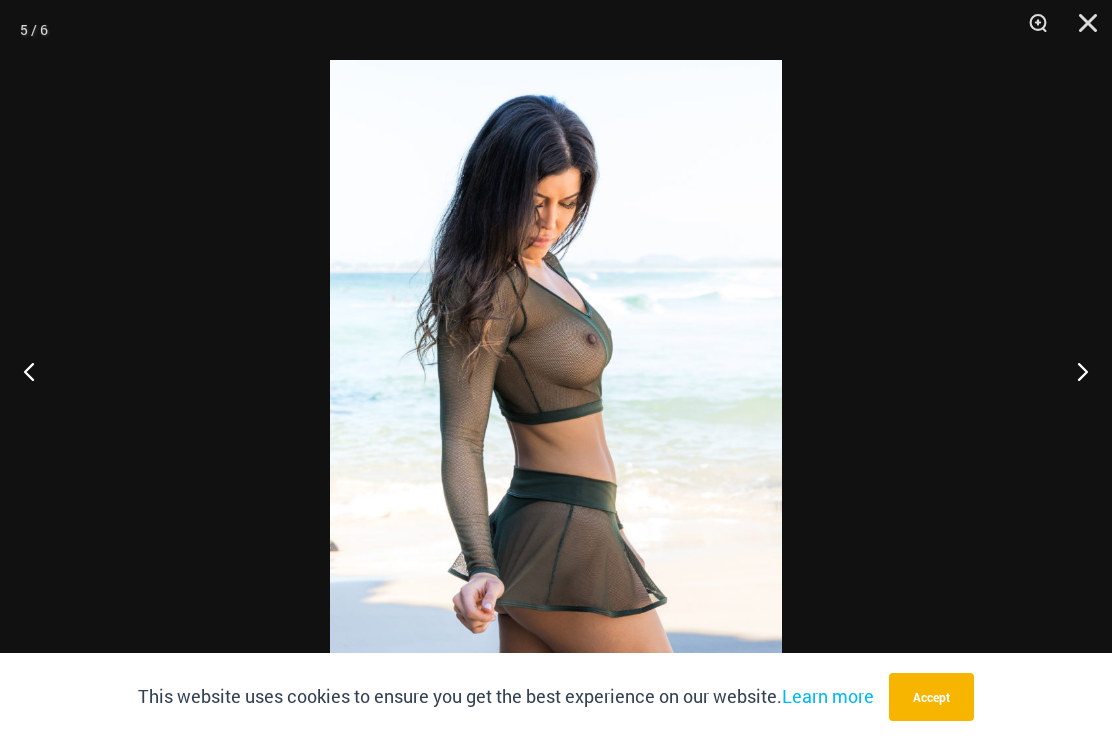 click at bounding box center (1074, 371) 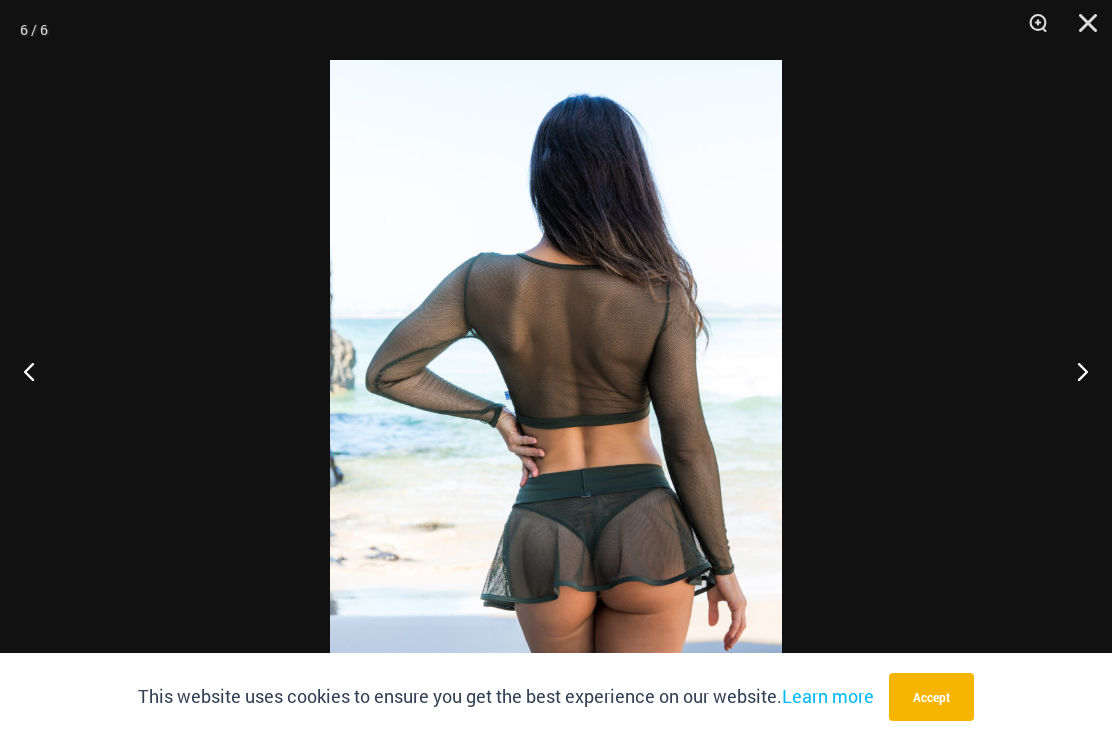 click at bounding box center [1074, 371] 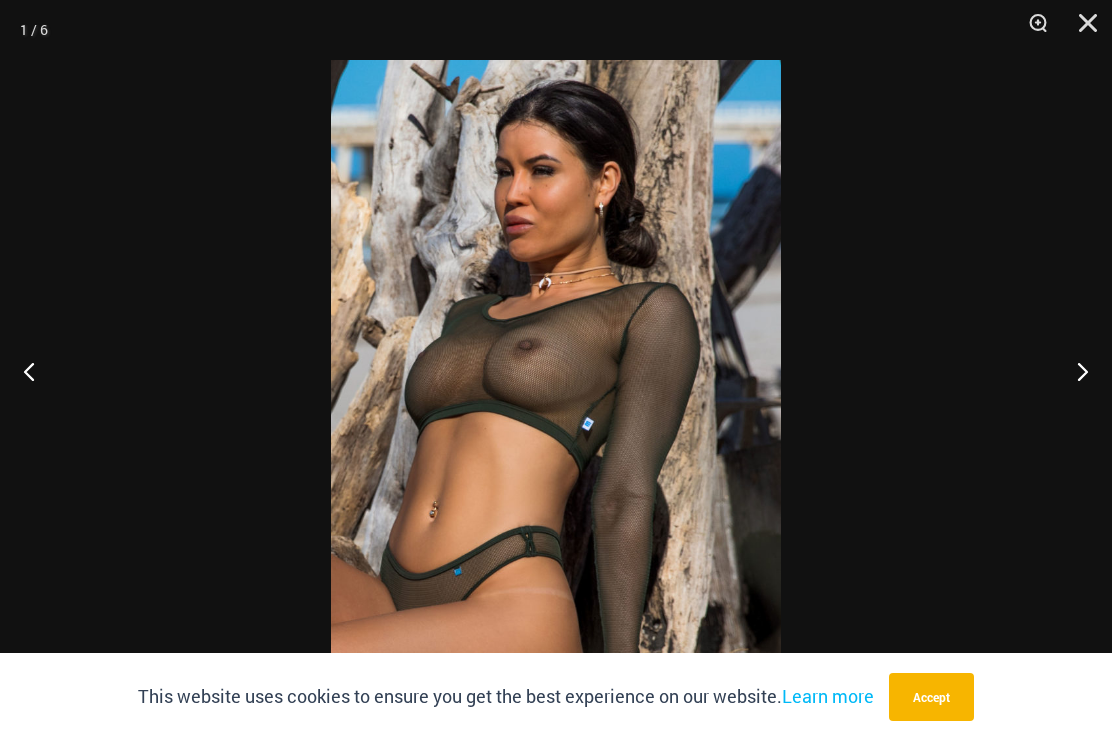 click at bounding box center [1074, 371] 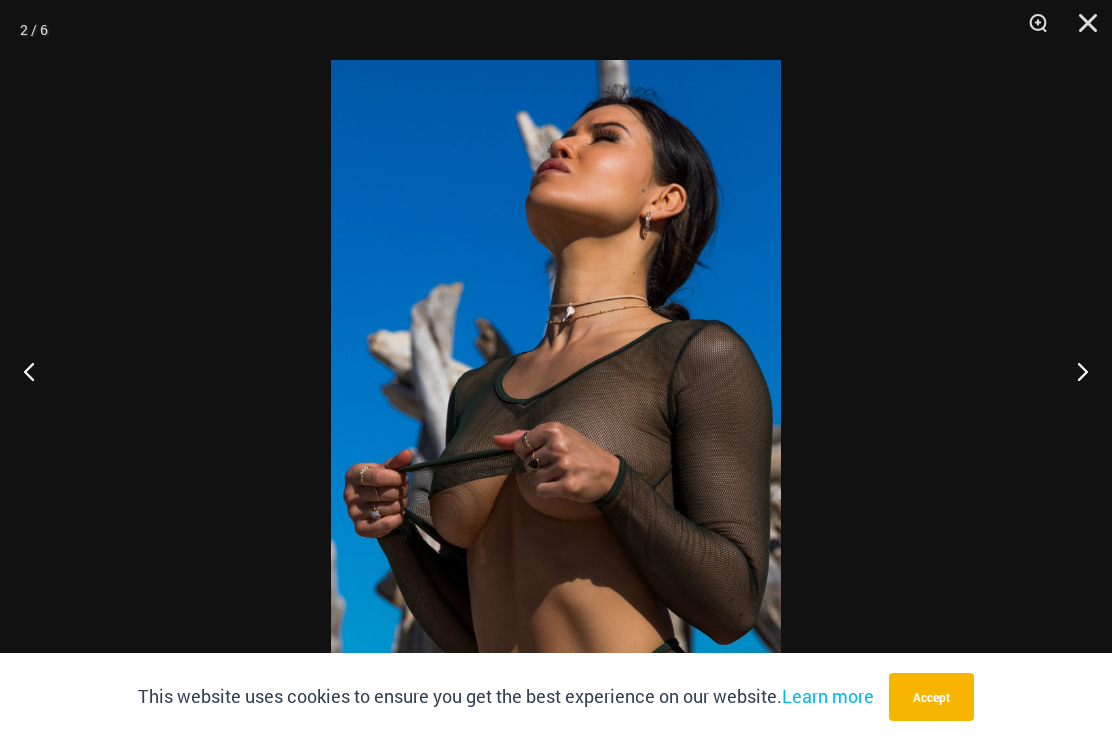 click at bounding box center (1081, 30) 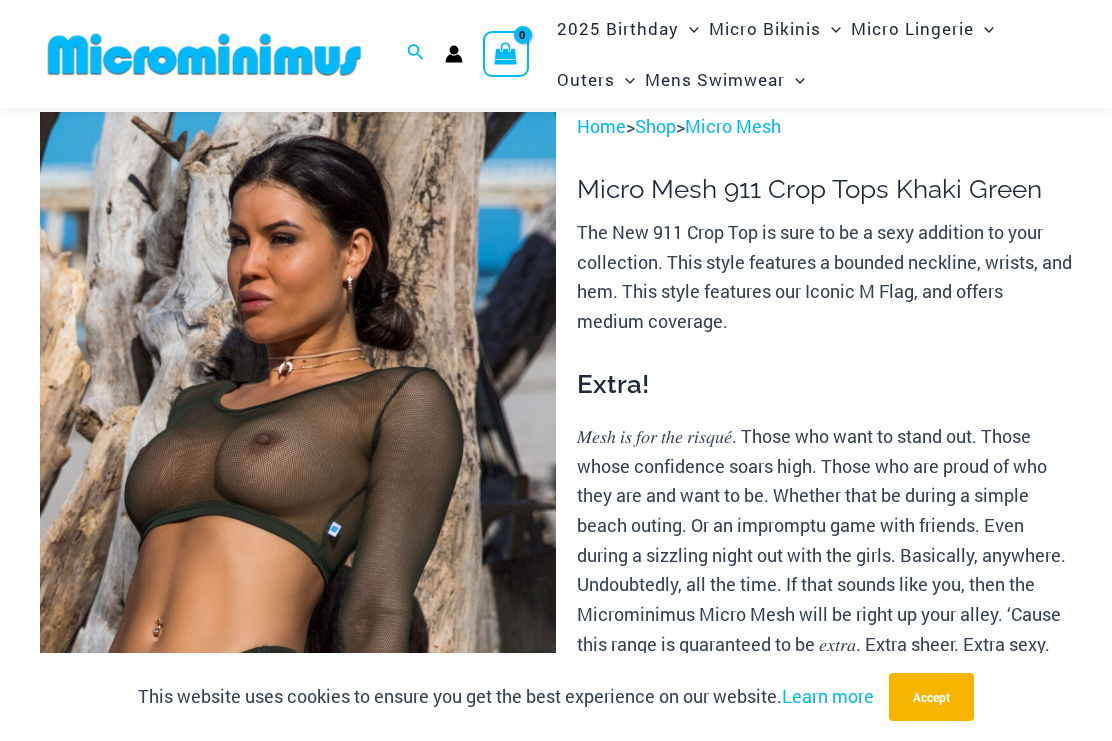 scroll, scrollTop: 0, scrollLeft: 0, axis: both 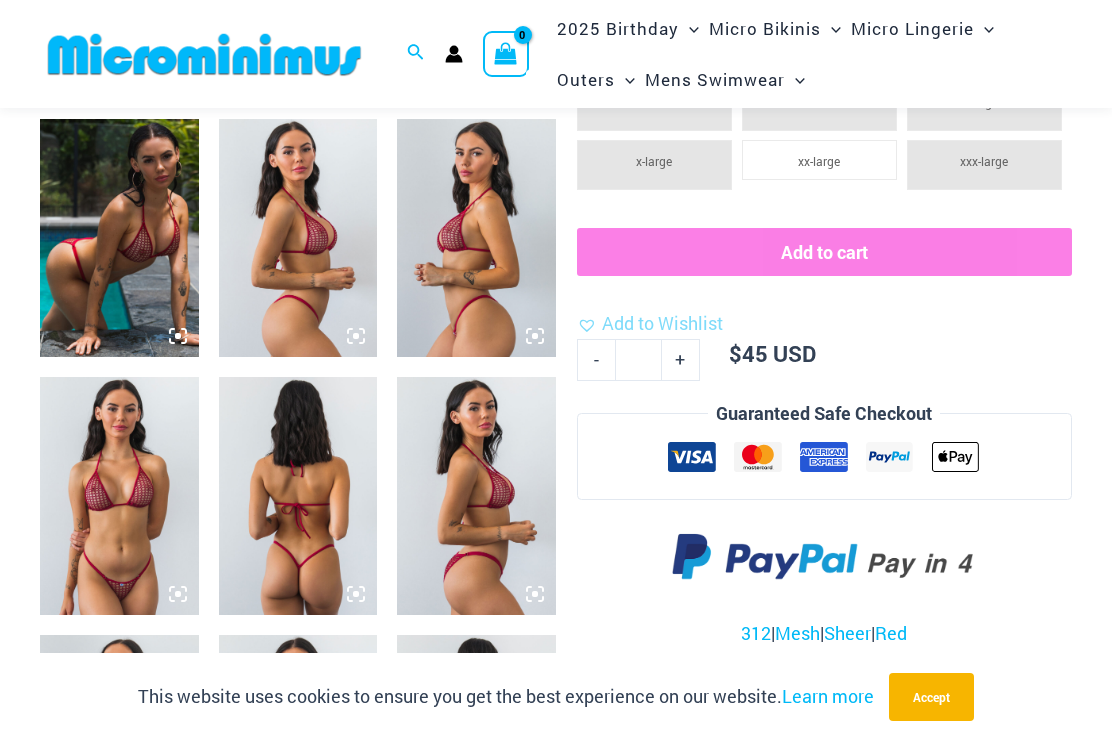 click at bounding box center [119, 496] 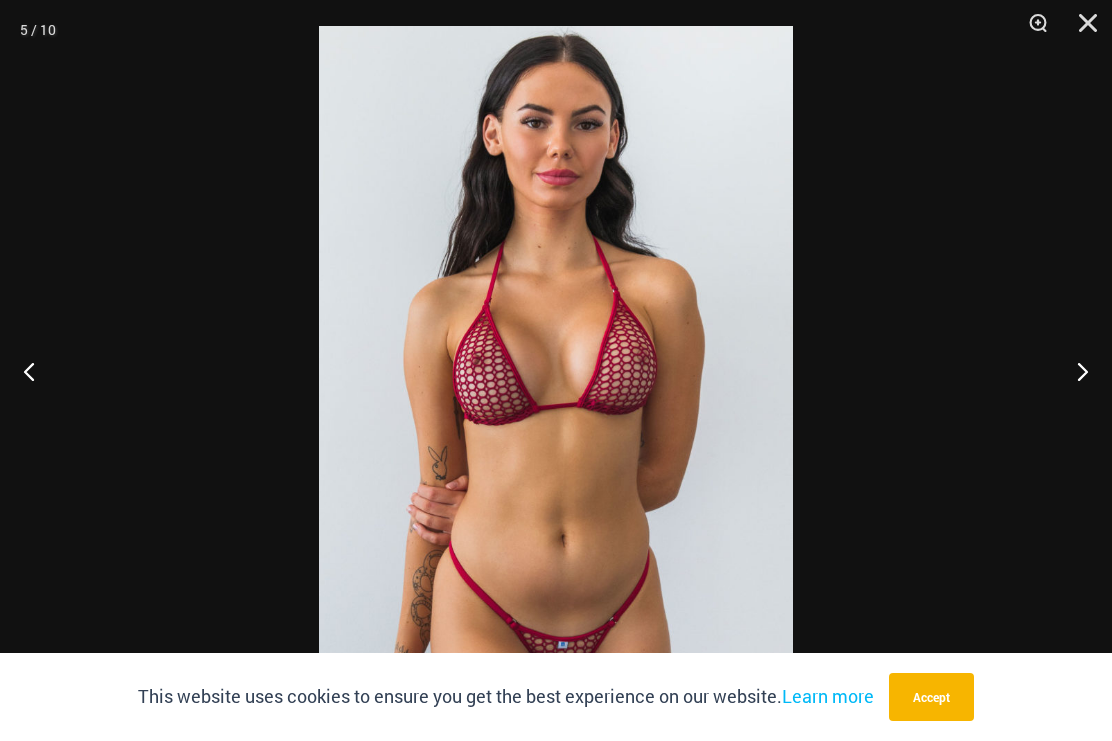 click at bounding box center (1074, 371) 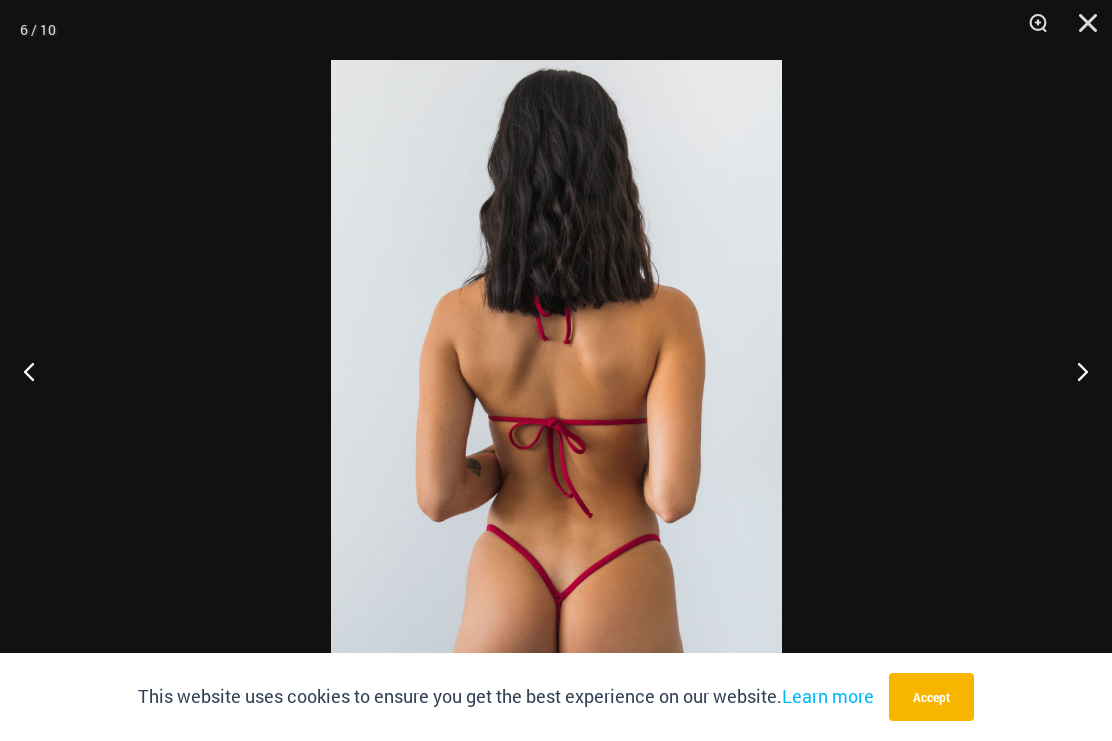 click at bounding box center (1074, 371) 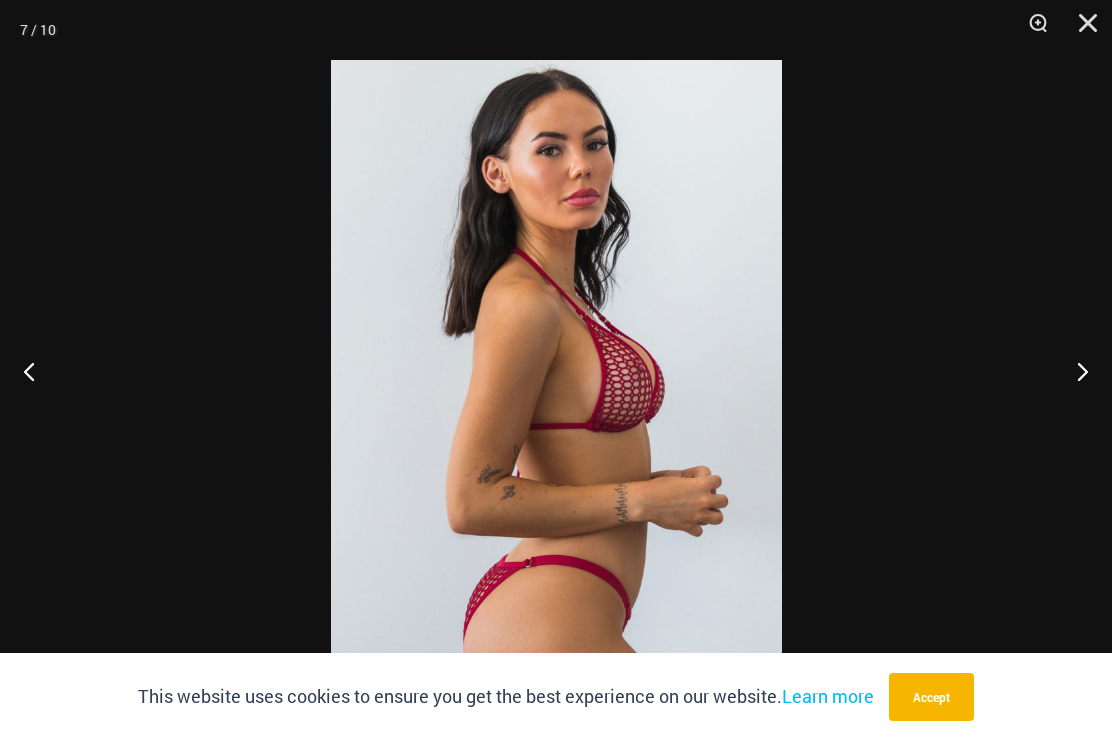 click at bounding box center (1074, 371) 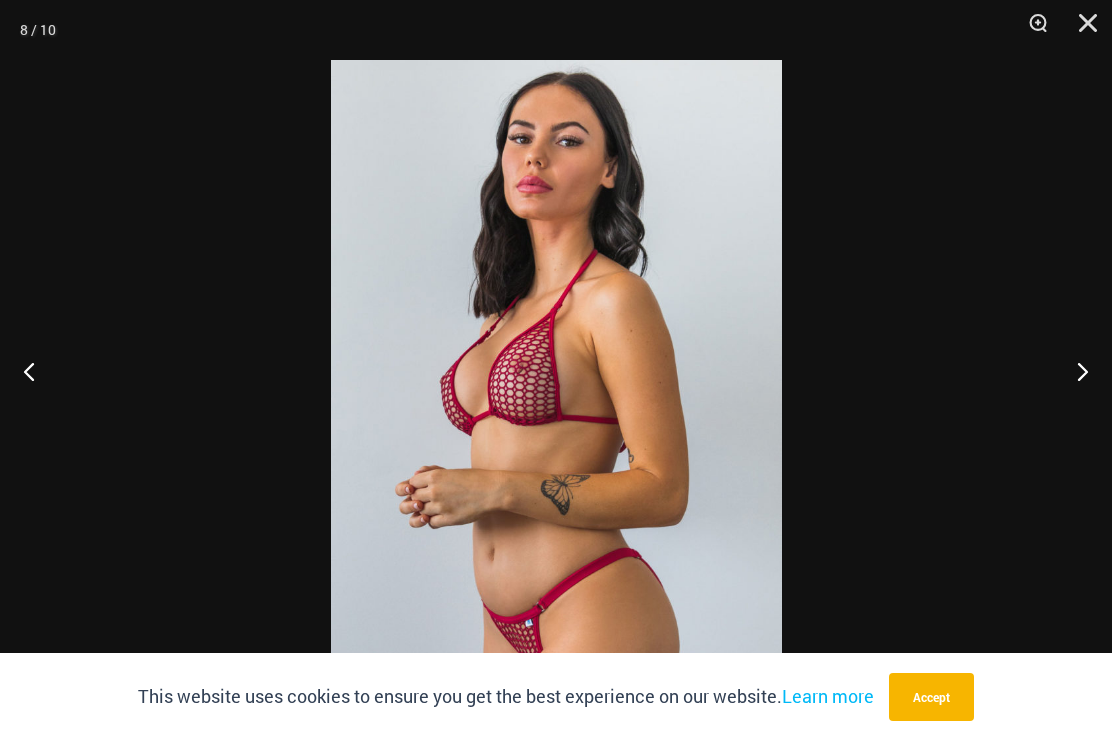 click at bounding box center [1074, 371] 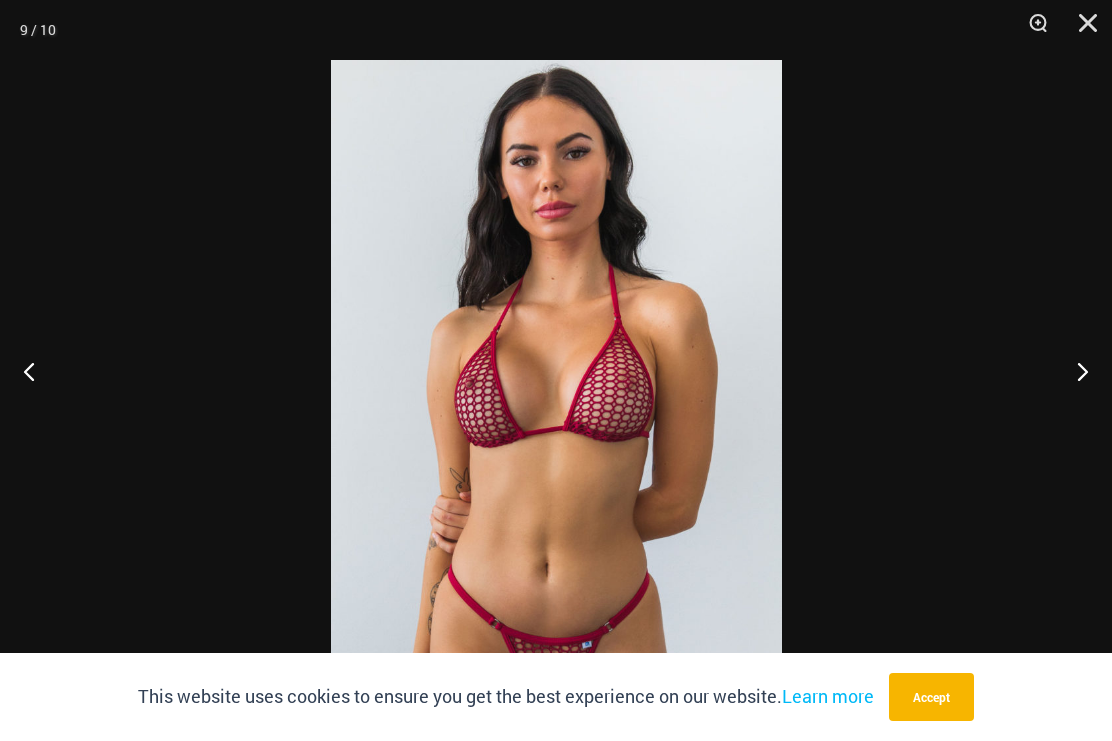 click at bounding box center (1074, 371) 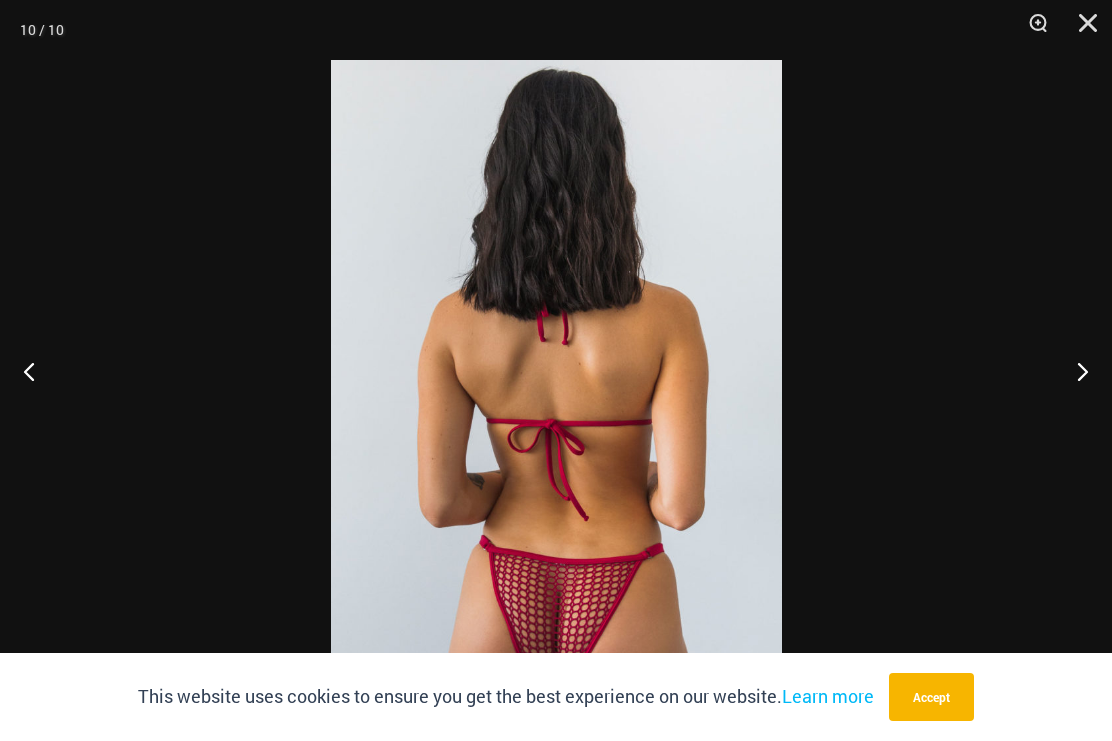 click at bounding box center [1074, 371] 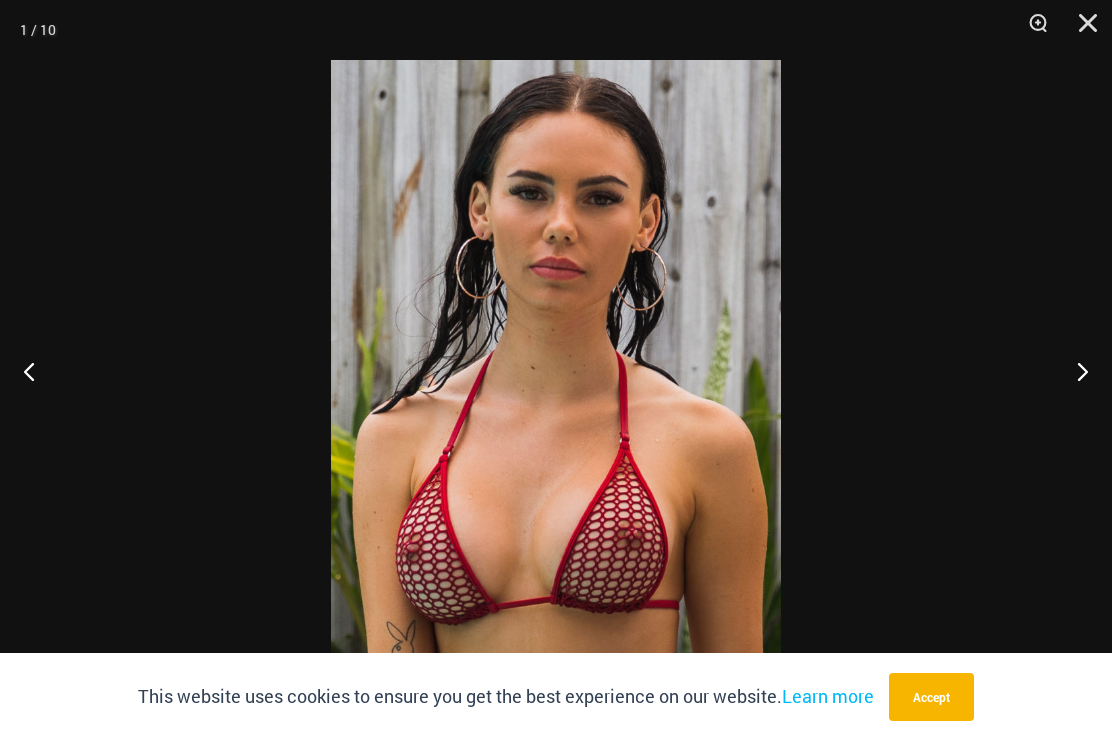 click at bounding box center [1074, 371] 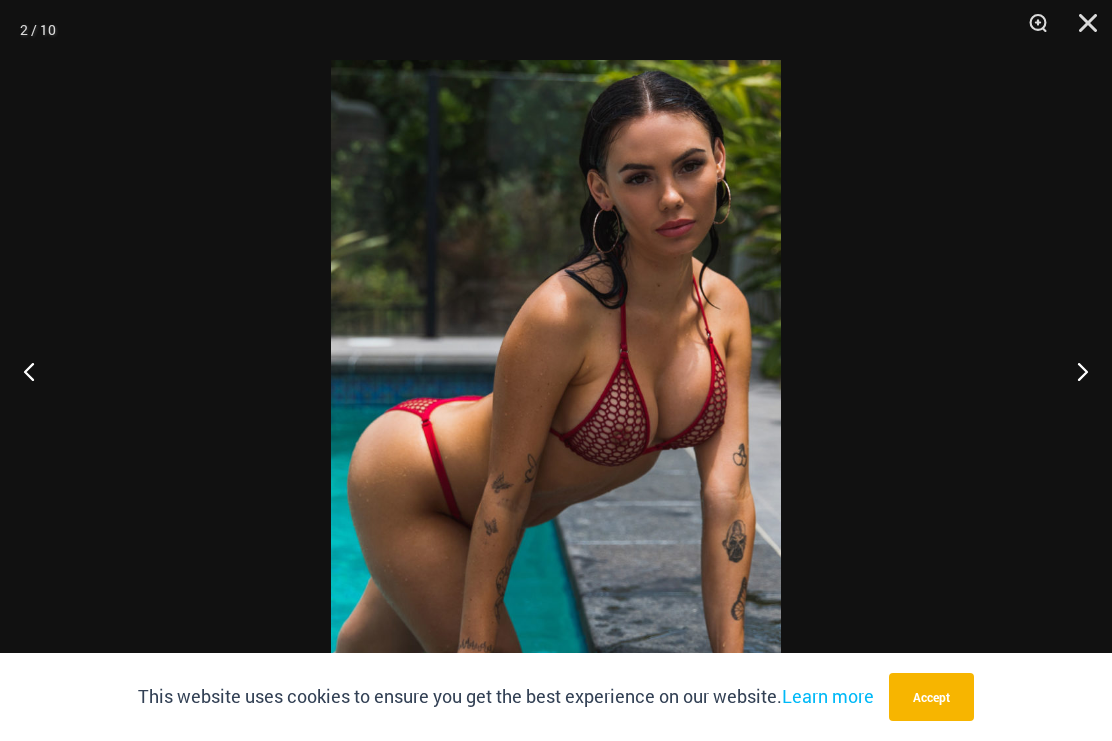click at bounding box center [1074, 371] 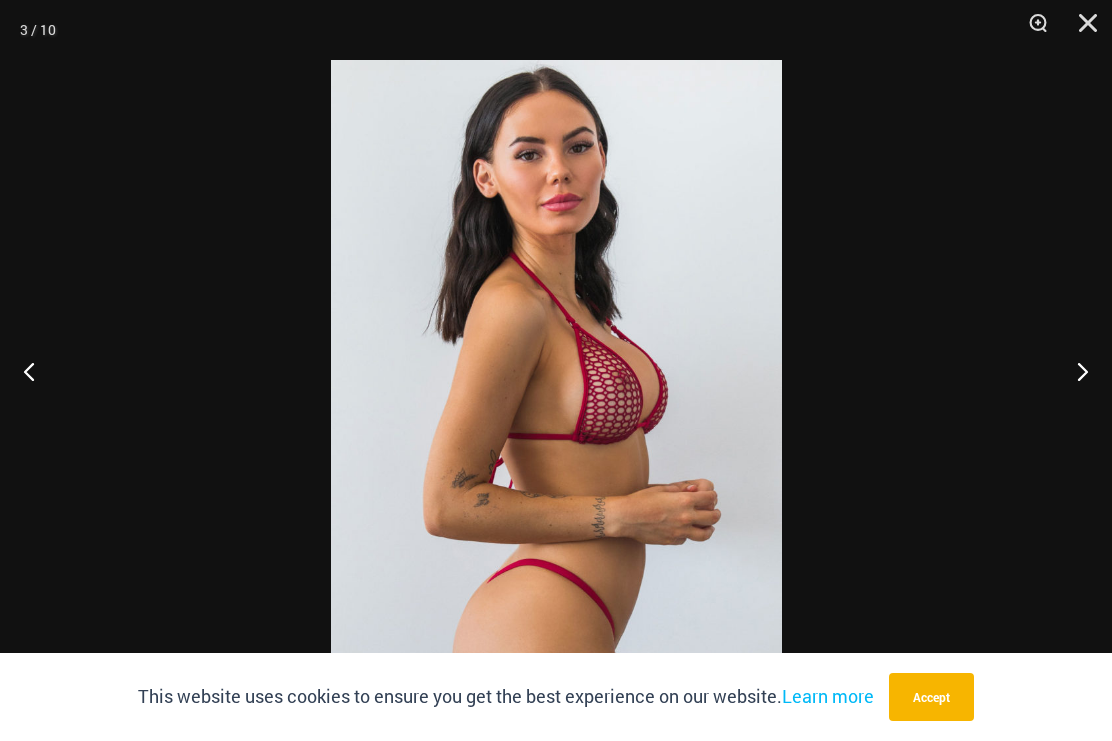 click at bounding box center [1074, 371] 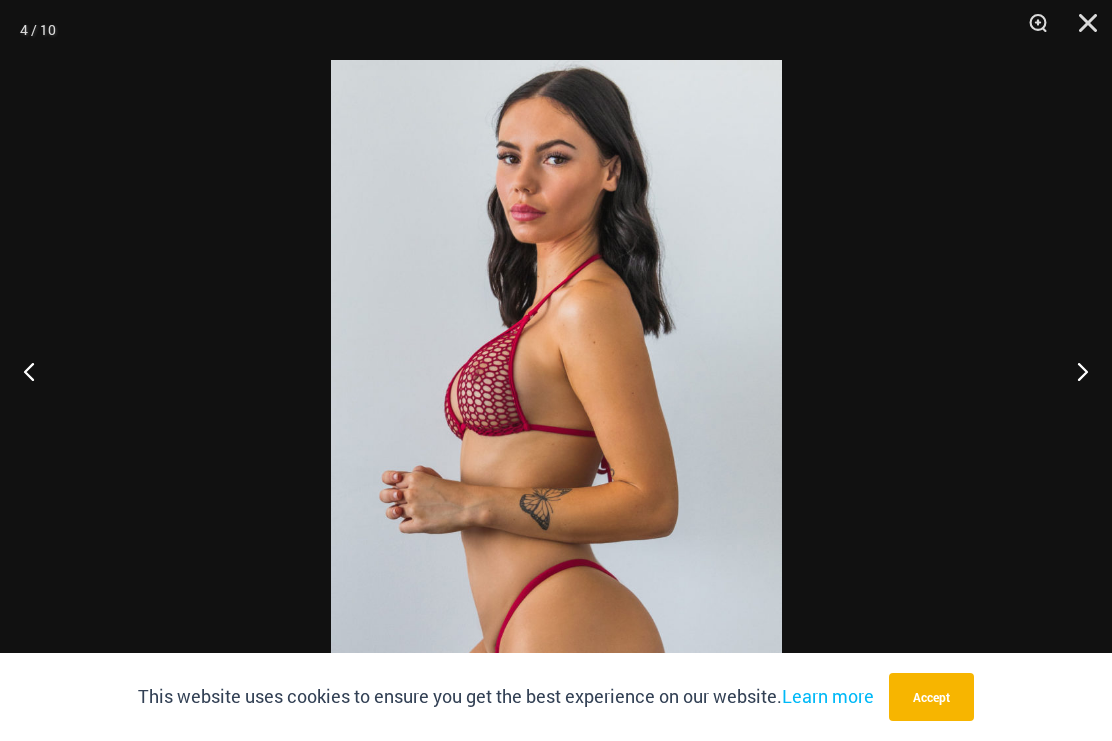 click at bounding box center (1081, 30) 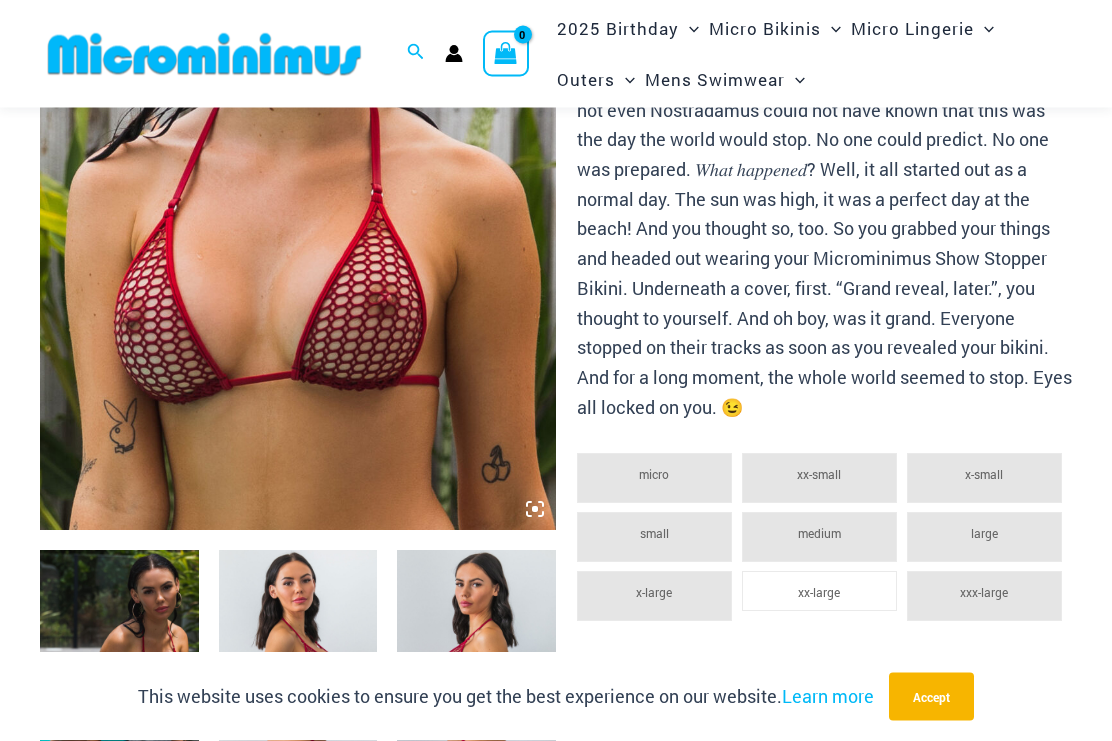 scroll, scrollTop: 386, scrollLeft: 0, axis: vertical 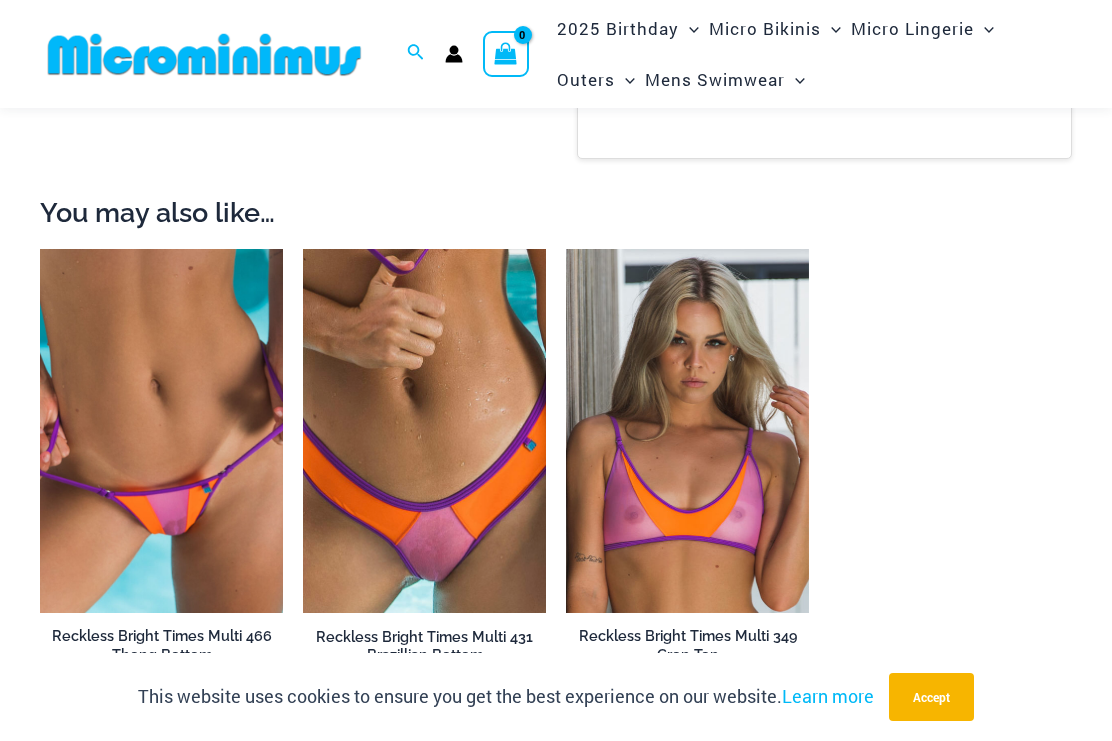 click at bounding box center [40, 249] 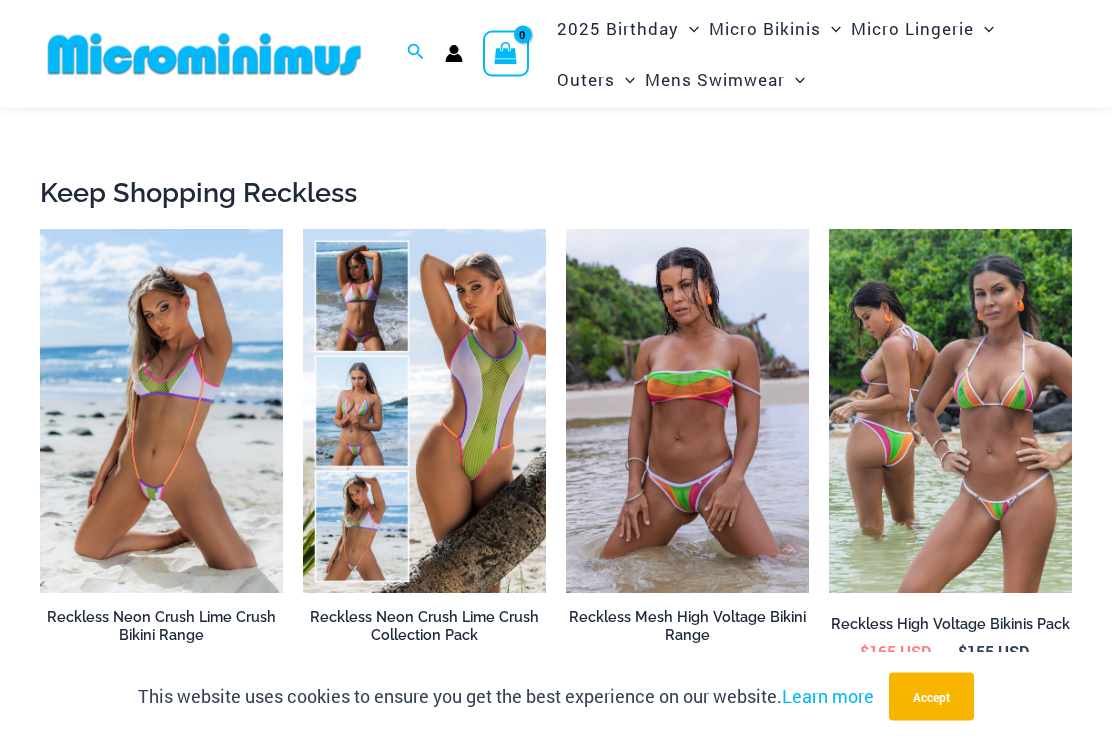 scroll, scrollTop: 2145, scrollLeft: 0, axis: vertical 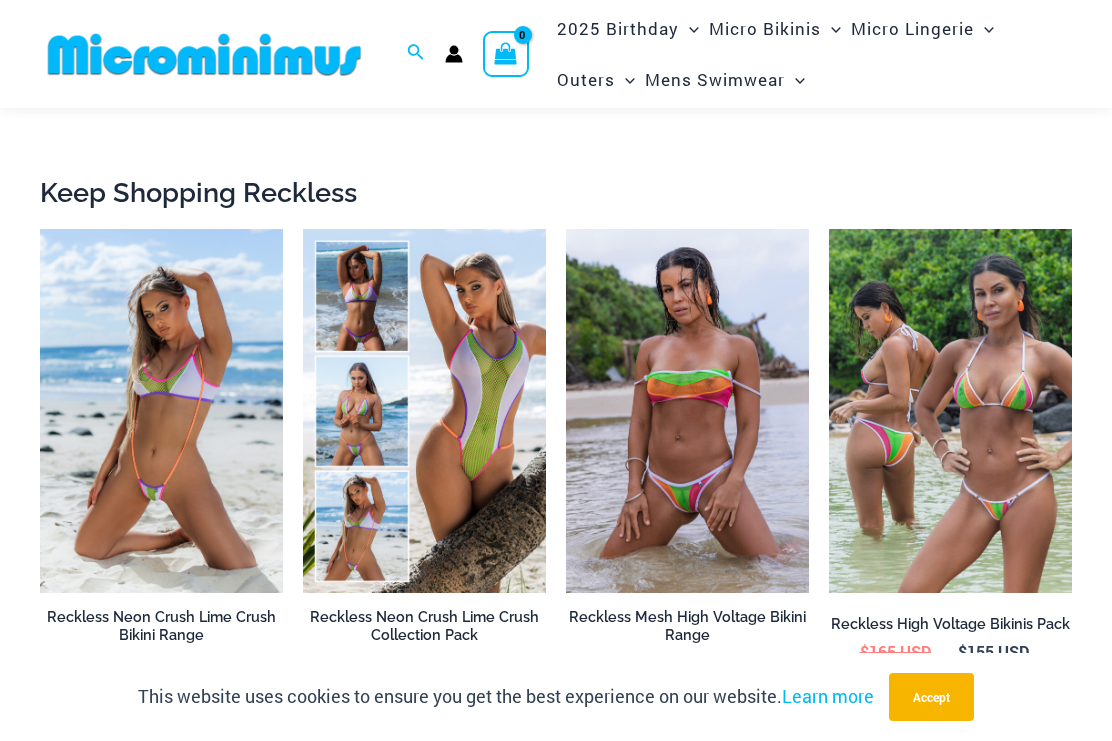 click at bounding box center (566, 229) 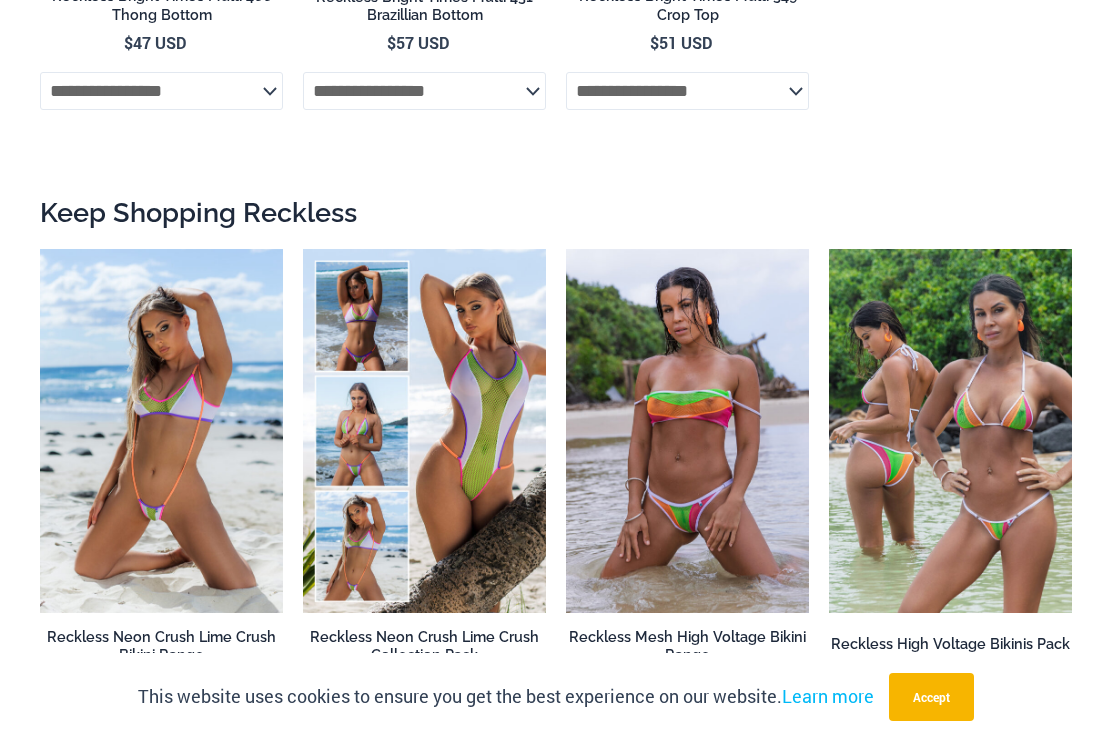 scroll, scrollTop: 2199, scrollLeft: 0, axis: vertical 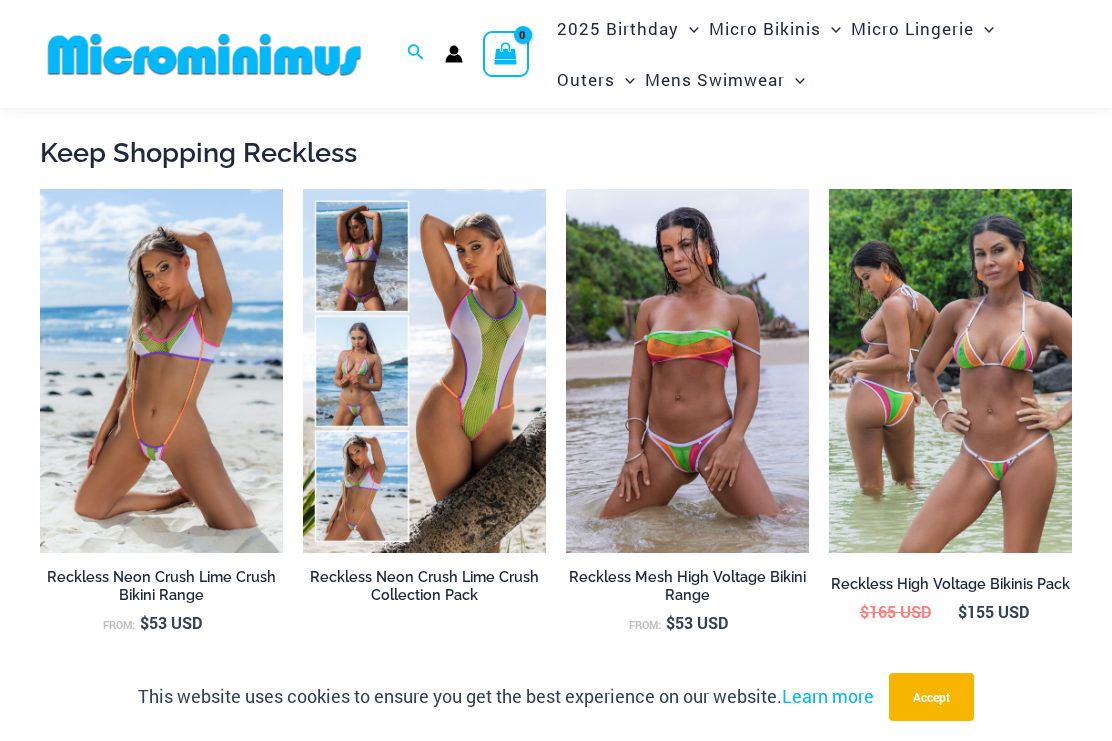 click at bounding box center [40, 189] 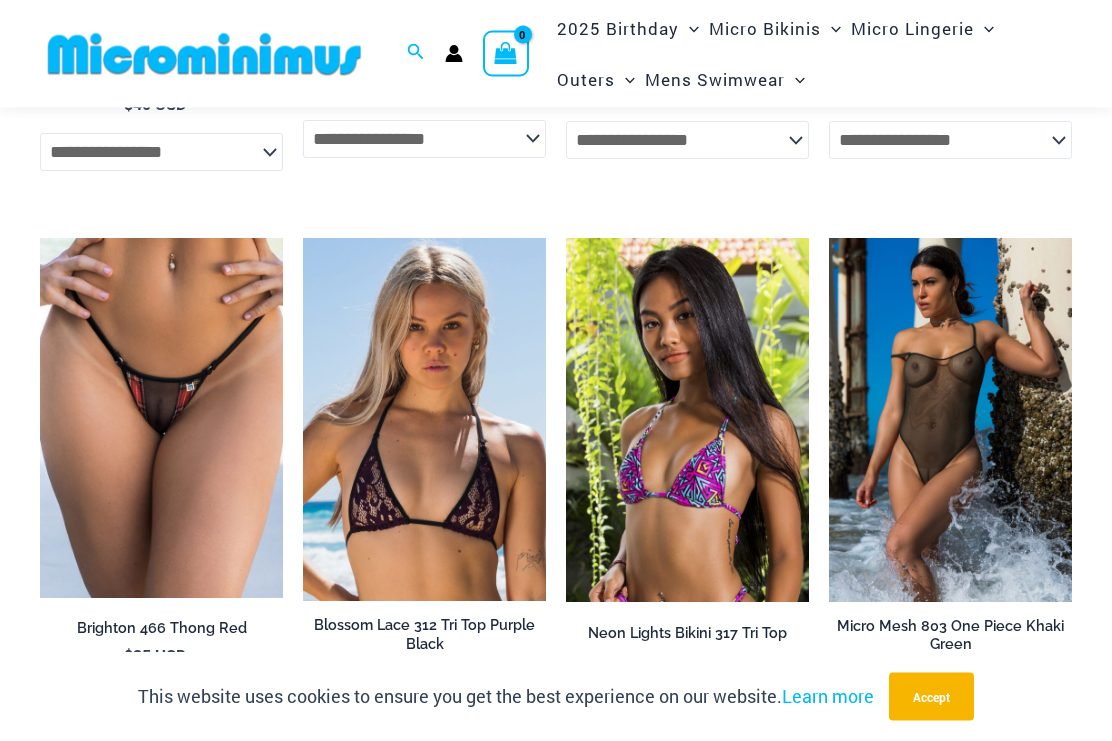 scroll, scrollTop: 4384, scrollLeft: 0, axis: vertical 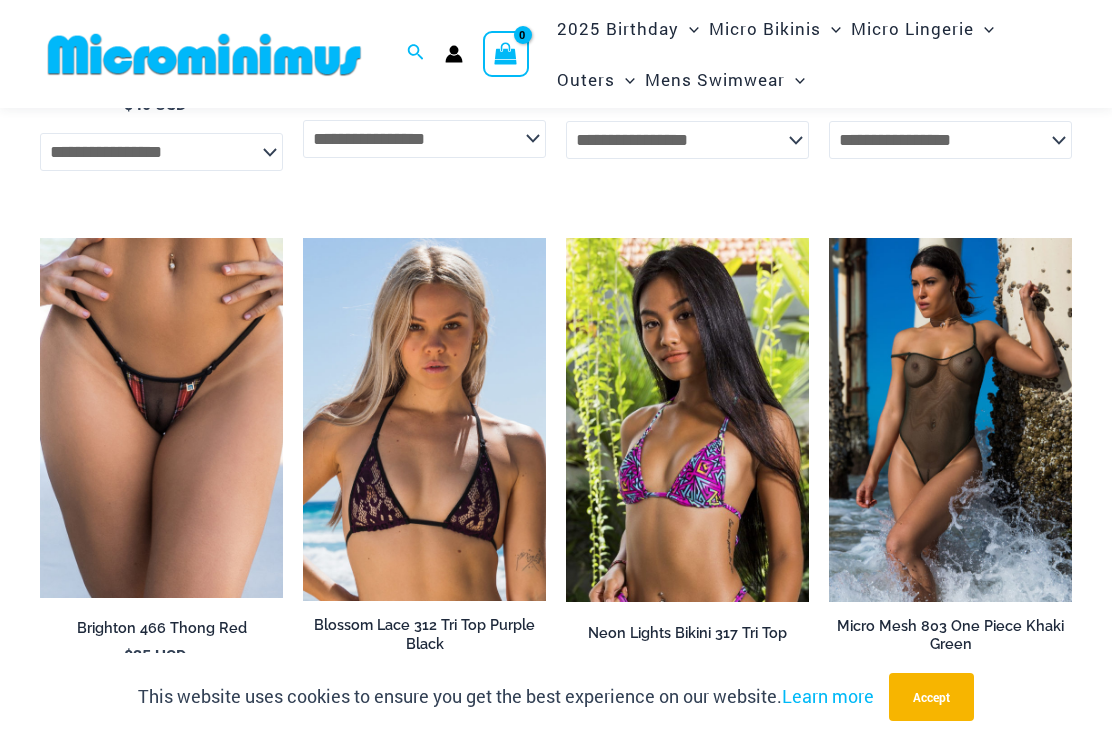 click at bounding box center (40, 238) 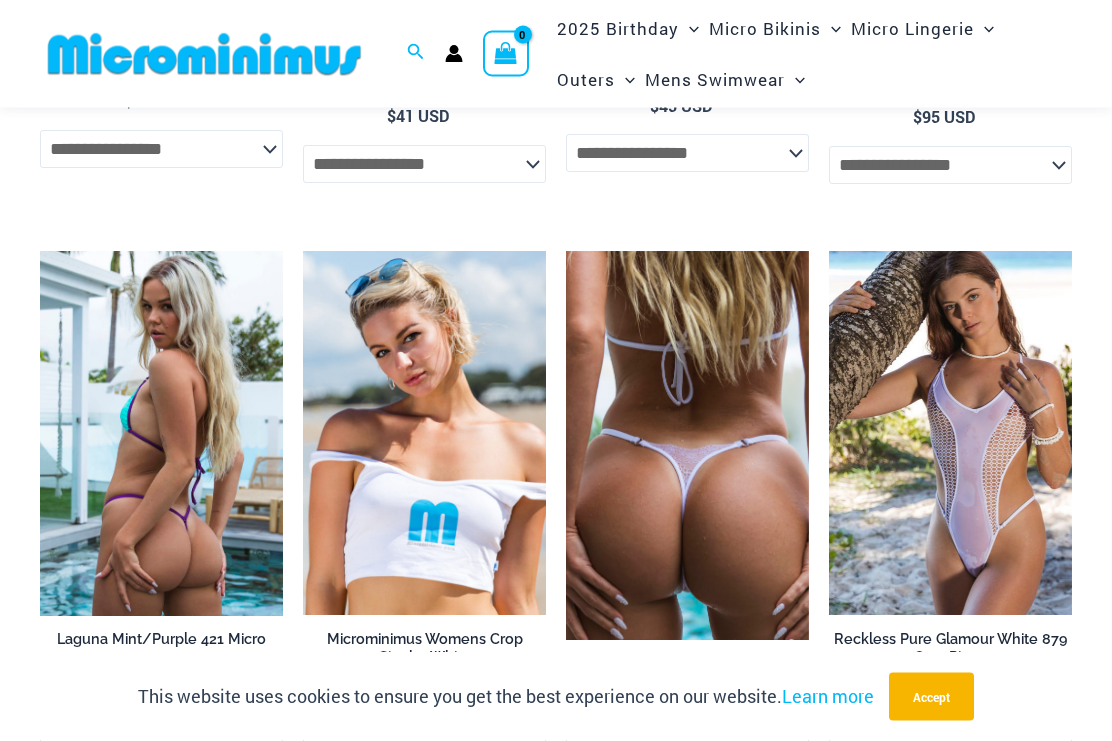 scroll, scrollTop: 4959, scrollLeft: 0, axis: vertical 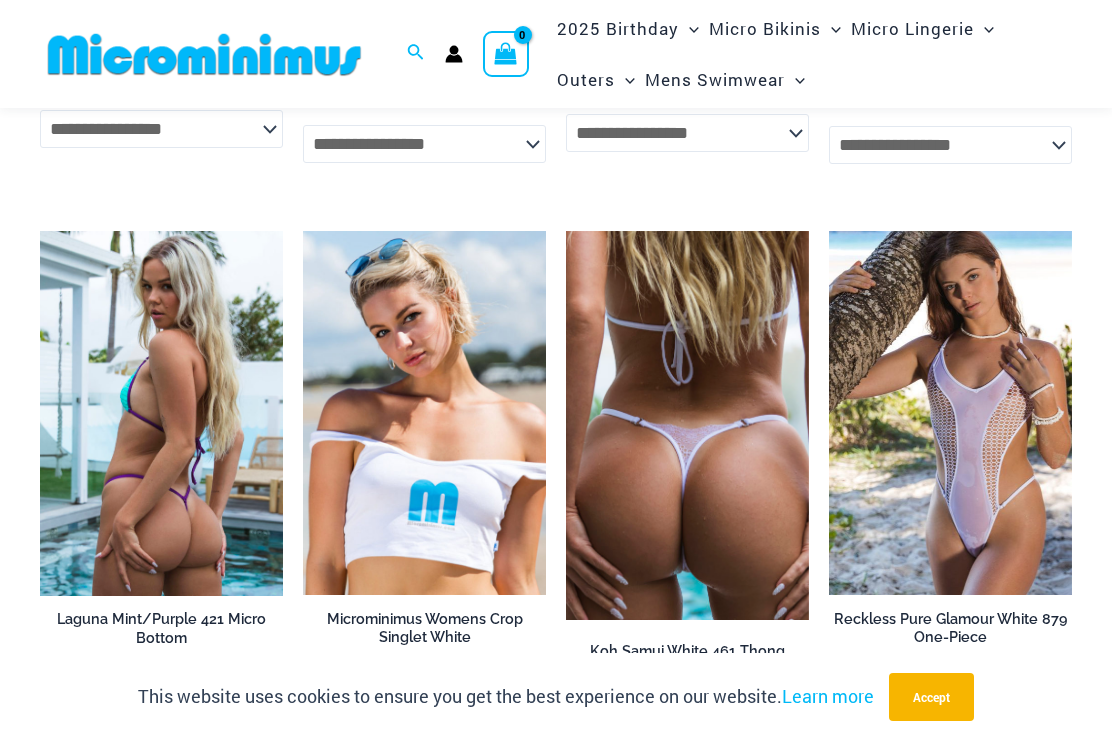click at bounding box center [687, 426] 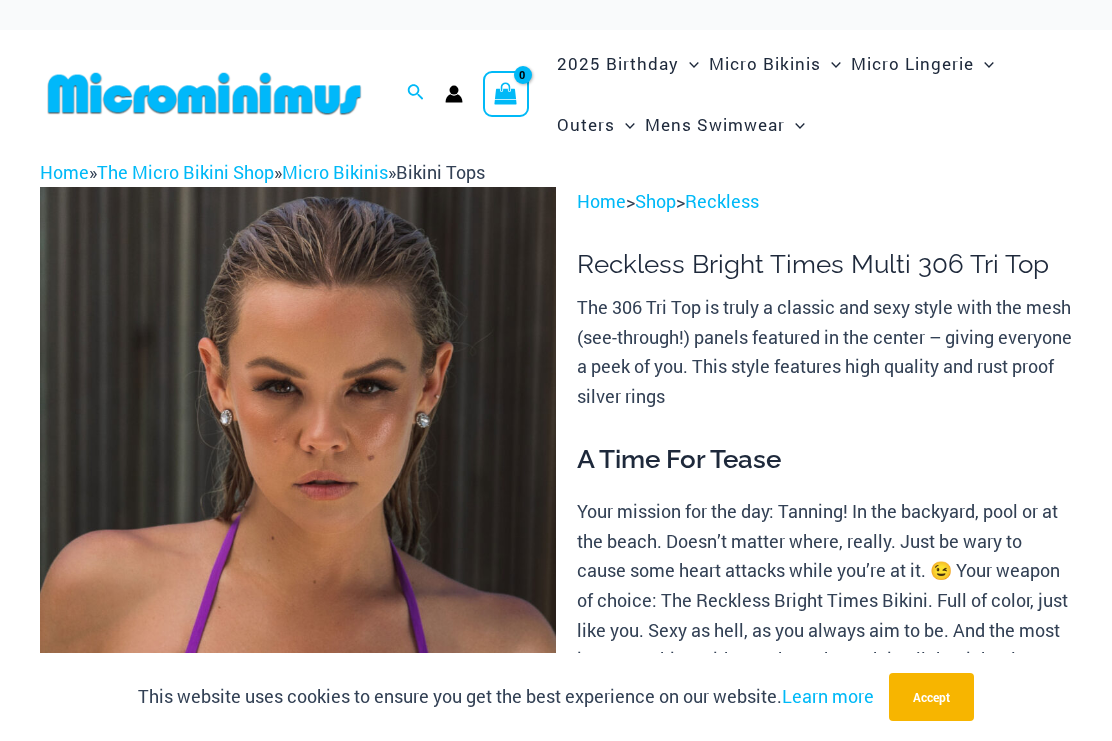 scroll, scrollTop: 5014, scrollLeft: 0, axis: vertical 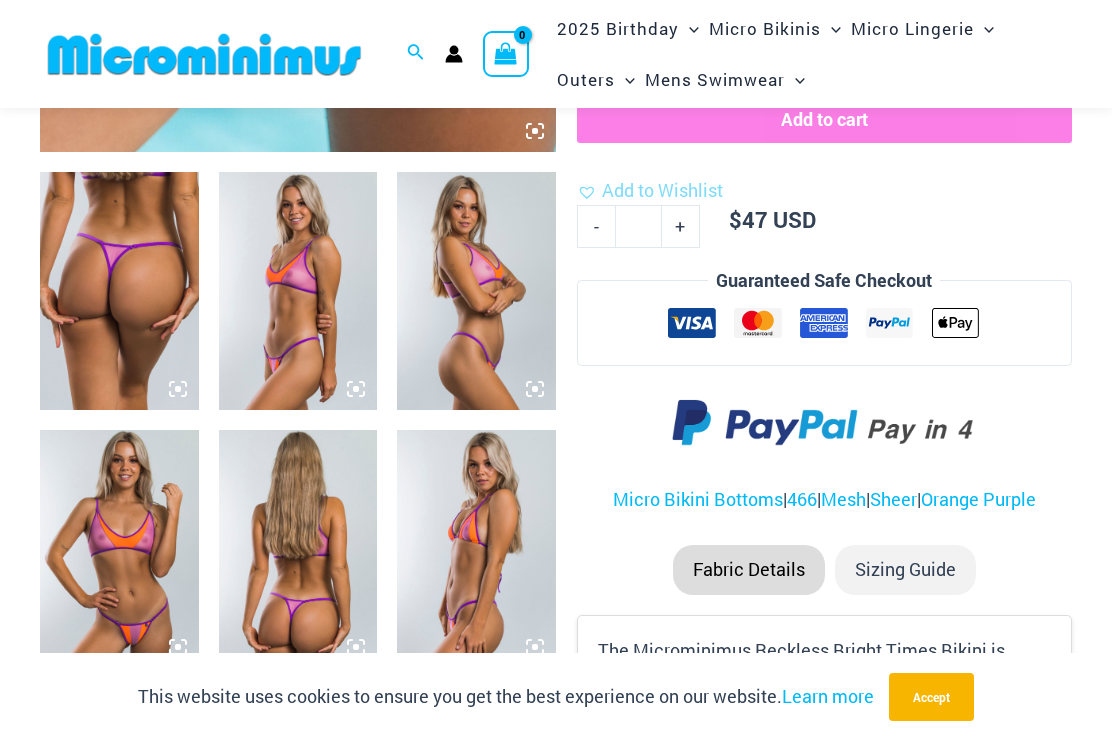 click at bounding box center [119, 549] 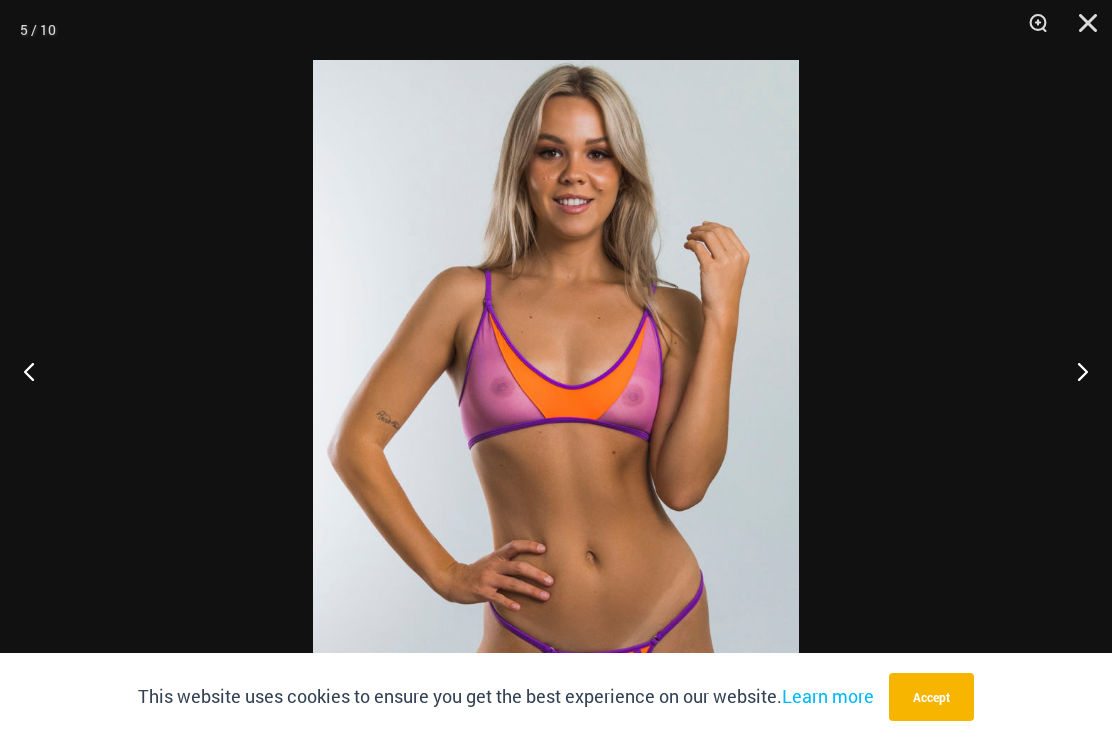 click at bounding box center (1081, 30) 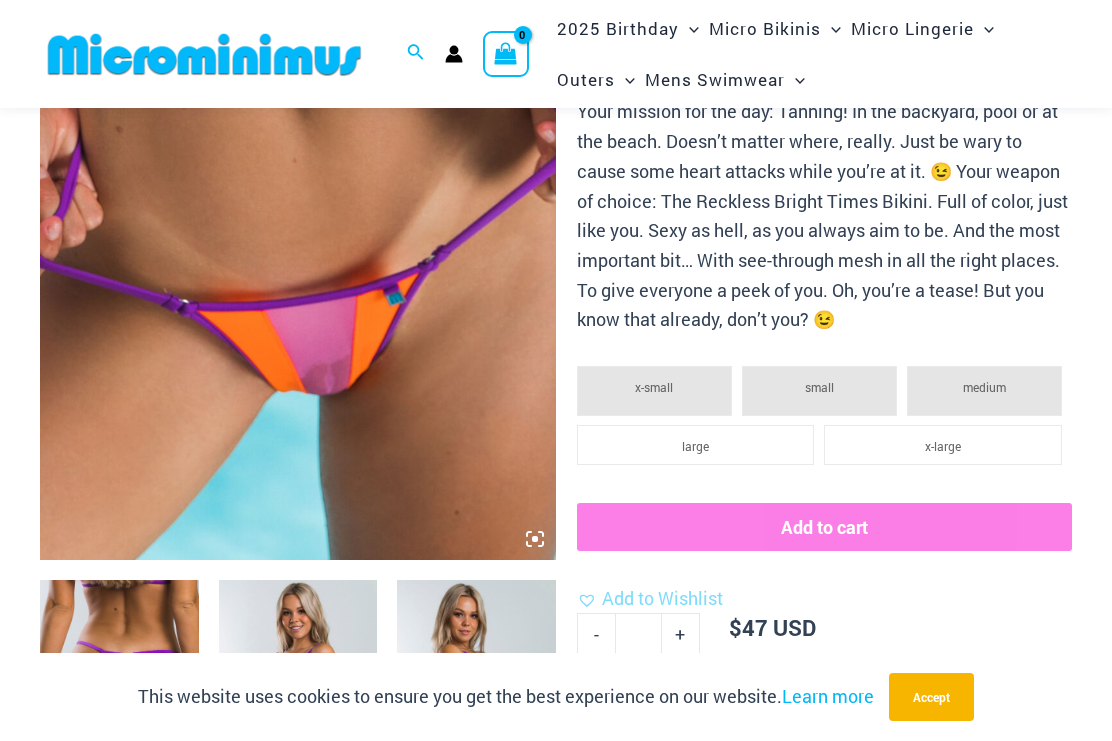 scroll, scrollTop: 380, scrollLeft: 0, axis: vertical 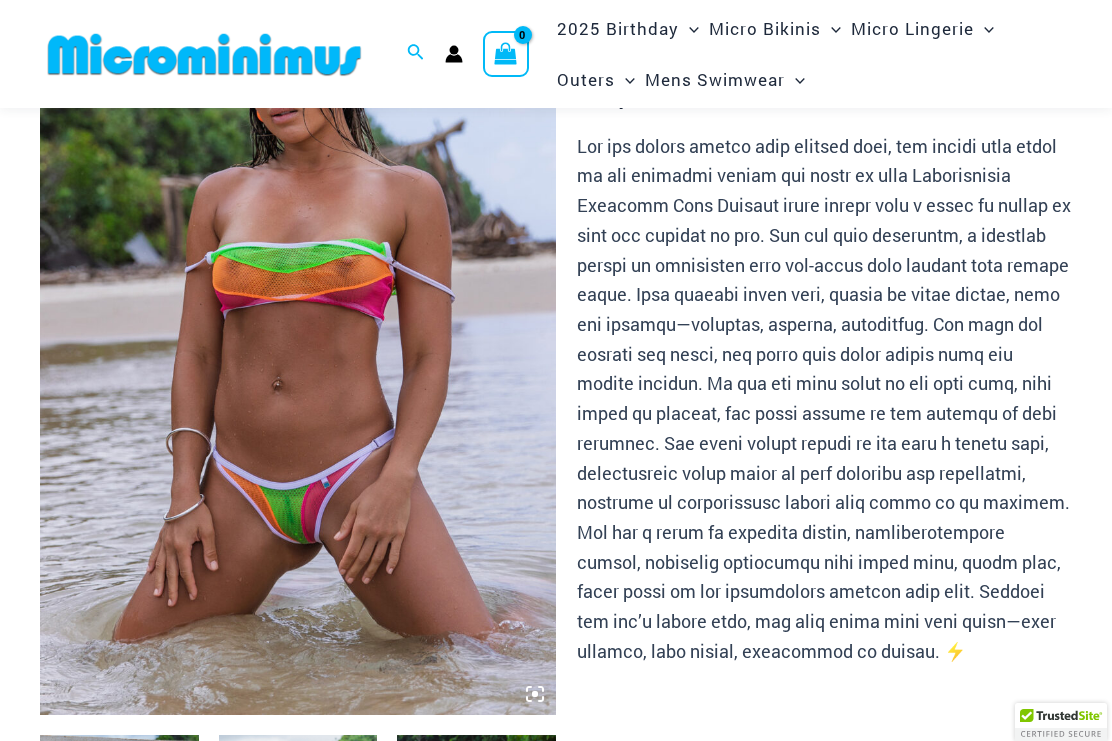click at bounding box center (298, 328) 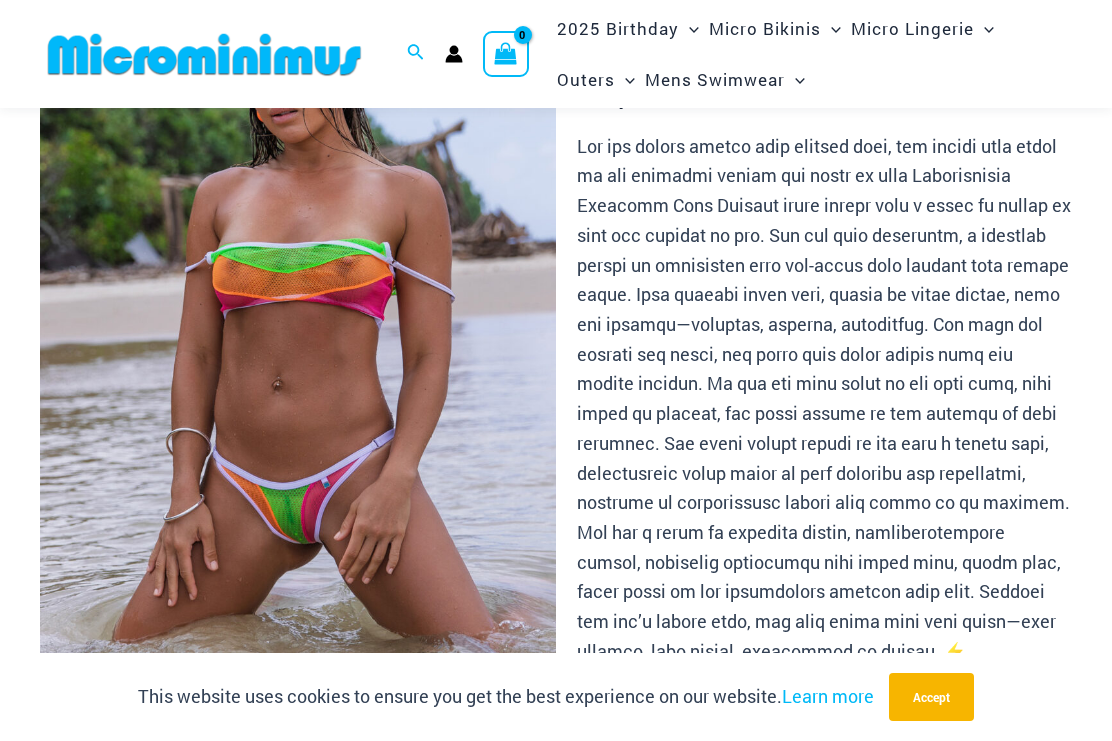 click at bounding box center [298, 328] 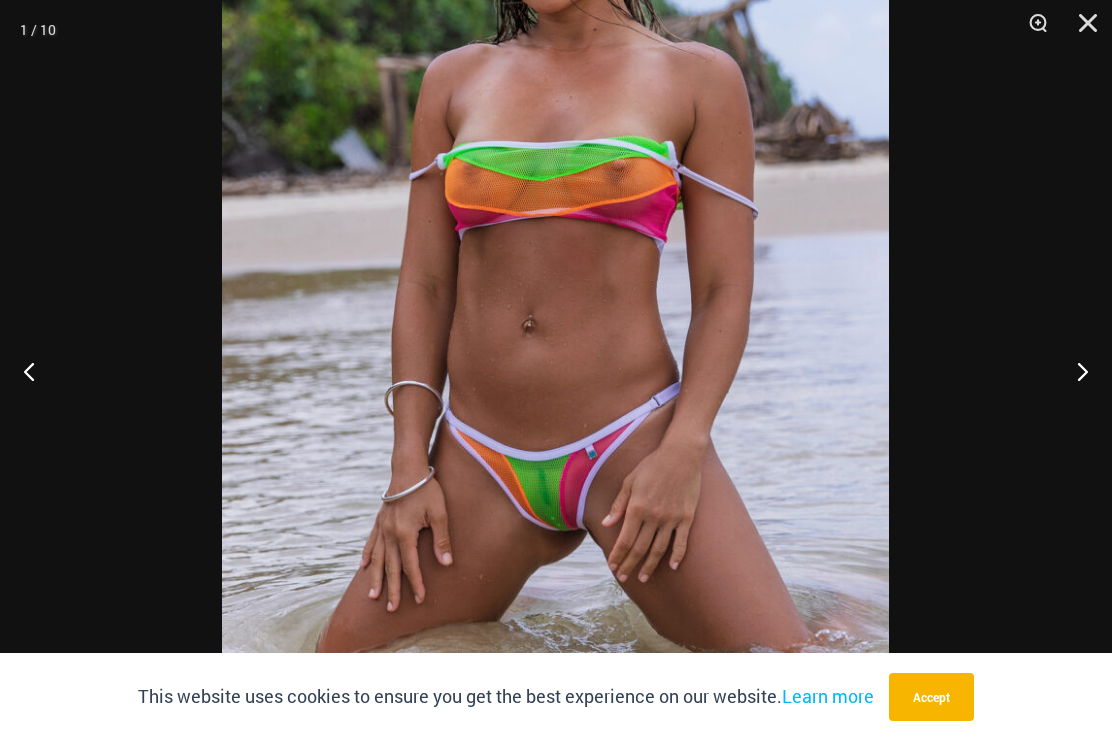 click at bounding box center (1074, 371) 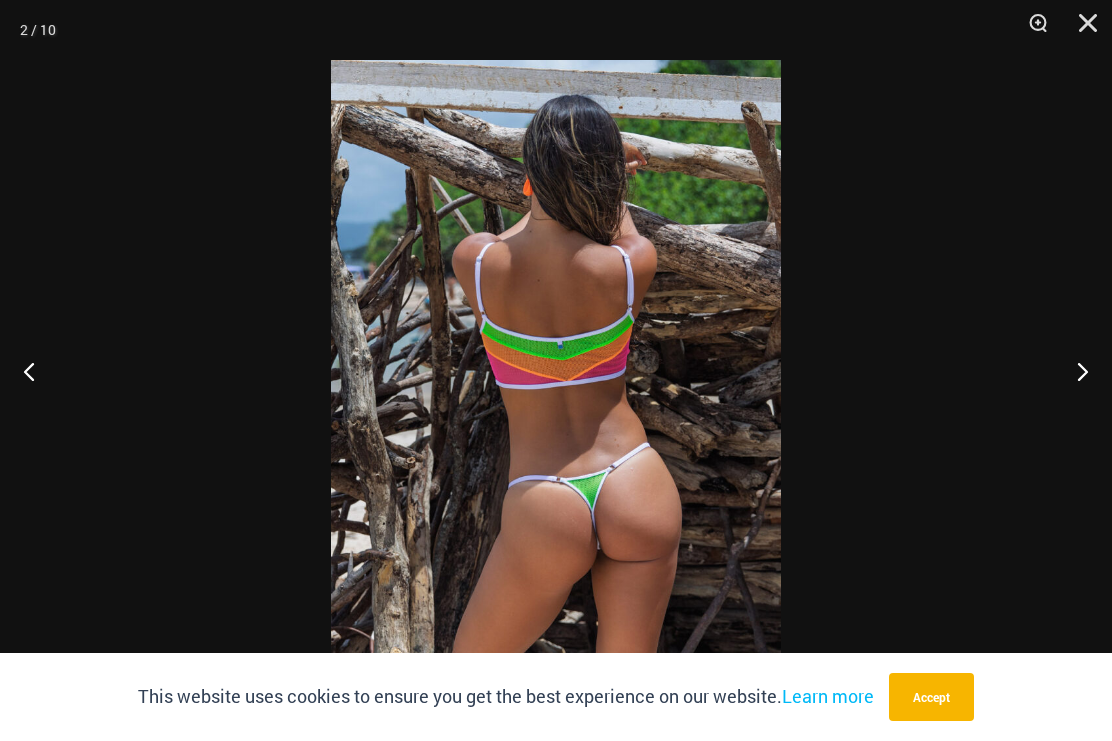 click at bounding box center (1074, 371) 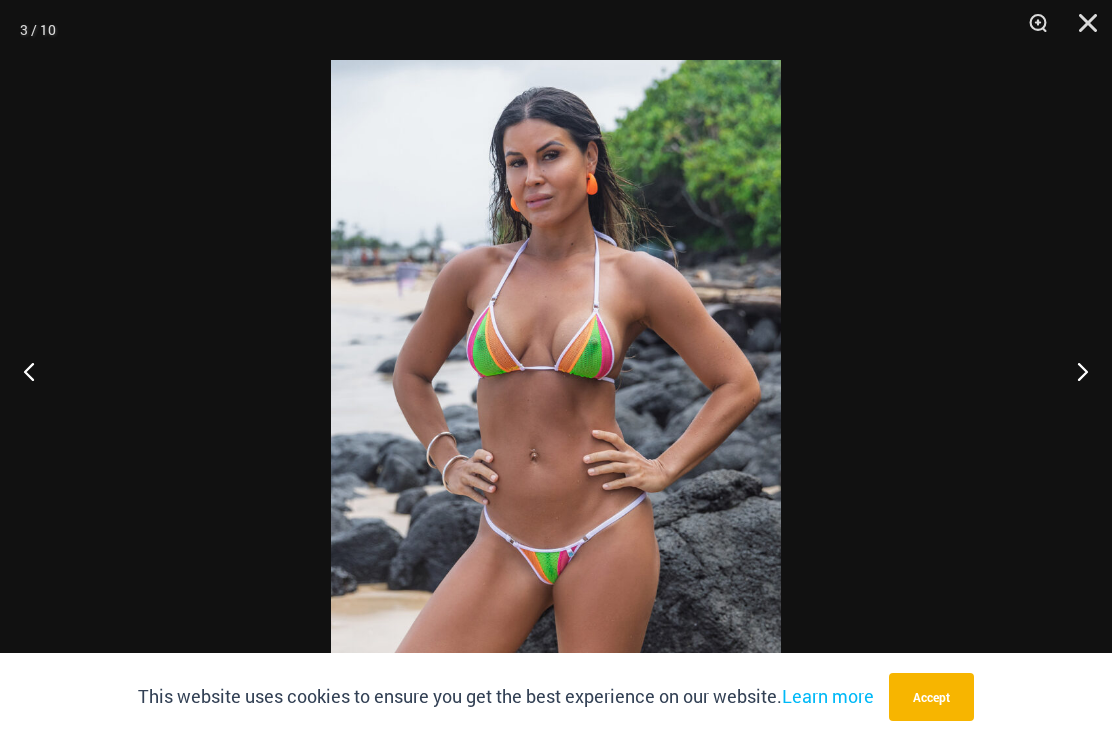 click at bounding box center (1074, 371) 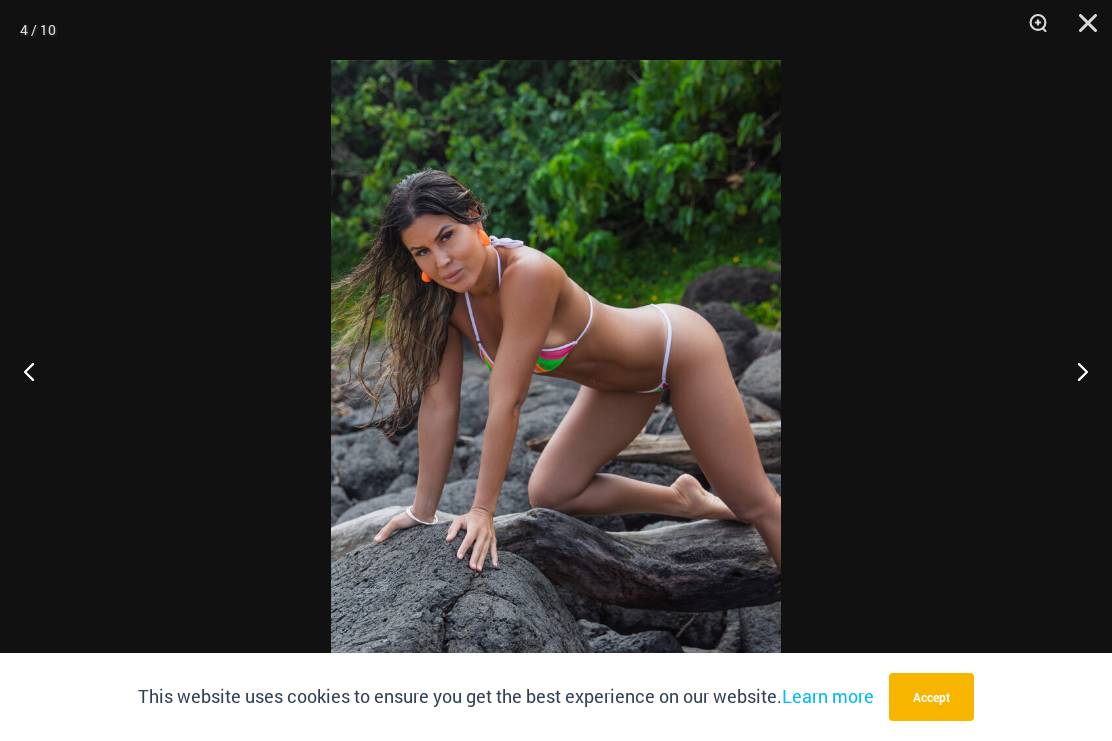 click at bounding box center [1074, 371] 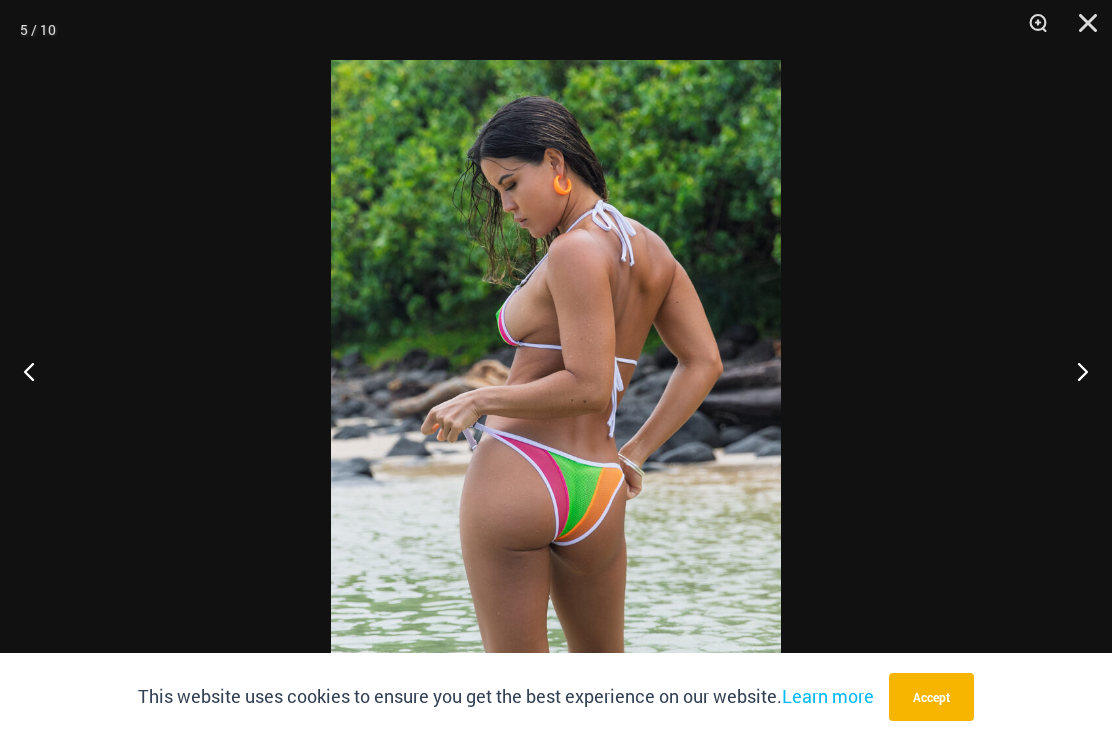 click at bounding box center [1074, 371] 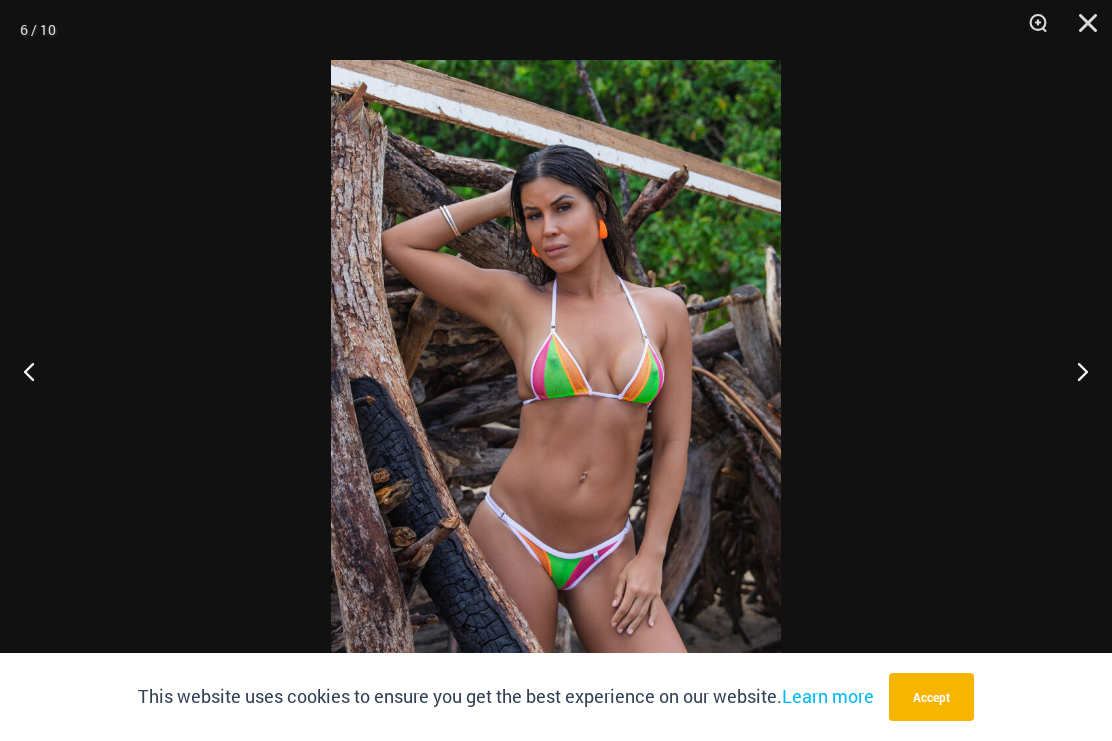 click at bounding box center (1074, 371) 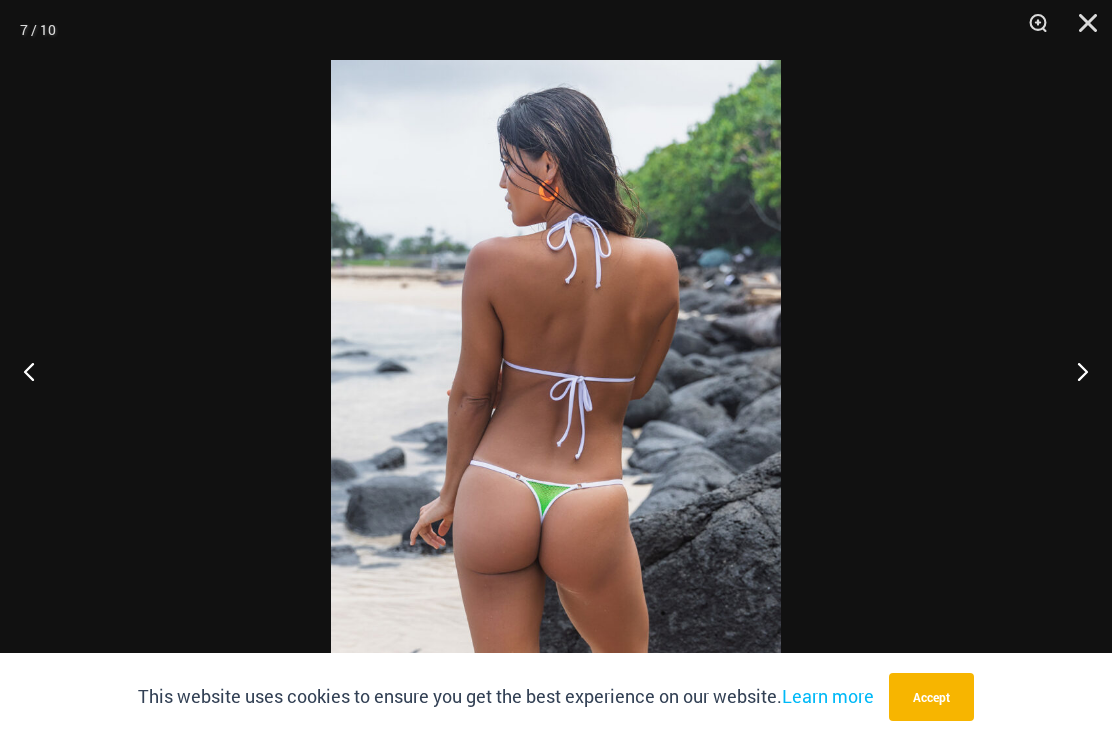 click at bounding box center [1074, 371] 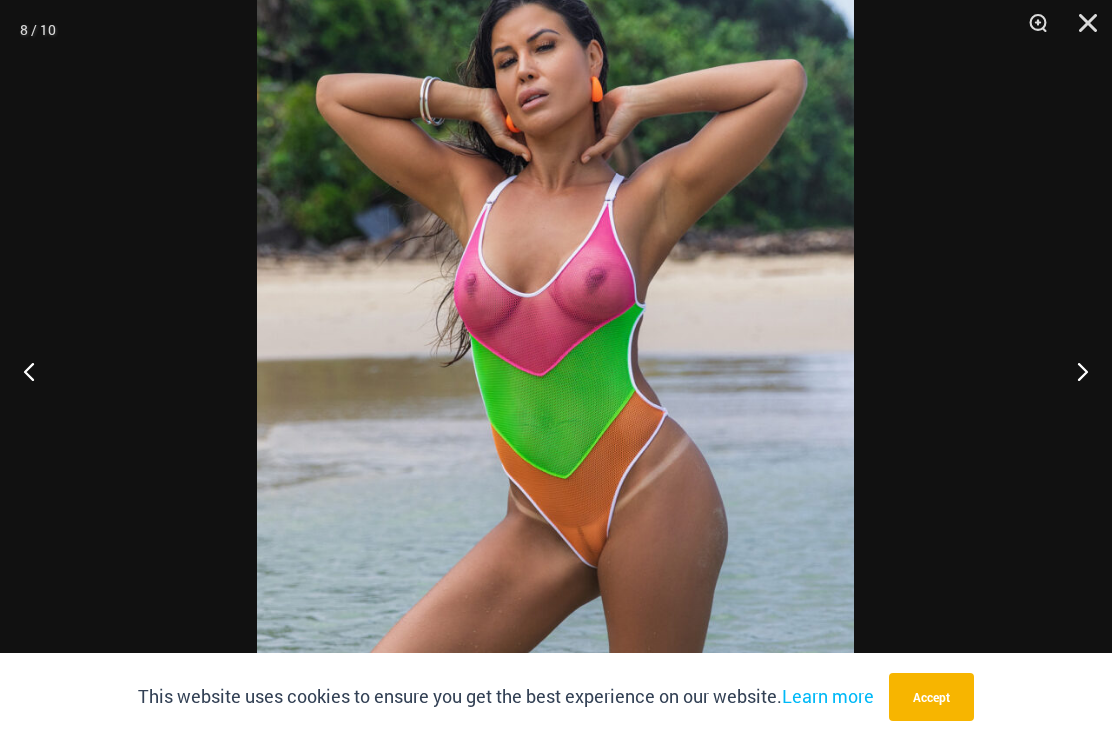 click at bounding box center (1074, 371) 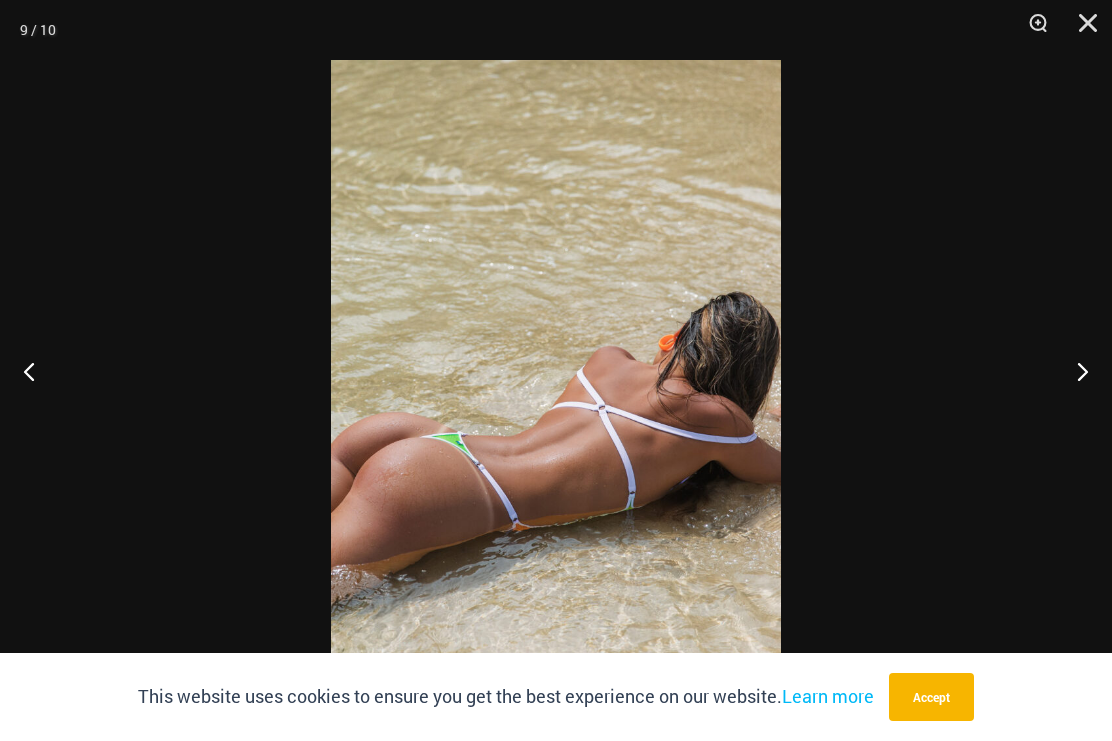 click at bounding box center (1074, 371) 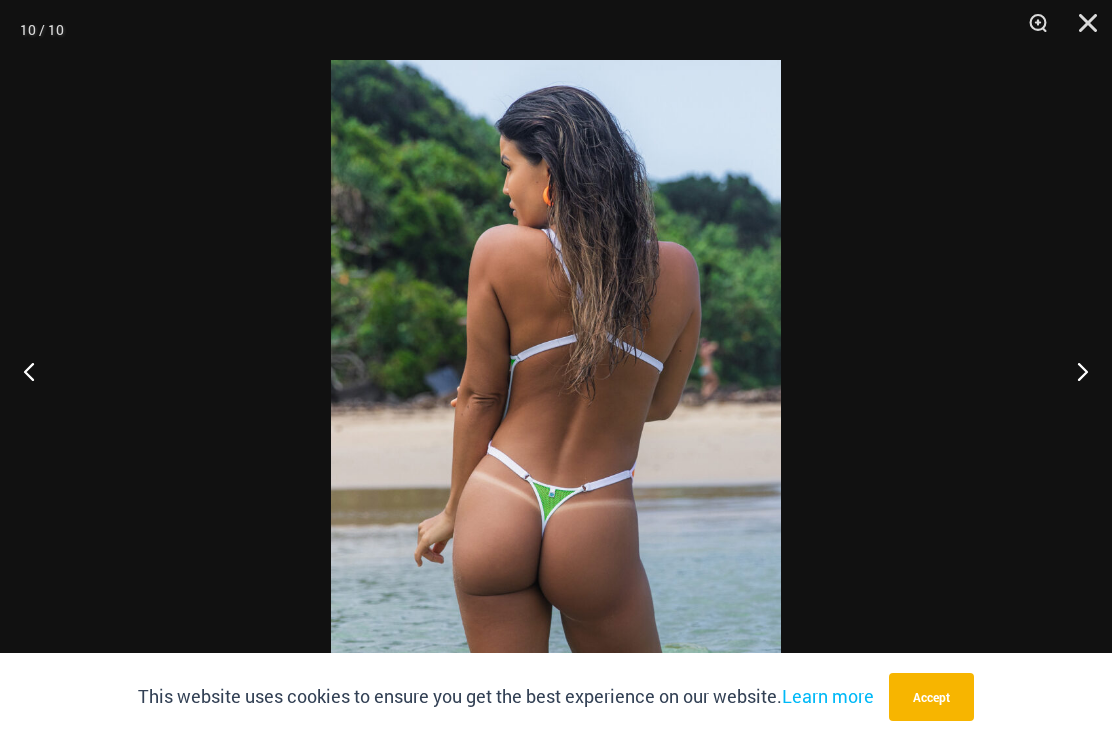 click at bounding box center (1074, 371) 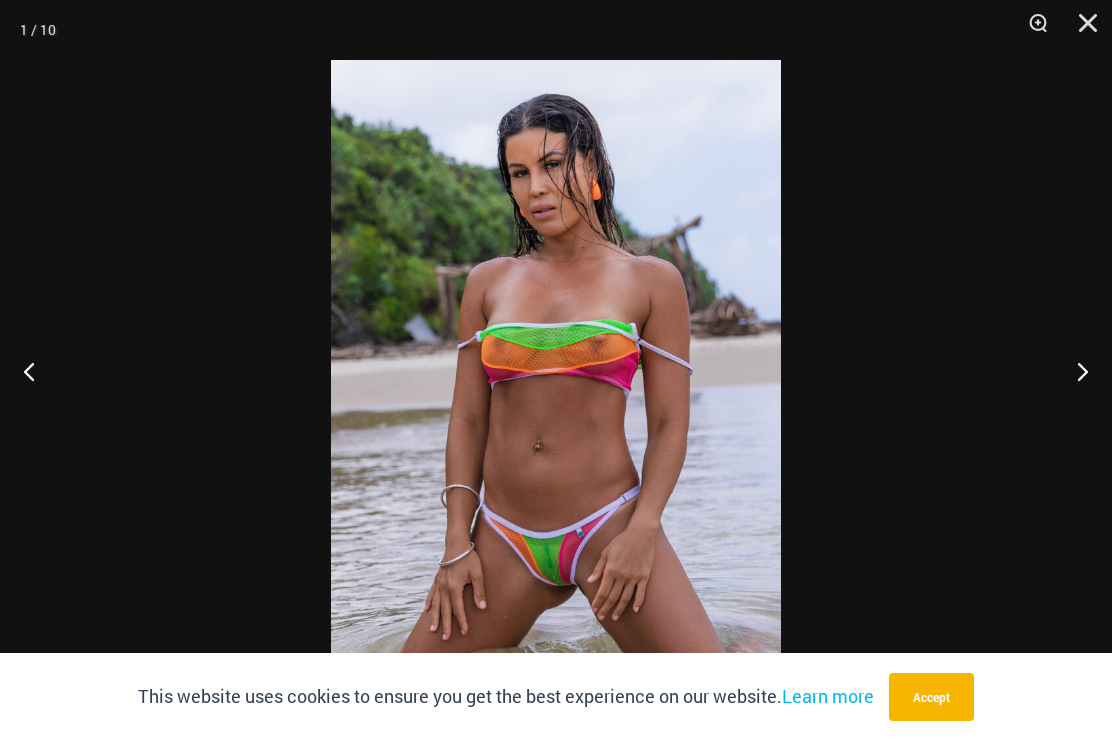 click at bounding box center [1074, 371] 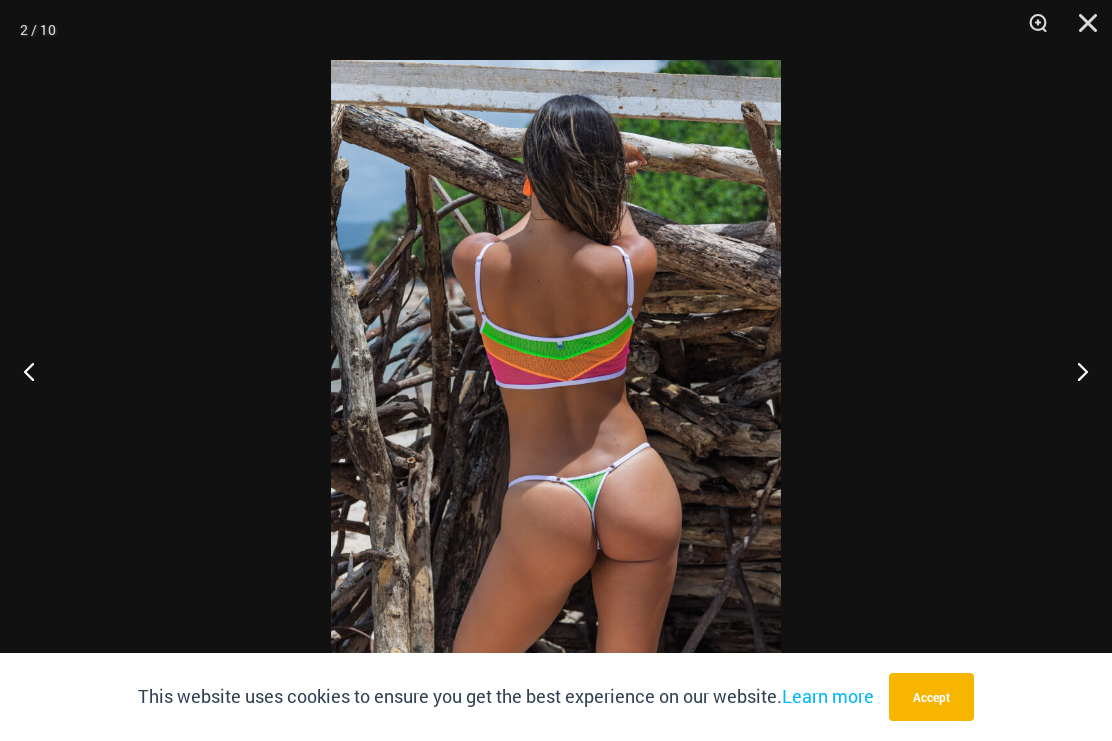 click at bounding box center (1081, 30) 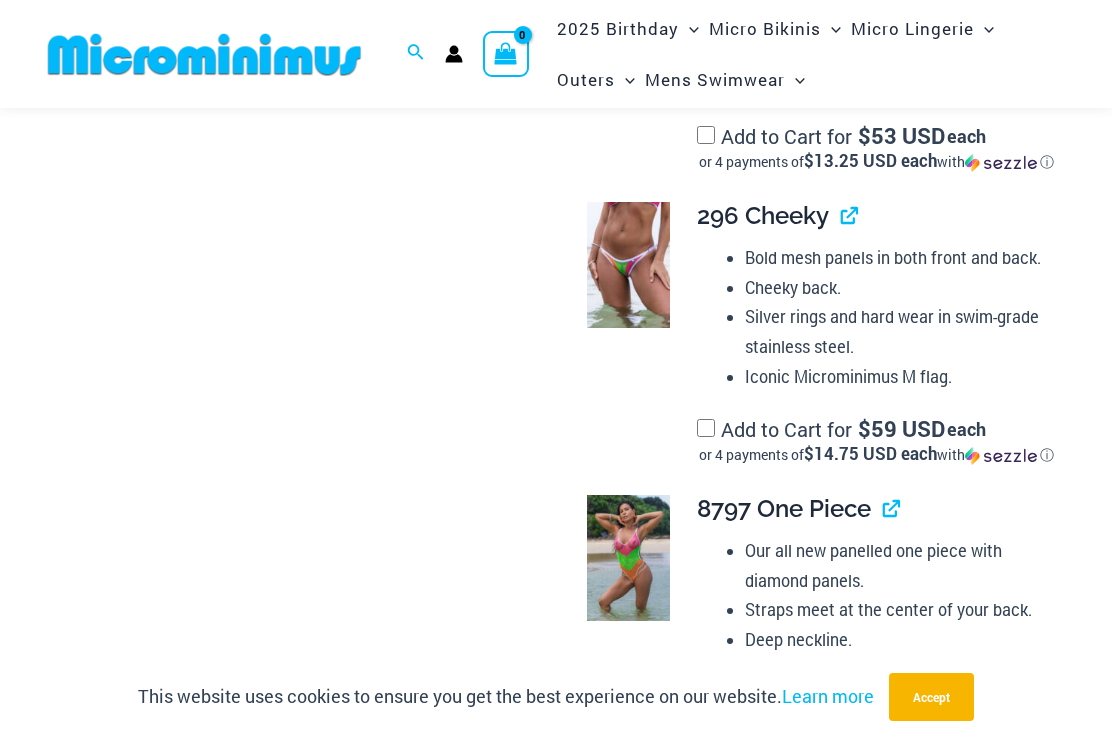 scroll, scrollTop: 1859, scrollLeft: 0, axis: vertical 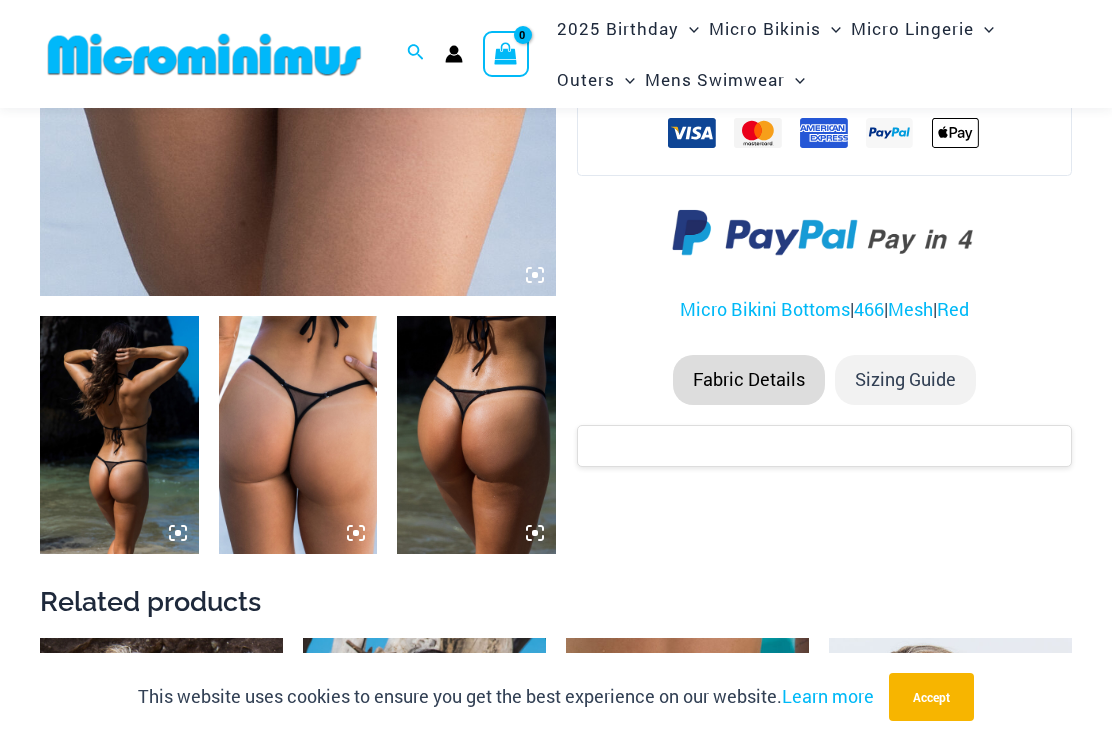 click at bounding box center (298, 435) 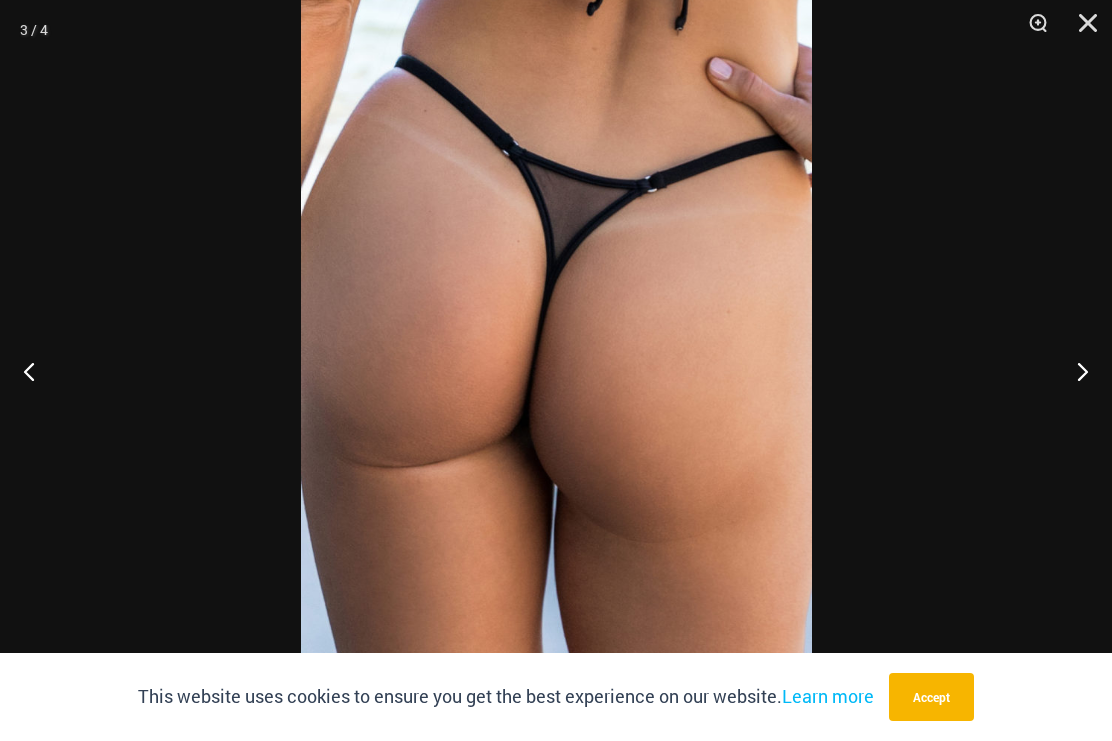 click at bounding box center (1074, 371) 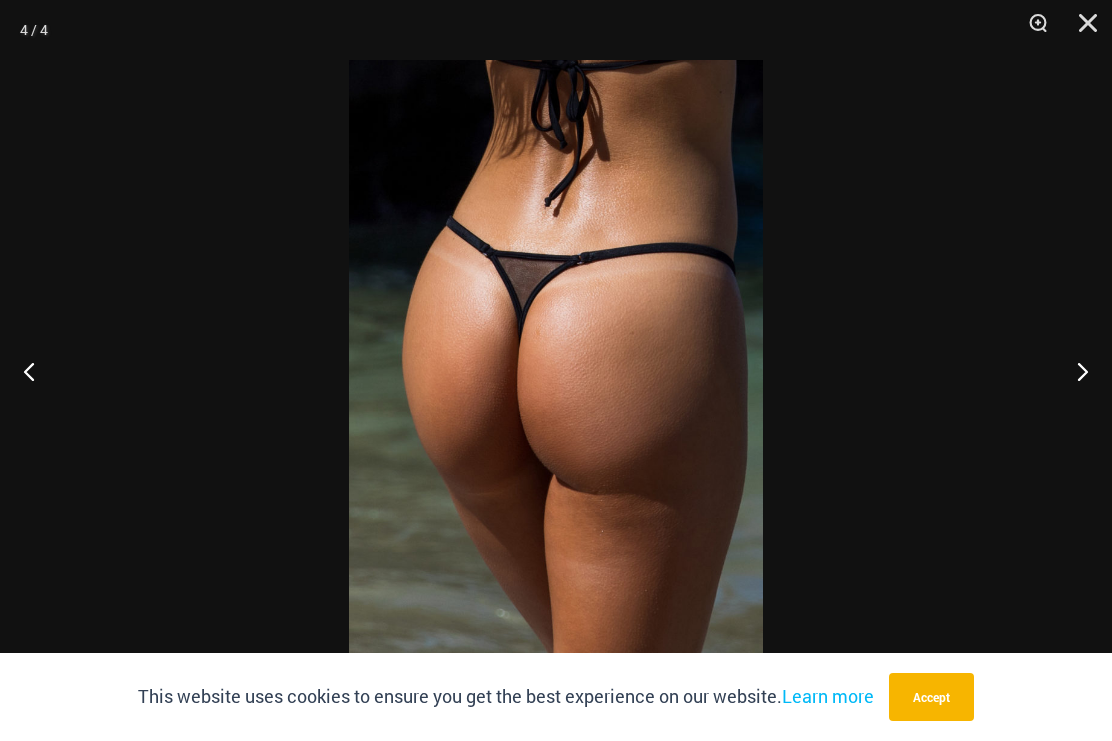 click at bounding box center (1074, 371) 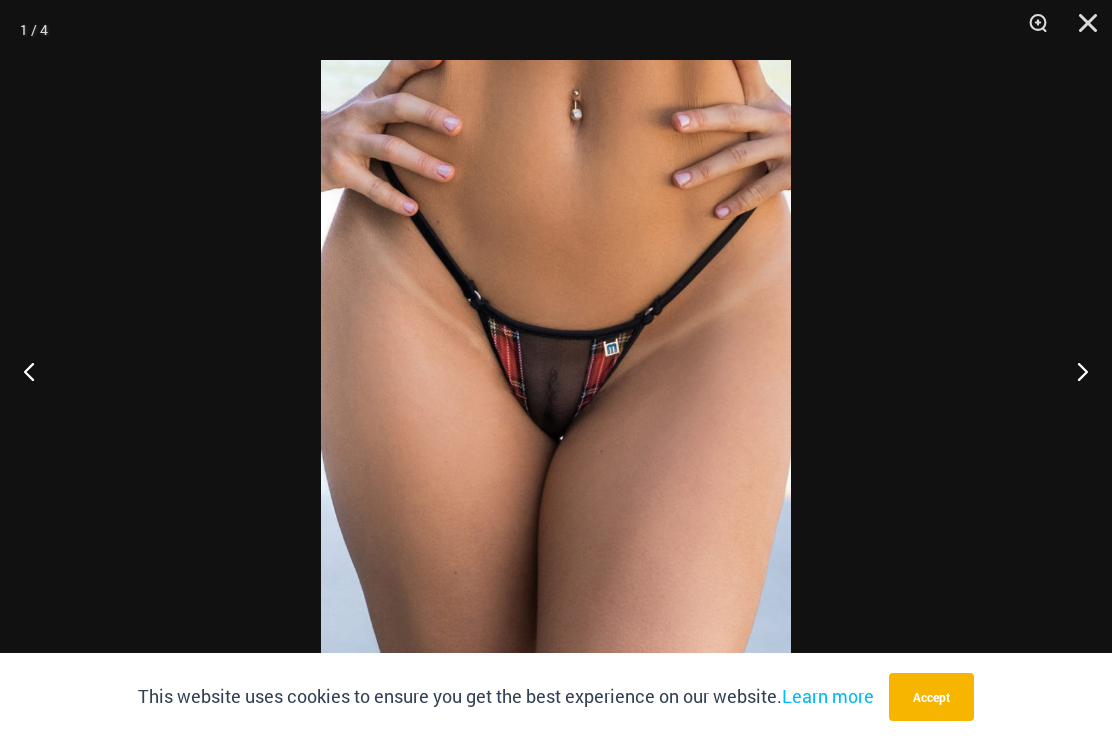 click at bounding box center (1081, 30) 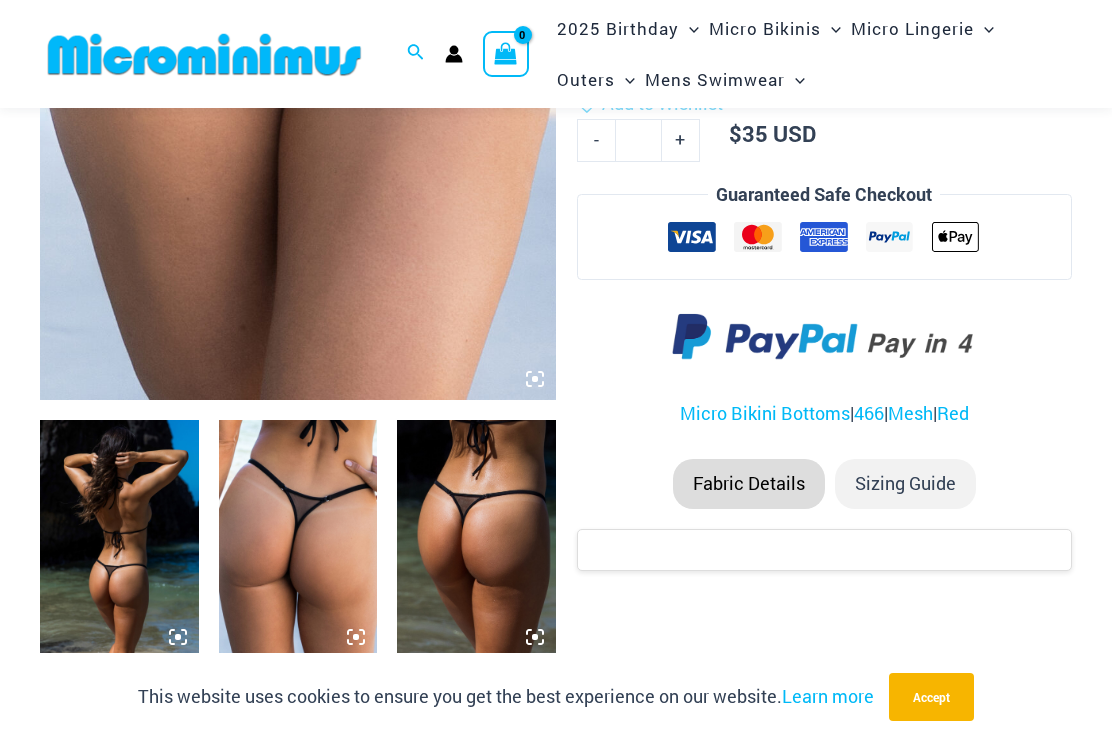 scroll, scrollTop: 419, scrollLeft: 0, axis: vertical 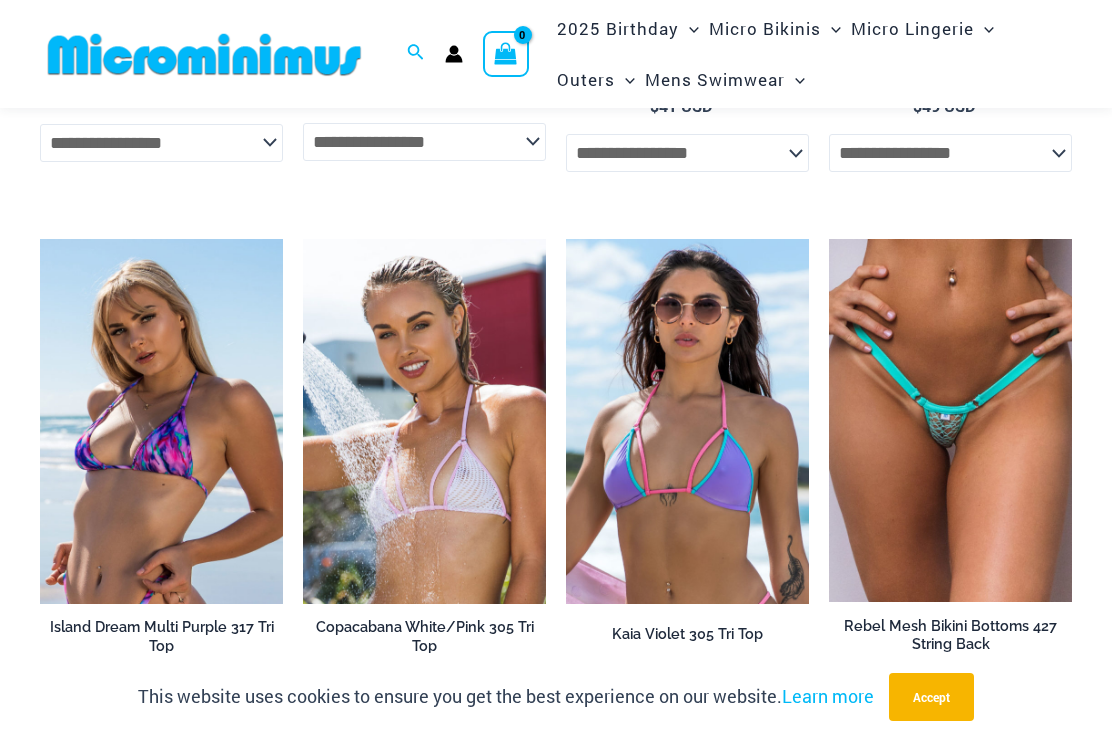 click at bounding box center [829, 239] 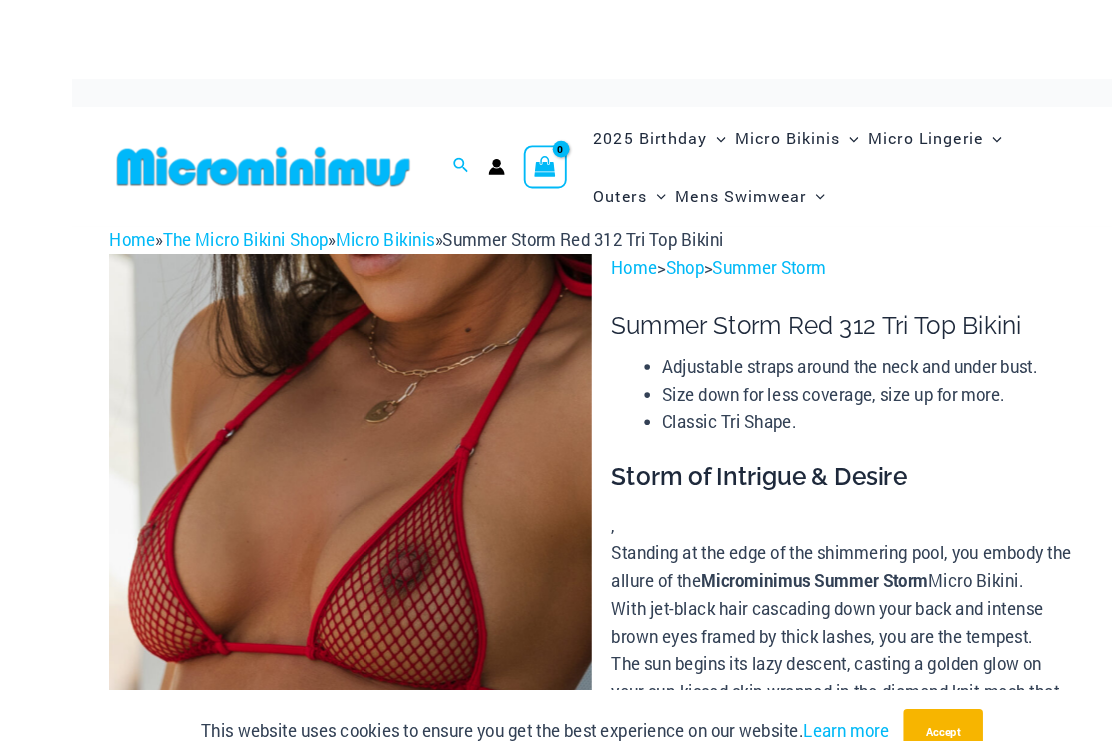 scroll, scrollTop: 18, scrollLeft: 0, axis: vertical 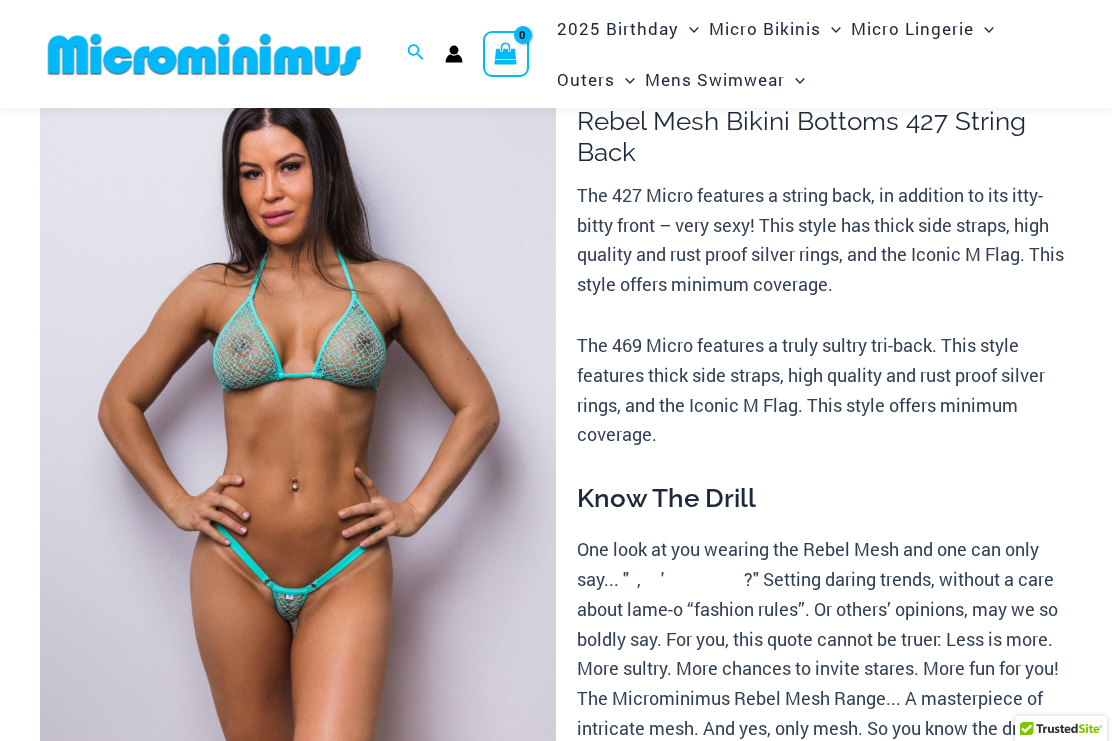 click at bounding box center [298, 431] 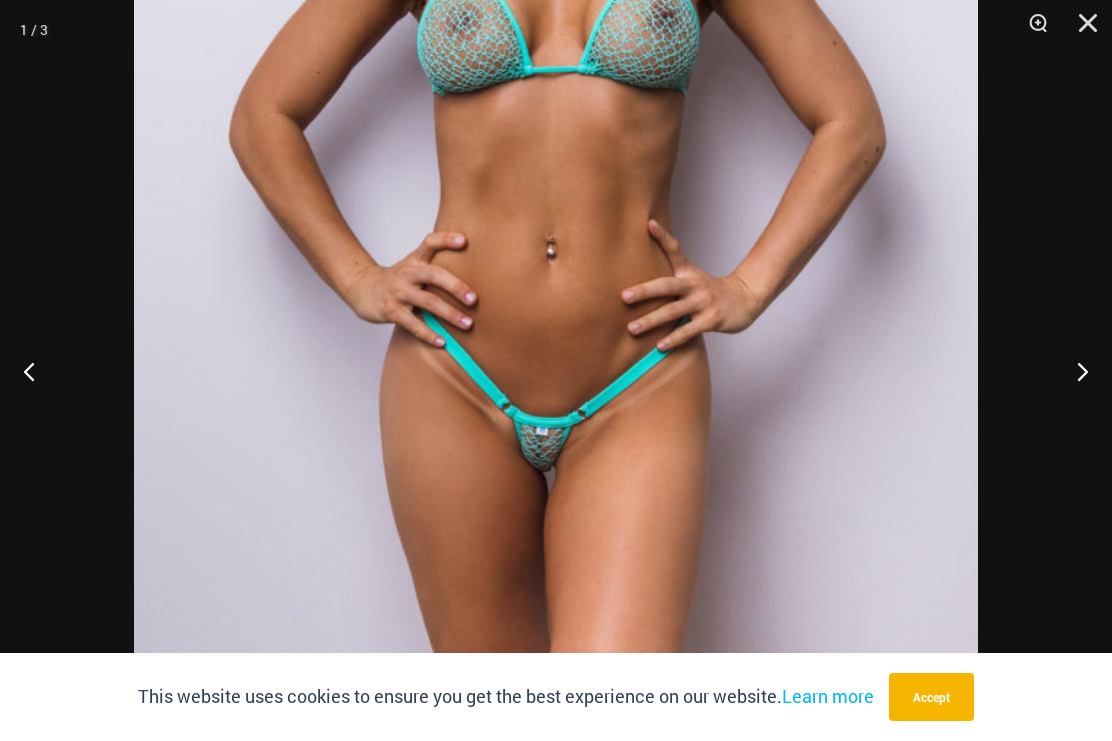 click at bounding box center (1074, 371) 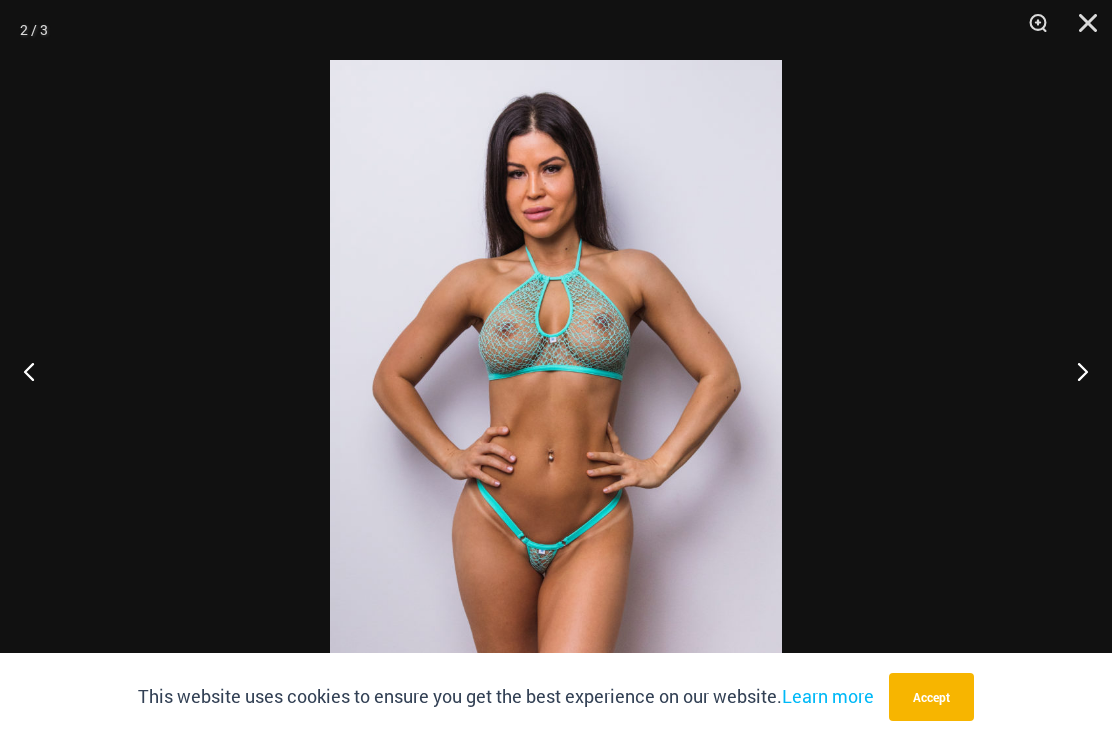 click at bounding box center (1074, 371) 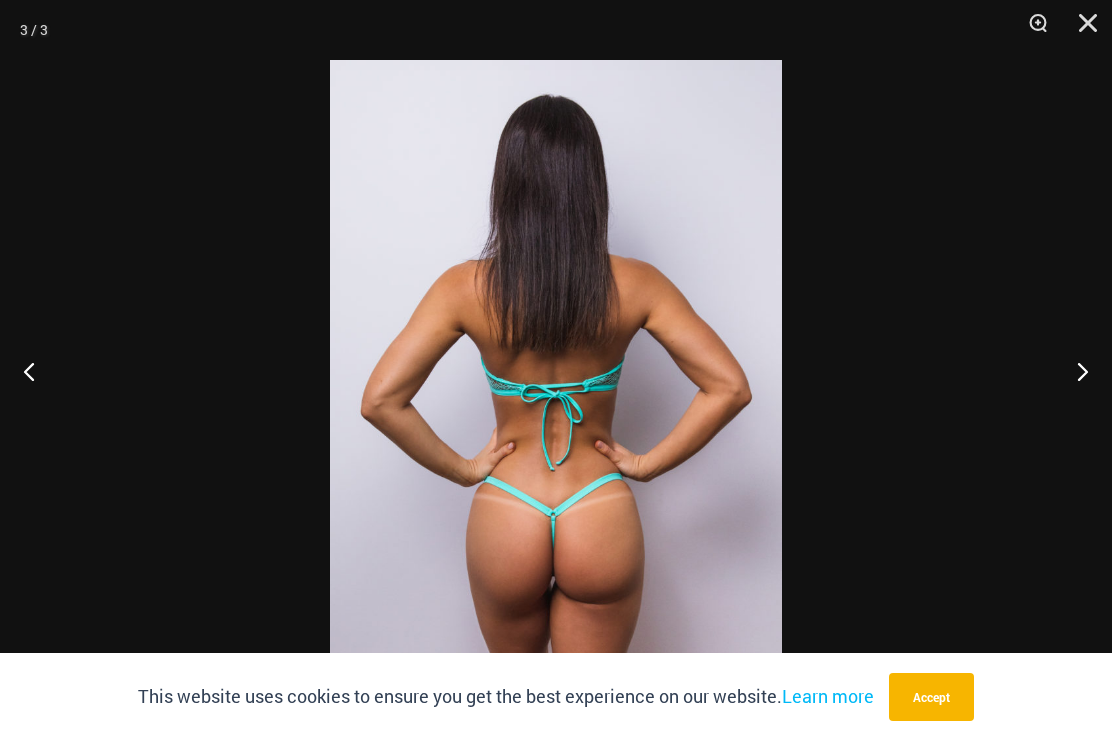 click at bounding box center [1074, 371] 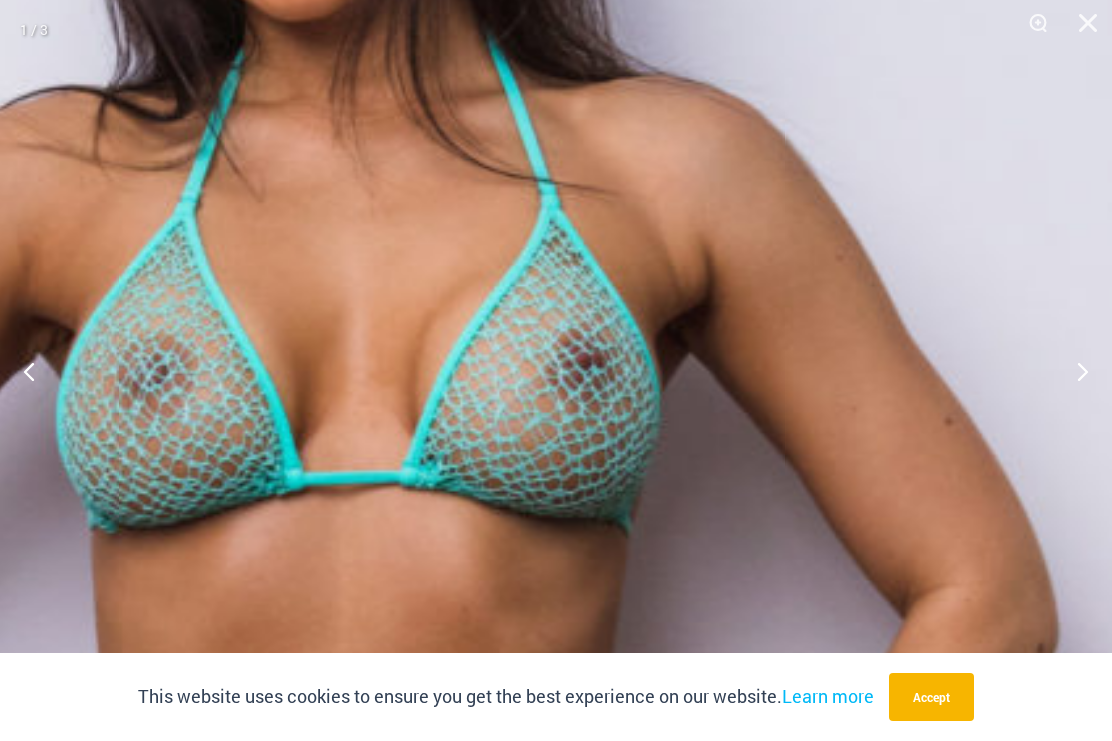 click at bounding box center [353, 672] 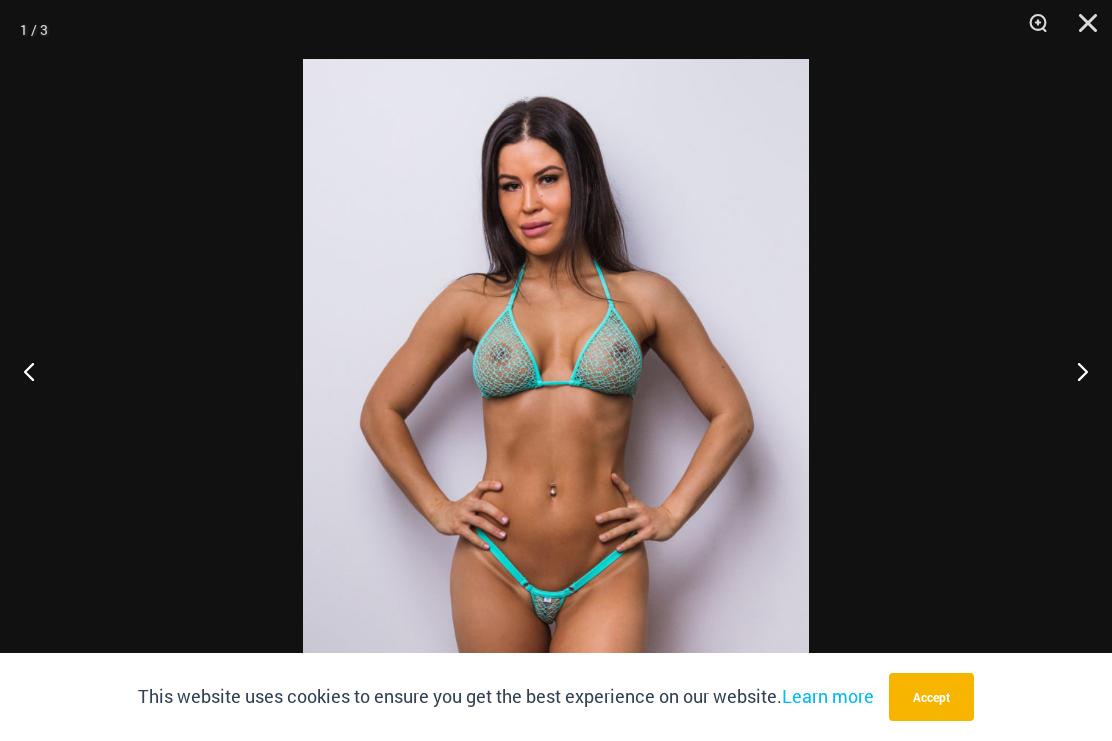 click at bounding box center (1074, 371) 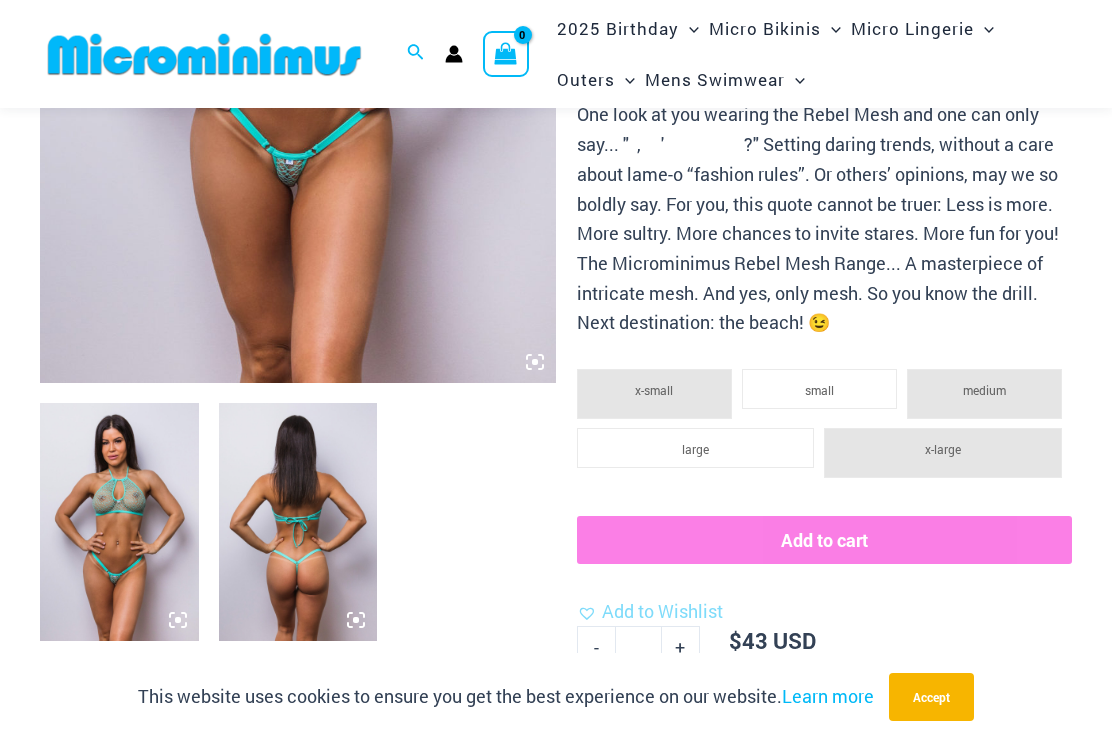scroll, scrollTop: 557, scrollLeft: 0, axis: vertical 